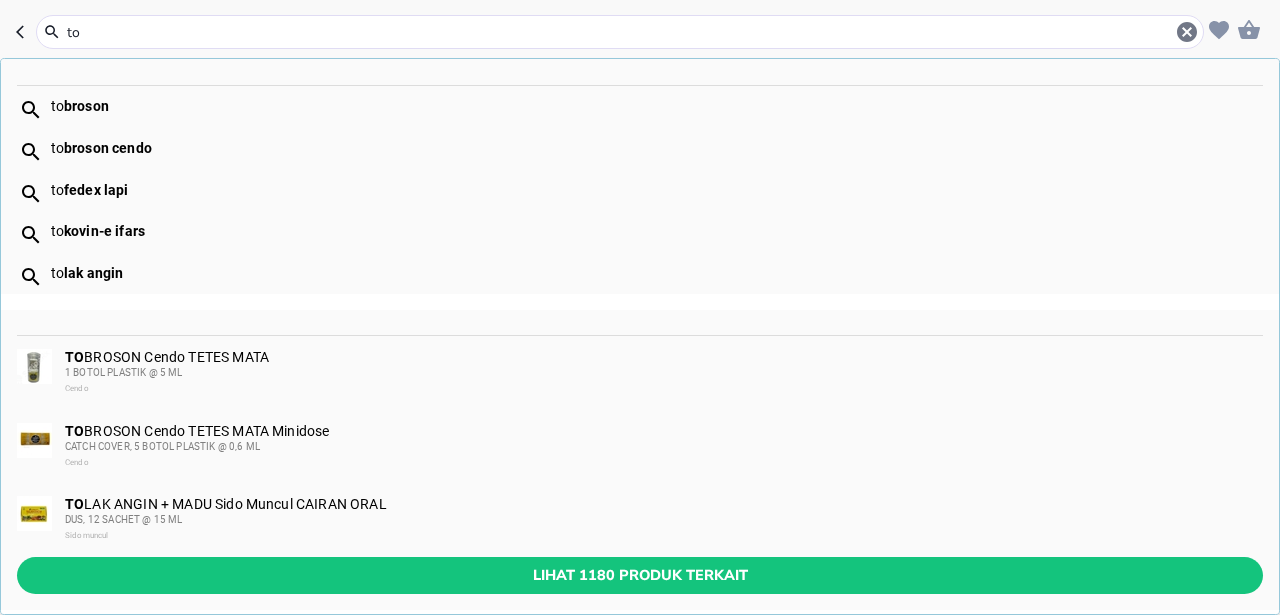 scroll, scrollTop: 0, scrollLeft: 0, axis: both 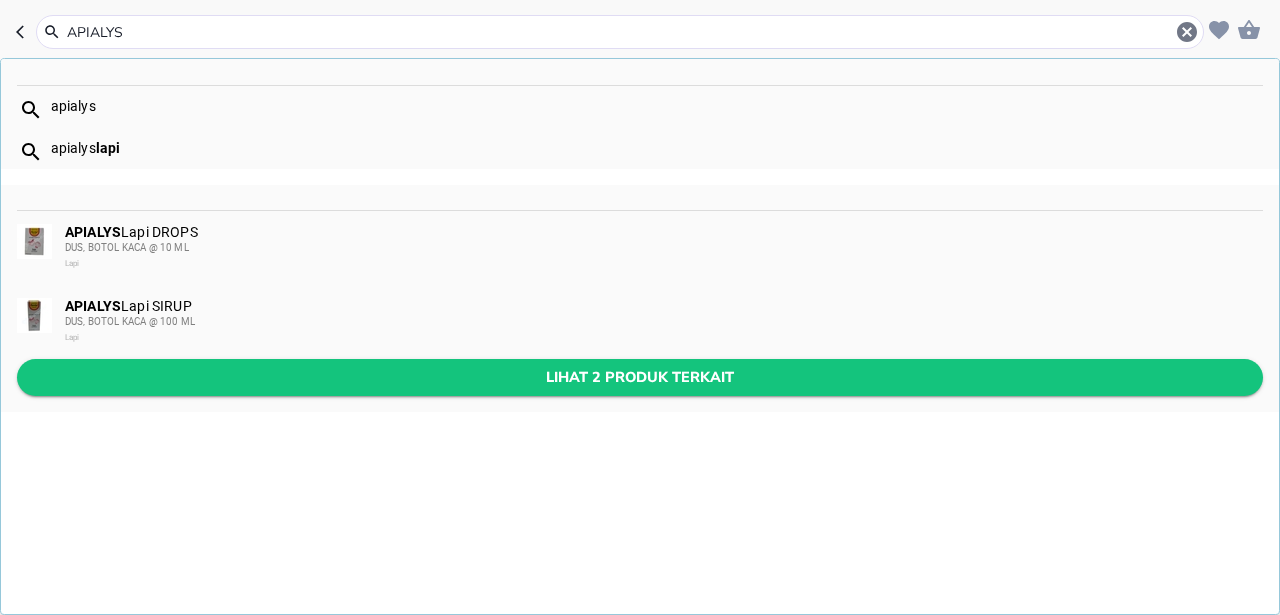 click on "Lihat 2 produk terkait" at bounding box center (640, 377) 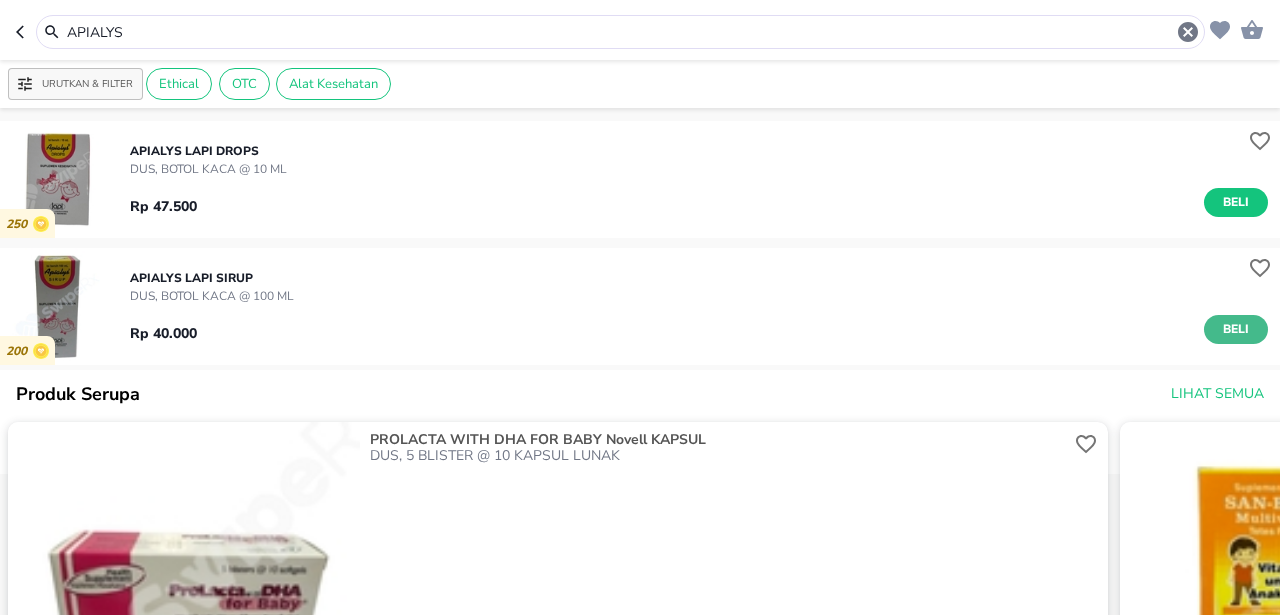 click on "Beli" at bounding box center (1236, 329) 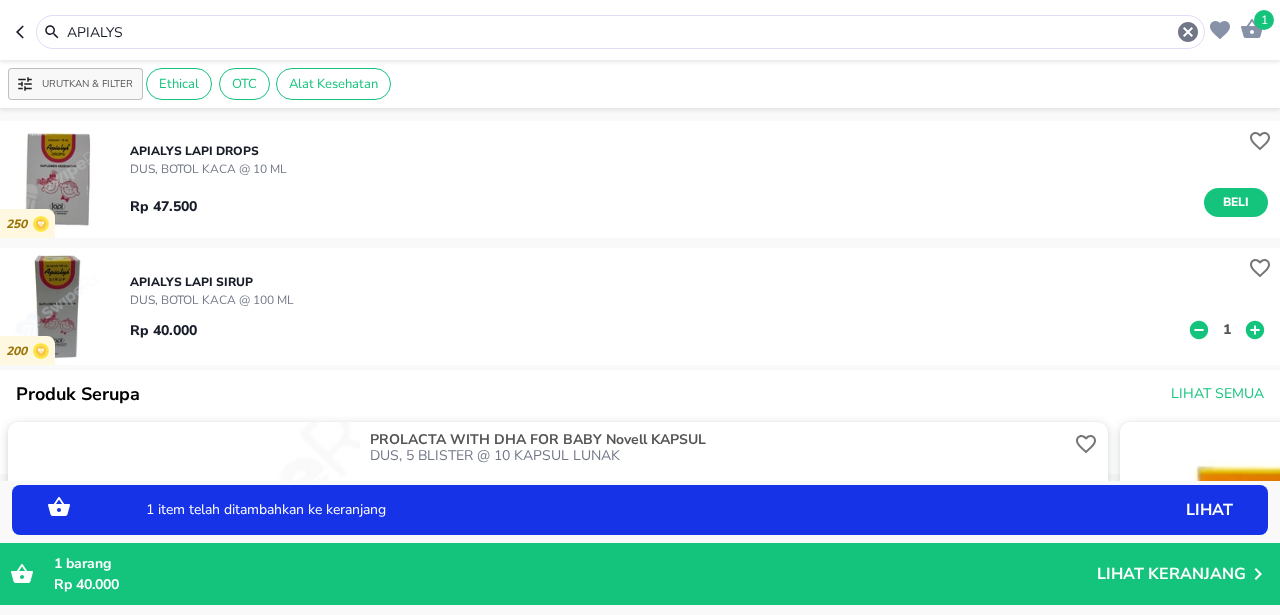 click on "1" at bounding box center (1227, 329) 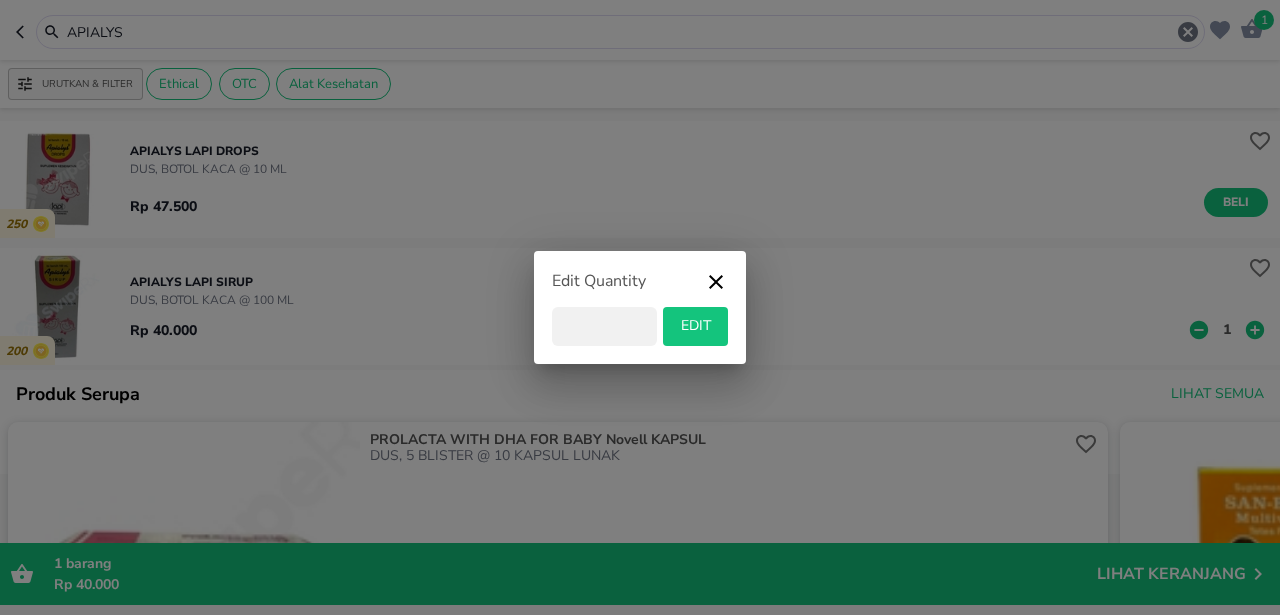 type on "6" 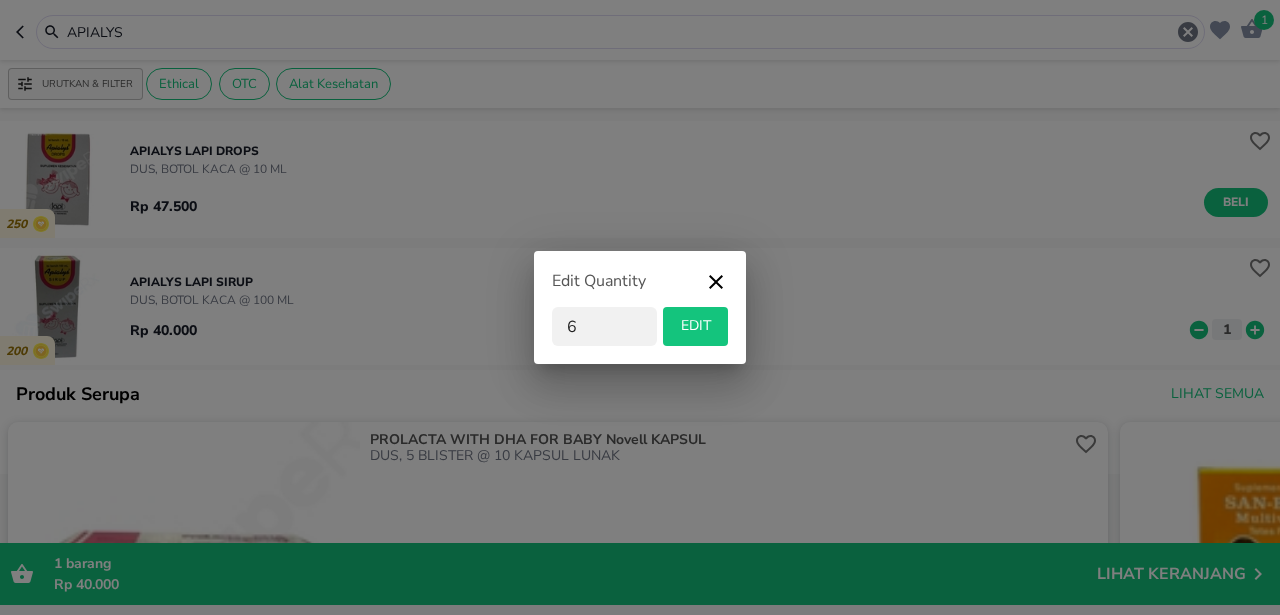 click on "EDIT" at bounding box center [695, 326] 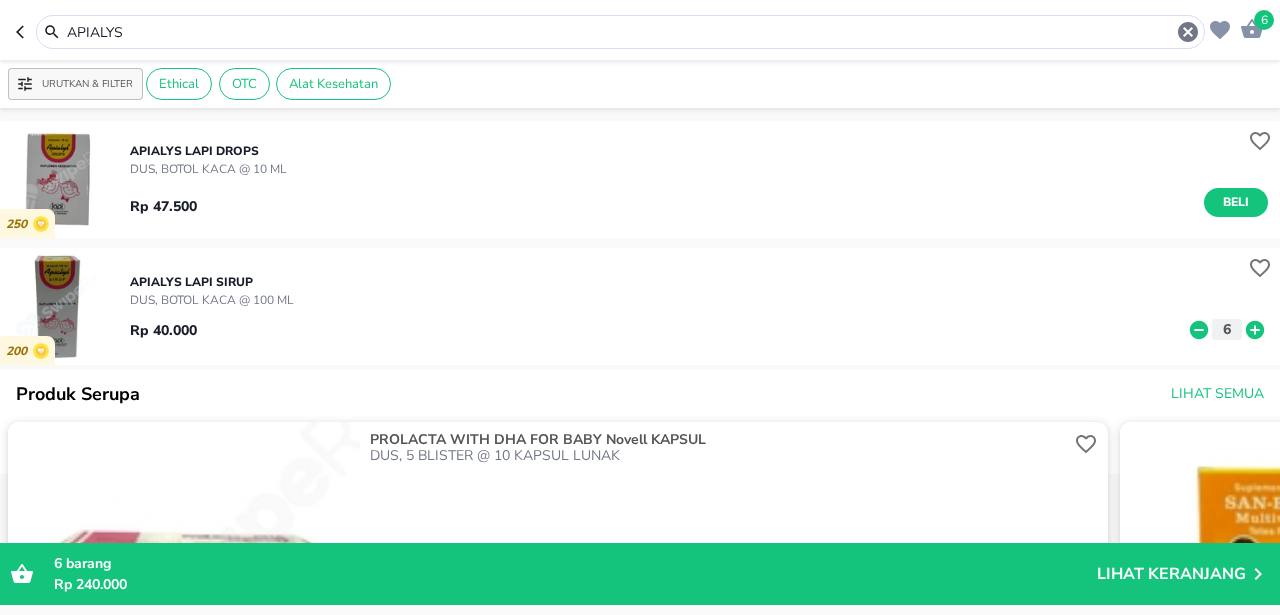 click on "APIALYS" at bounding box center (620, 32) 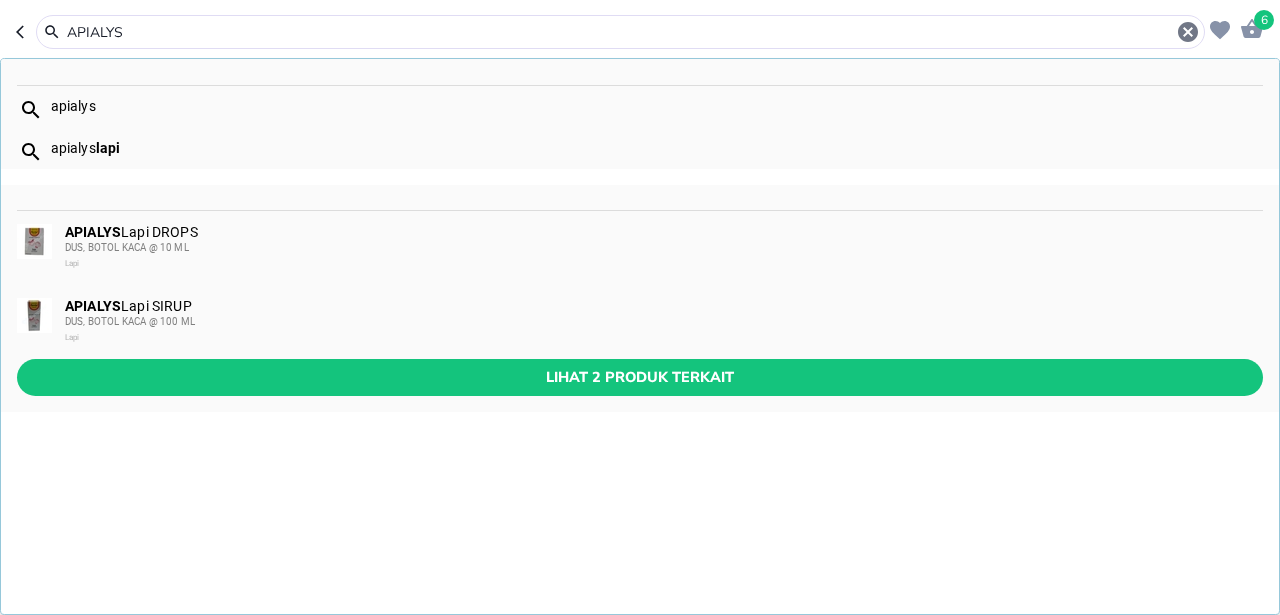click on "APIALYS" at bounding box center (620, 32) 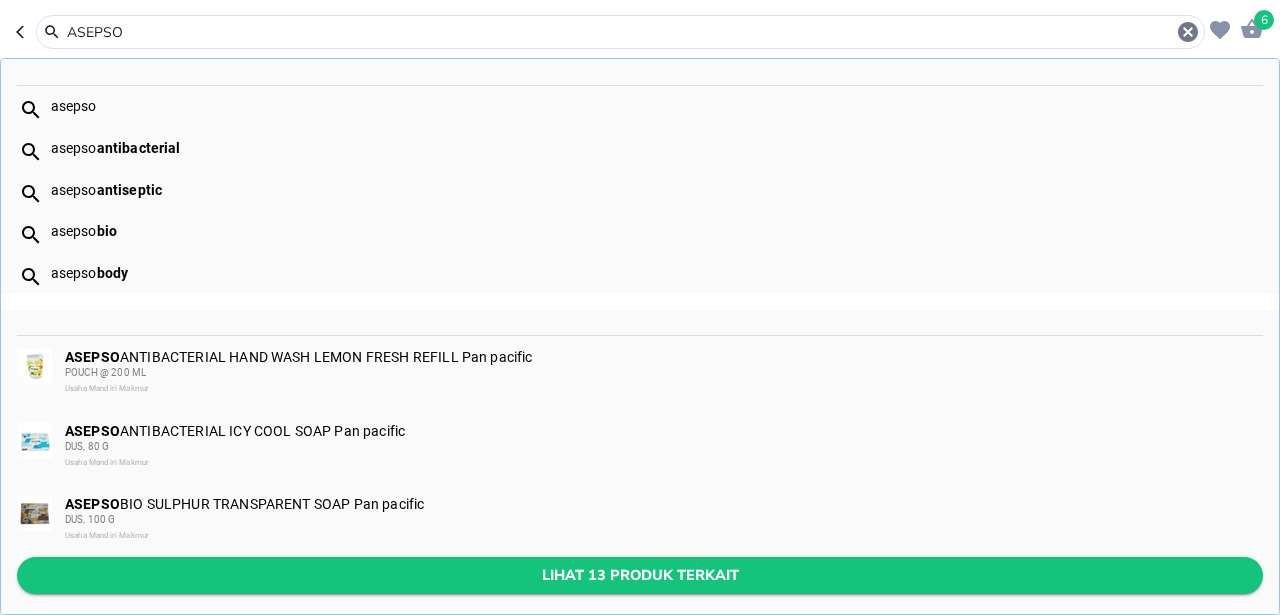 type on "ASEPSO" 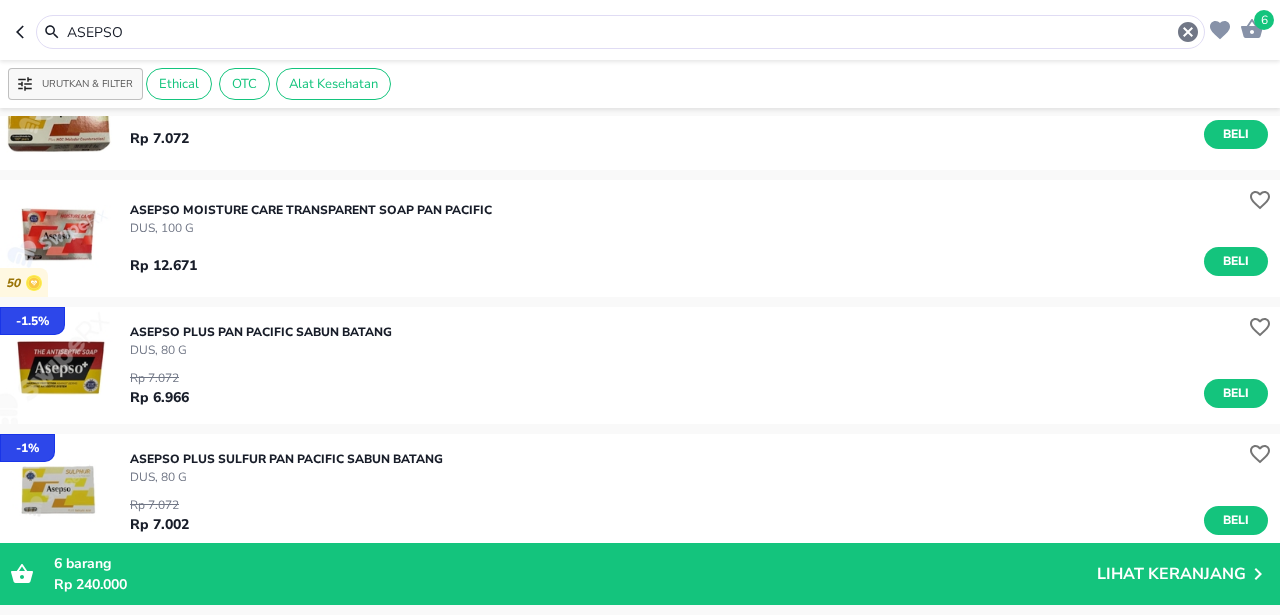 scroll, scrollTop: 968, scrollLeft: 0, axis: vertical 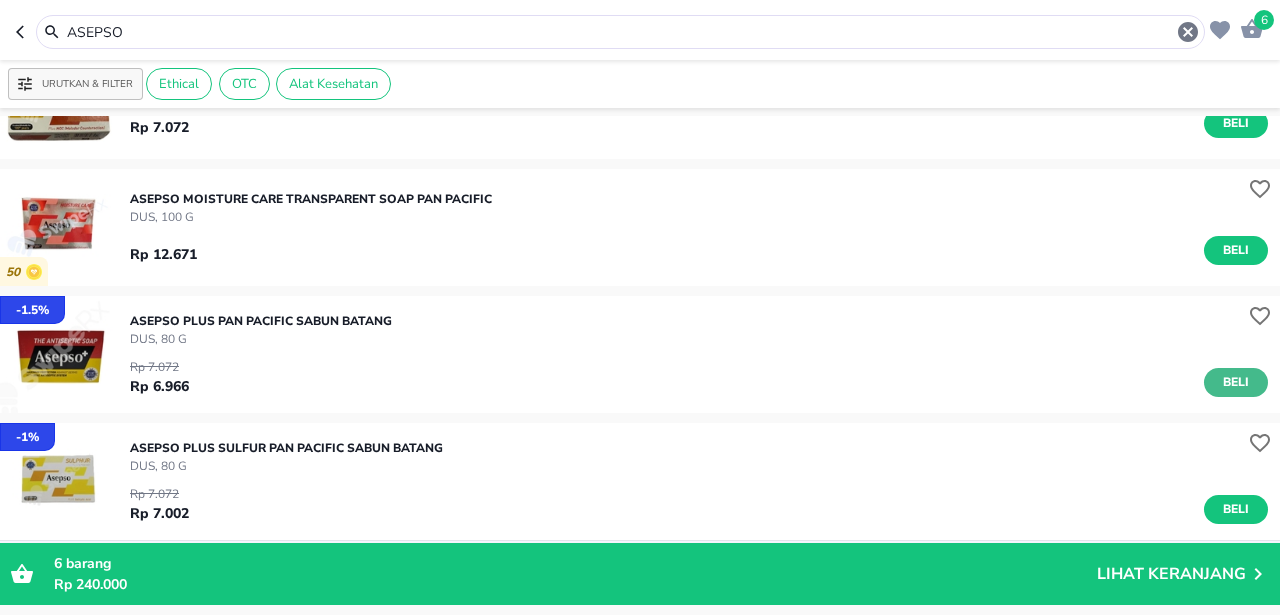 click on "Beli" at bounding box center [1236, 382] 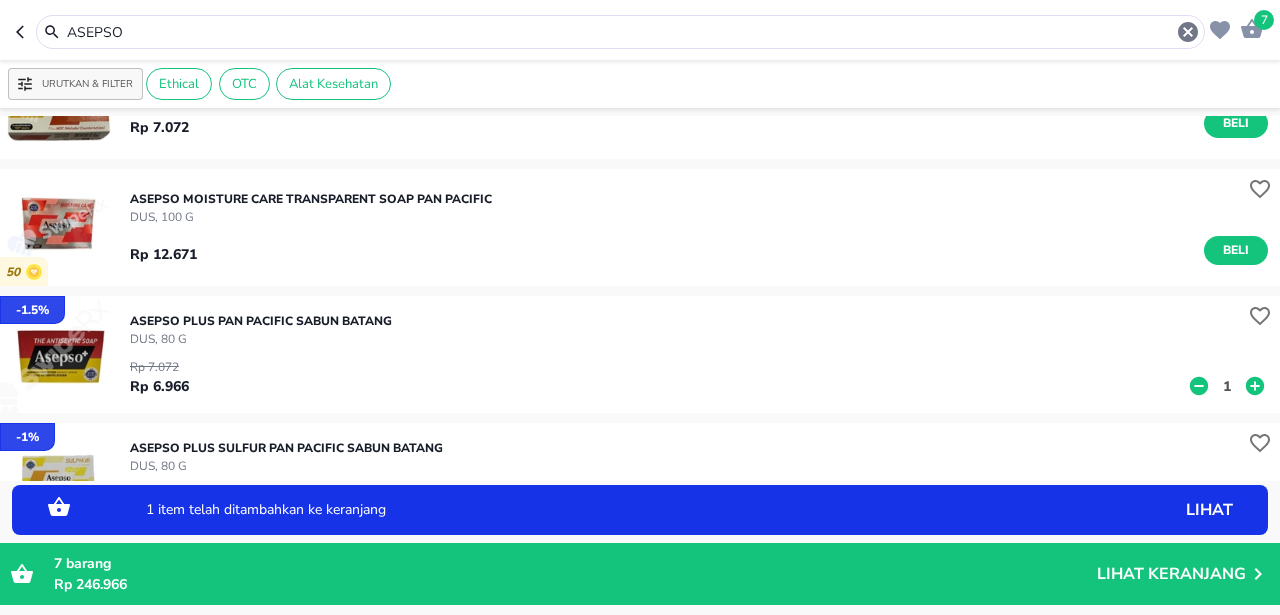 click on "1" at bounding box center [1227, 386] 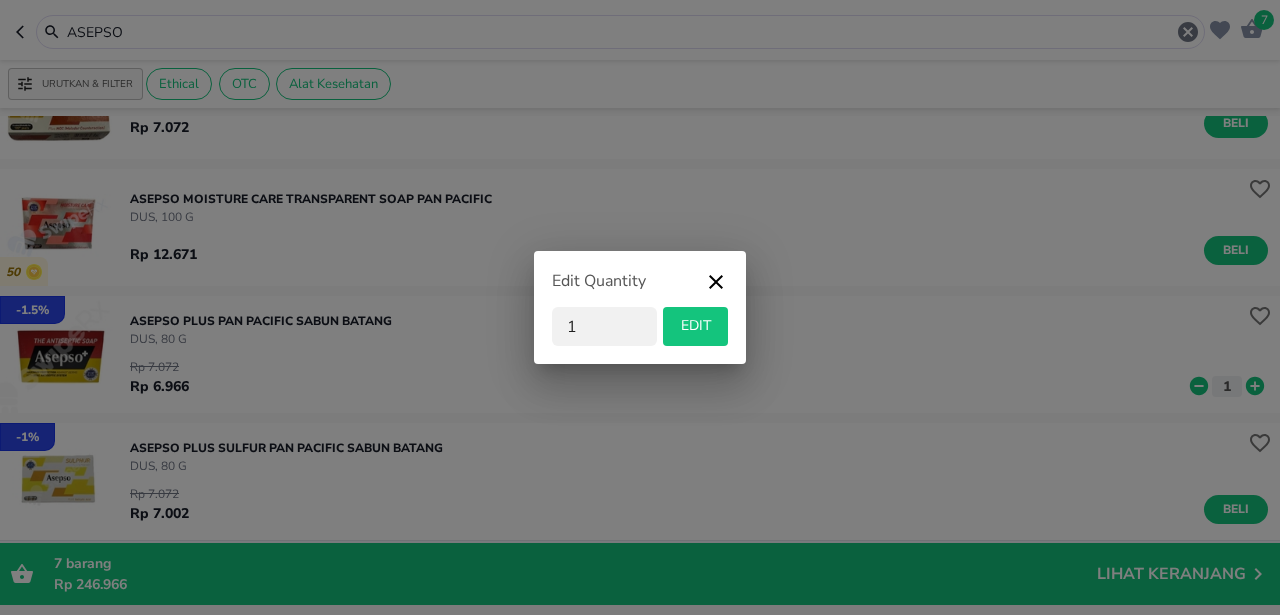 type on "18" 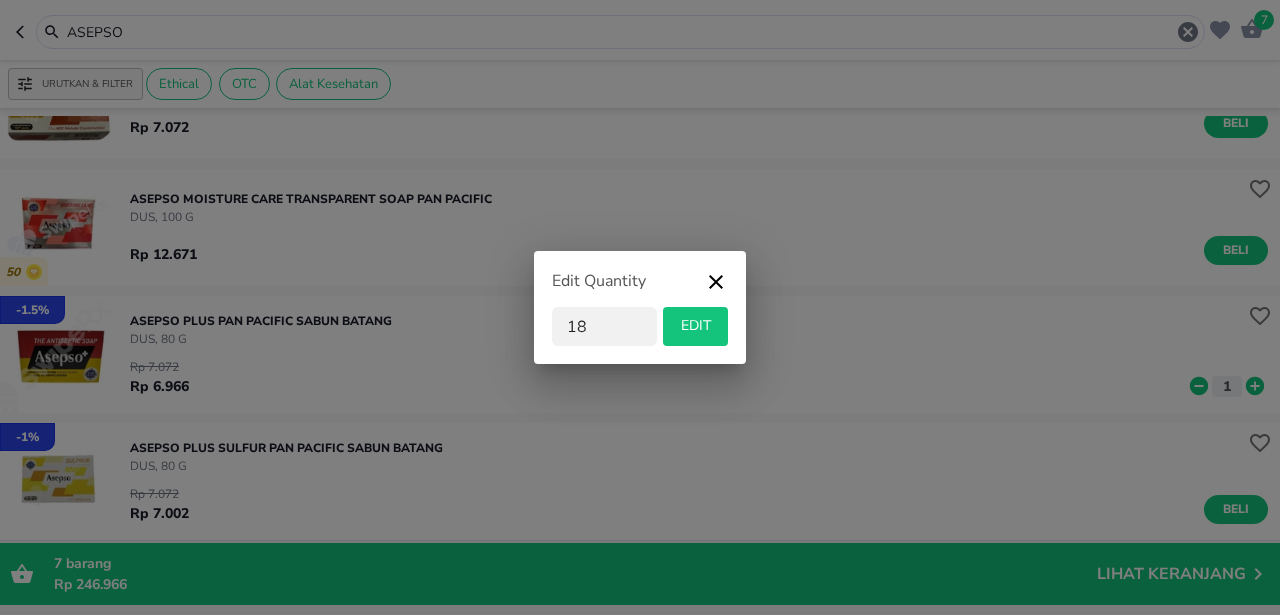 click on "EDIT" at bounding box center (695, 326) 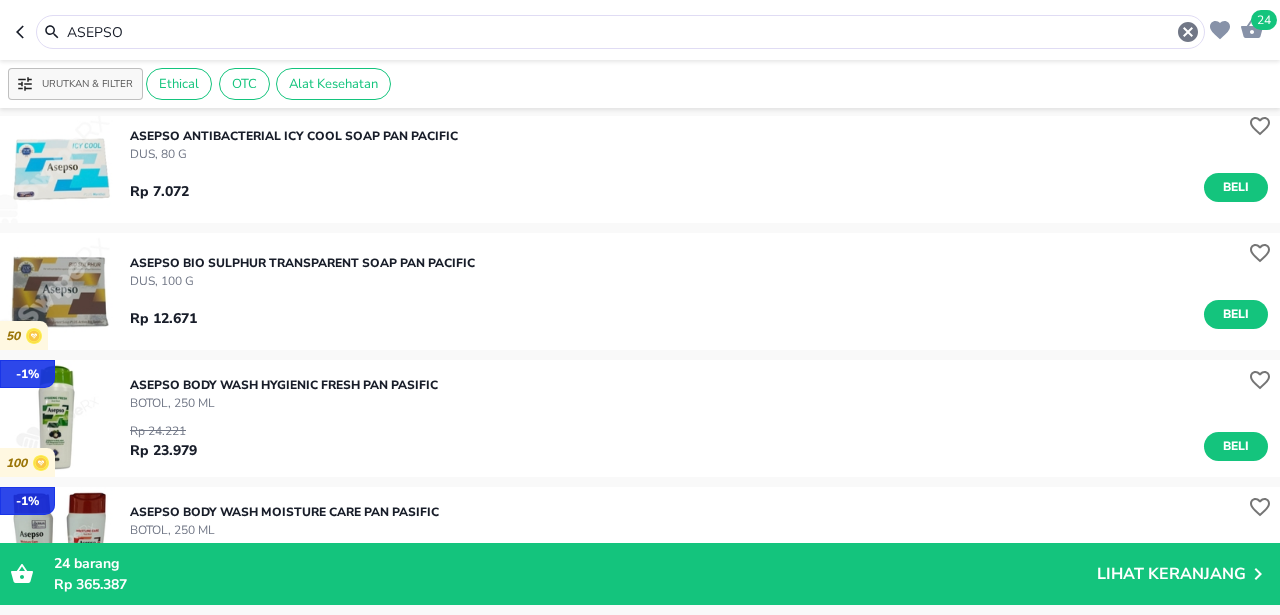 scroll, scrollTop: 112, scrollLeft: 0, axis: vertical 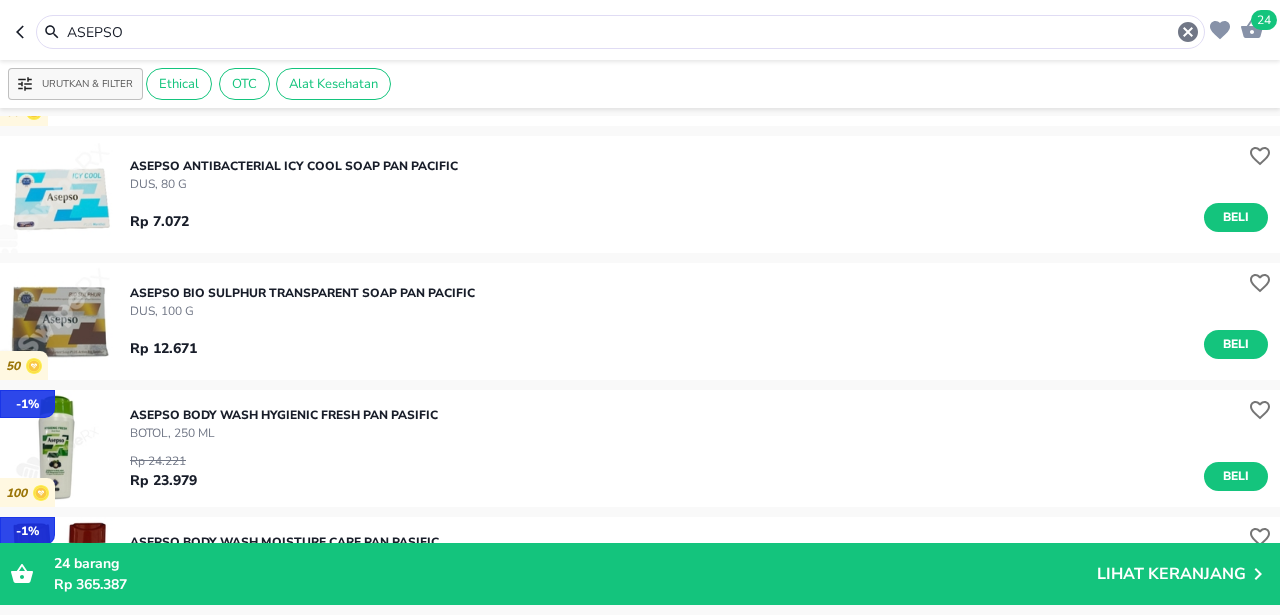 click on "ASEPSO" at bounding box center (620, 32) 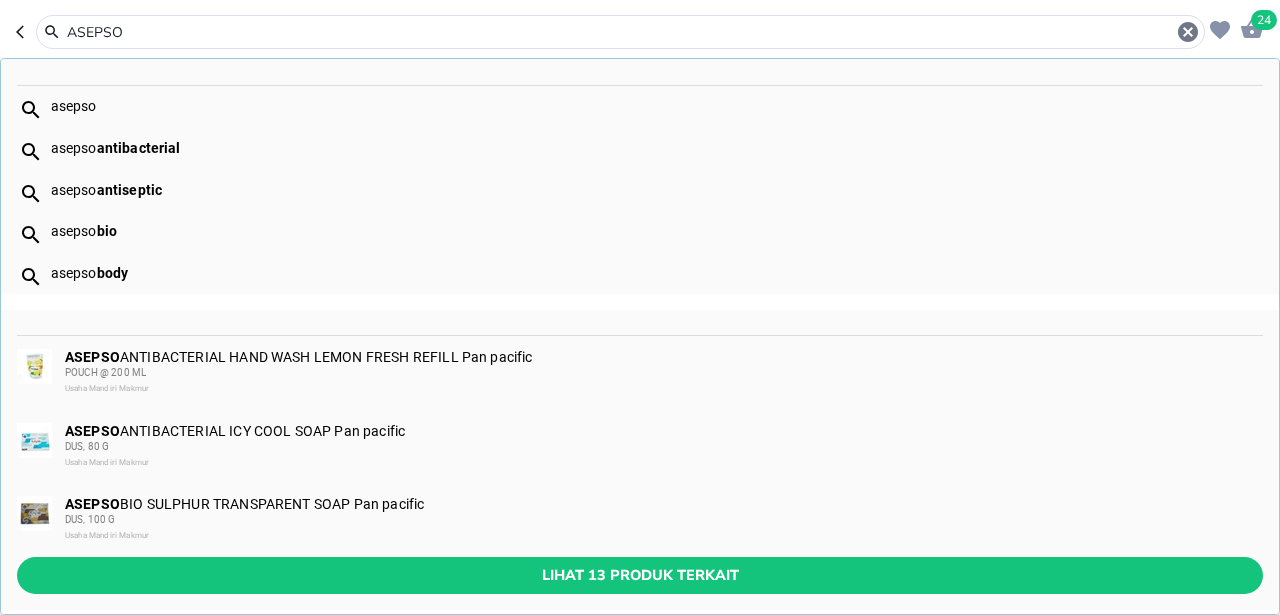 click on "ASEPSO" at bounding box center [620, 32] 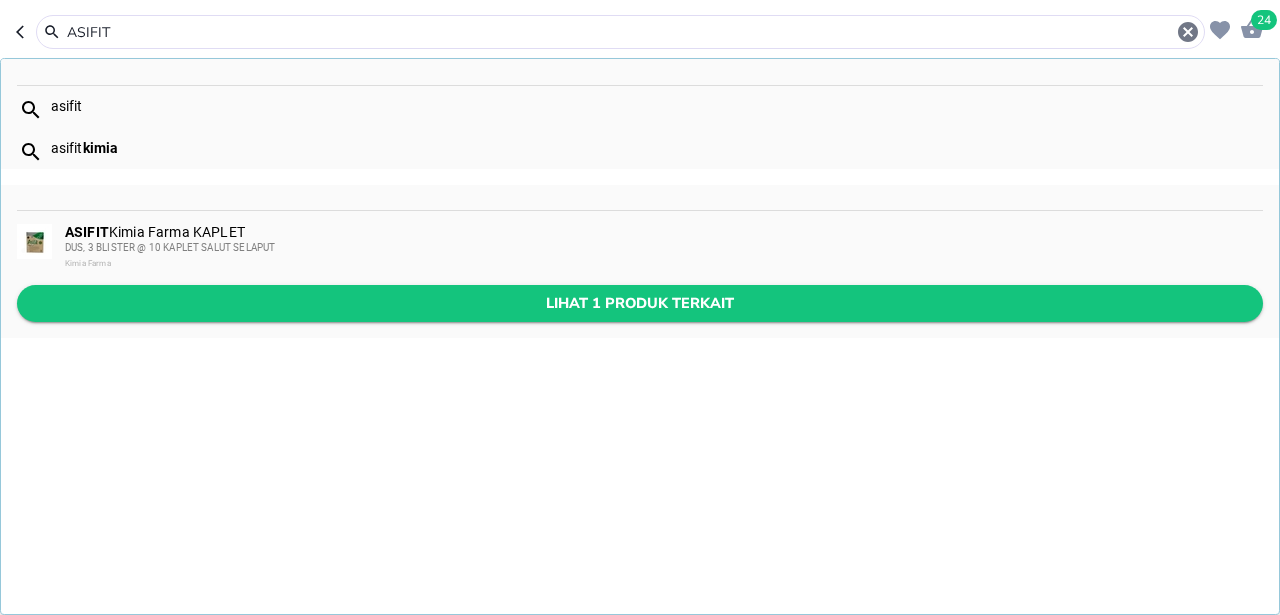 click on "Lihat 1 produk terkait" at bounding box center [640, 303] 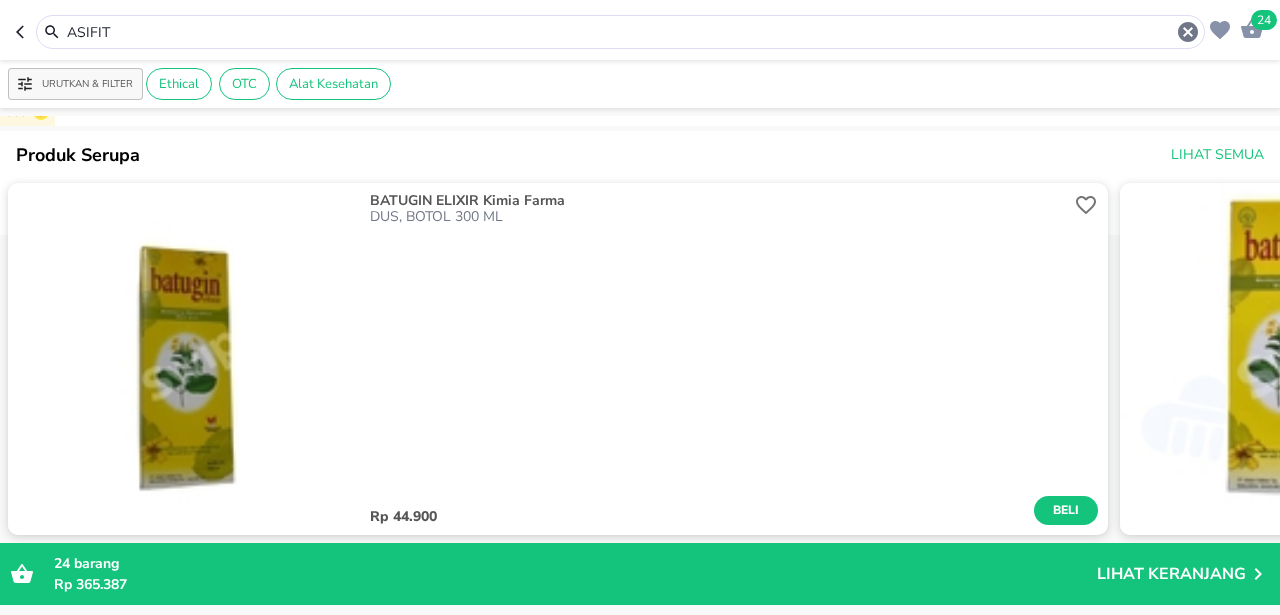 scroll, scrollTop: 0, scrollLeft: 0, axis: both 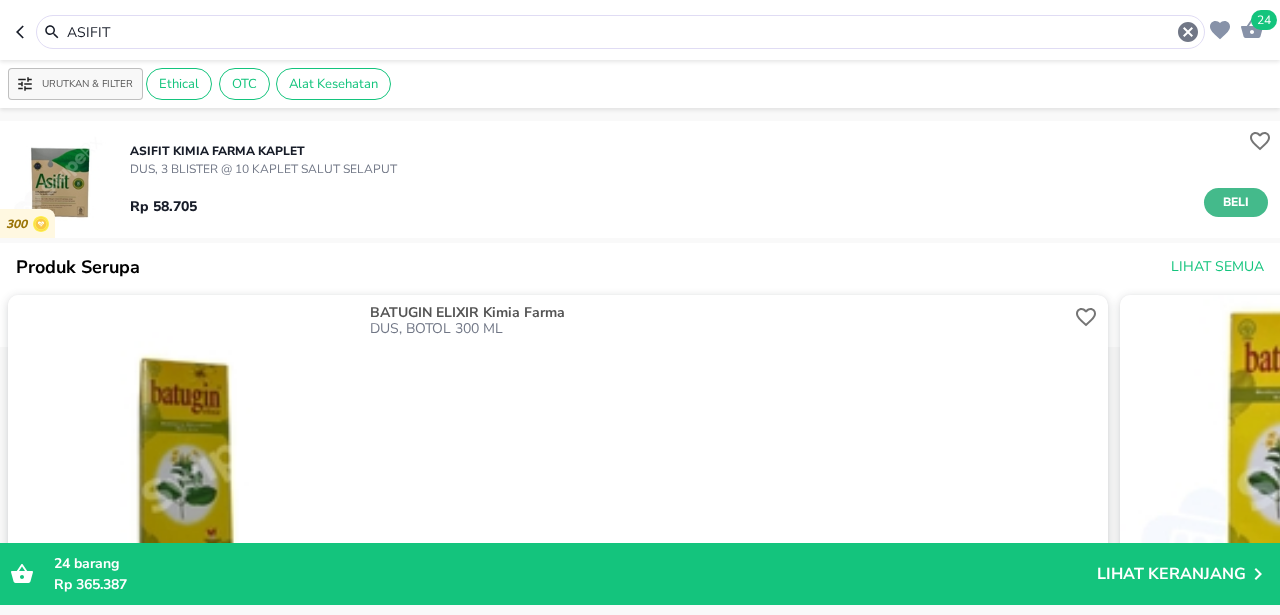 click on "Beli" at bounding box center (1236, 202) 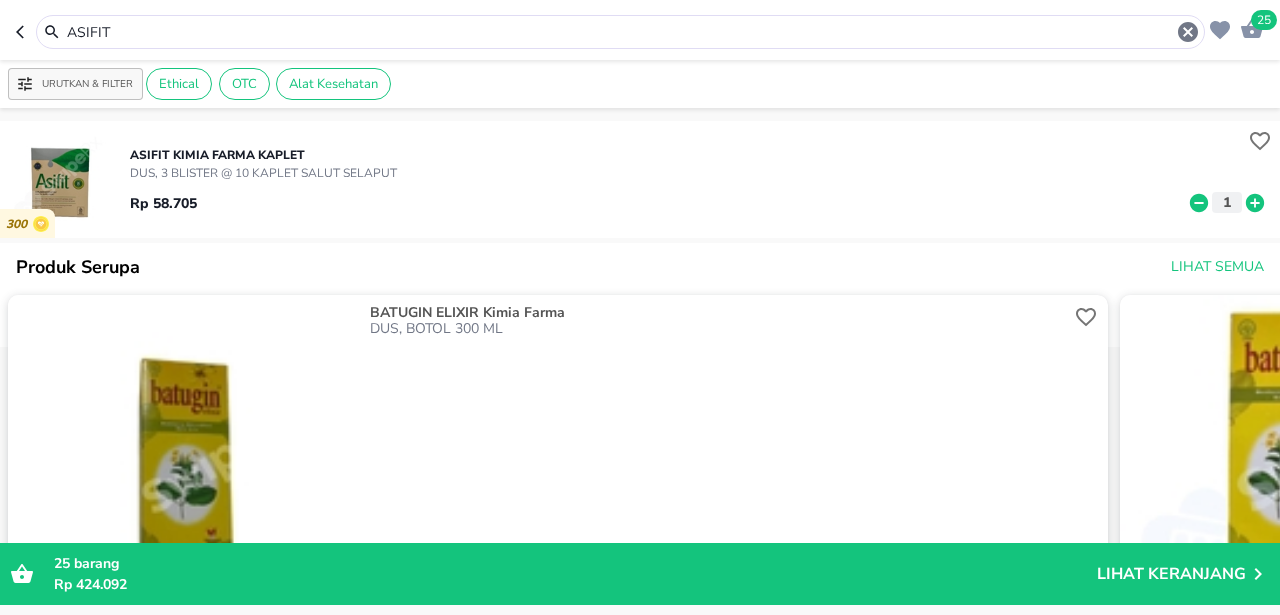 click 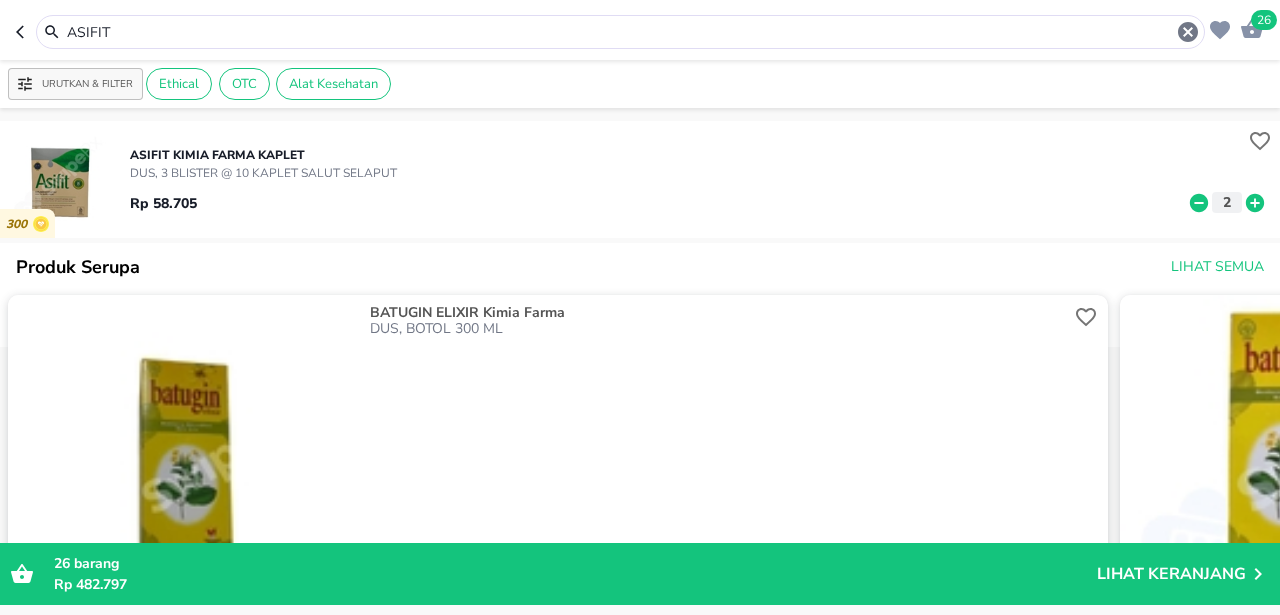 click on "ASIFIT" at bounding box center (620, 32) 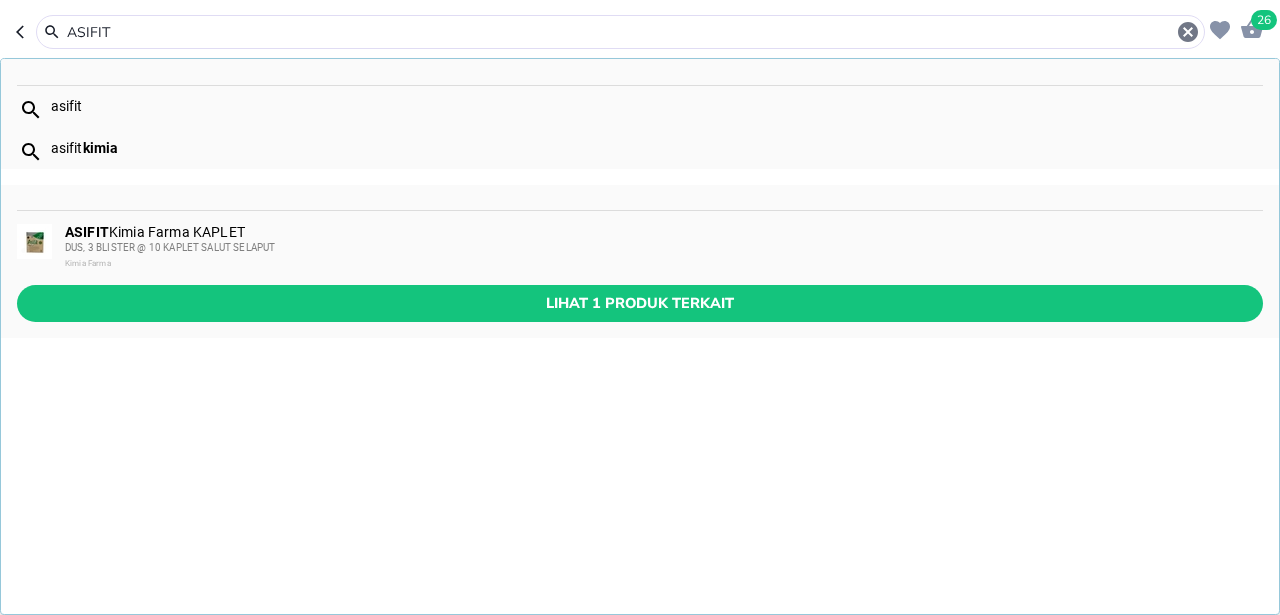 paste on "BATUGIN" 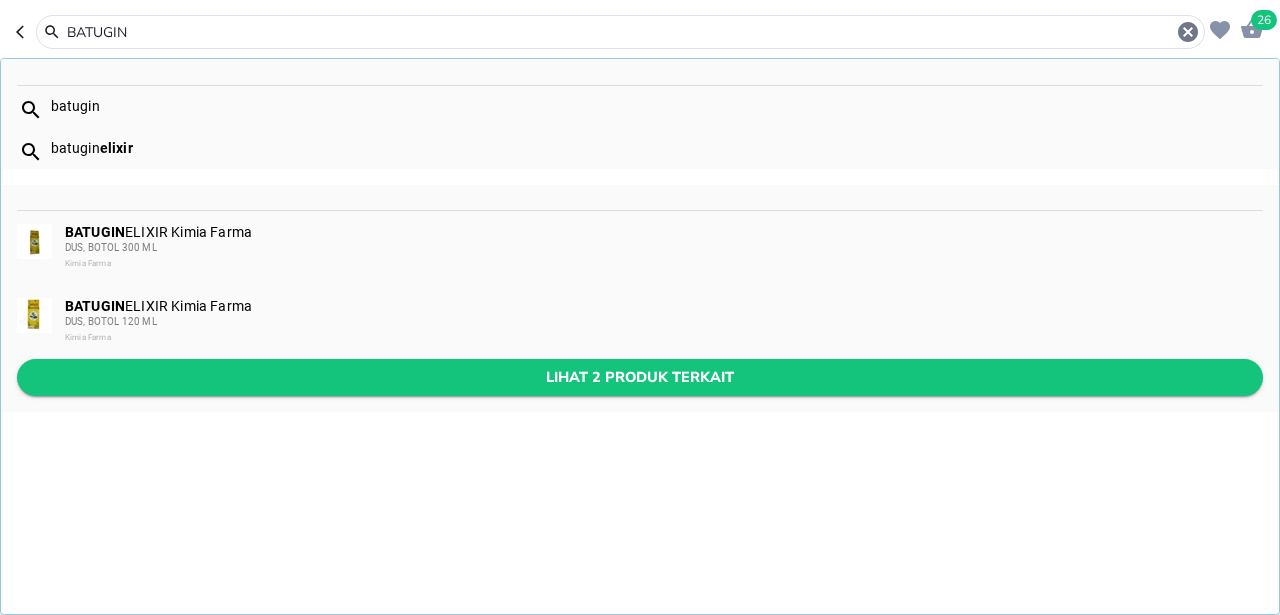 click on "Lihat 2 produk terkait" at bounding box center (640, 377) 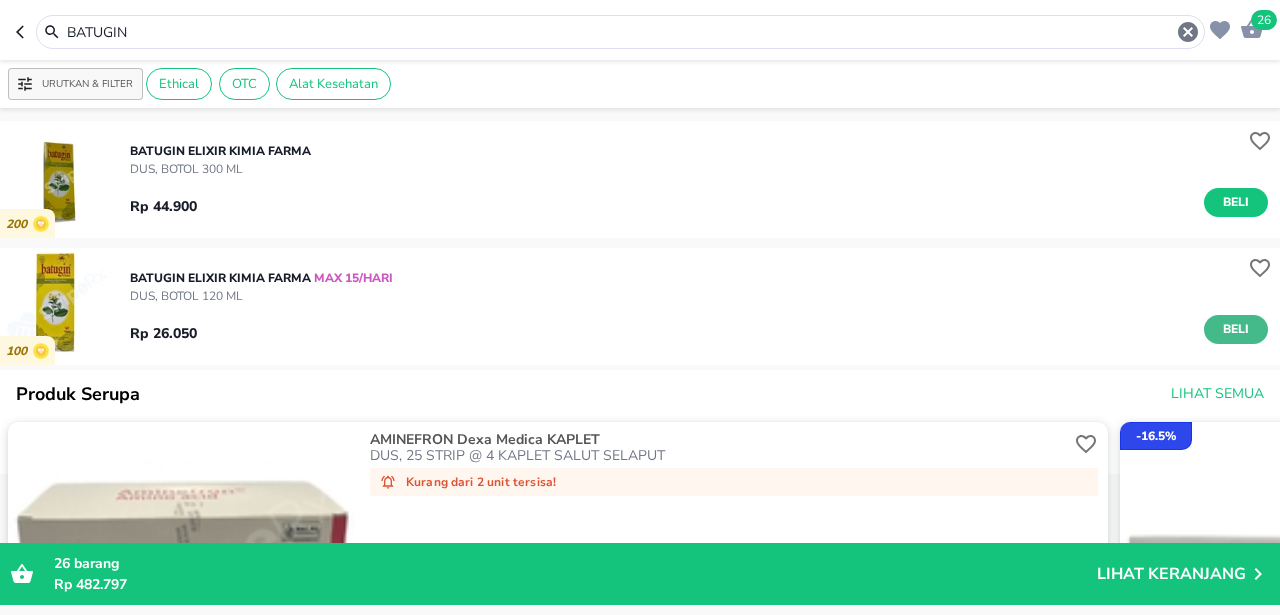 click on "Beli" at bounding box center (1236, 329) 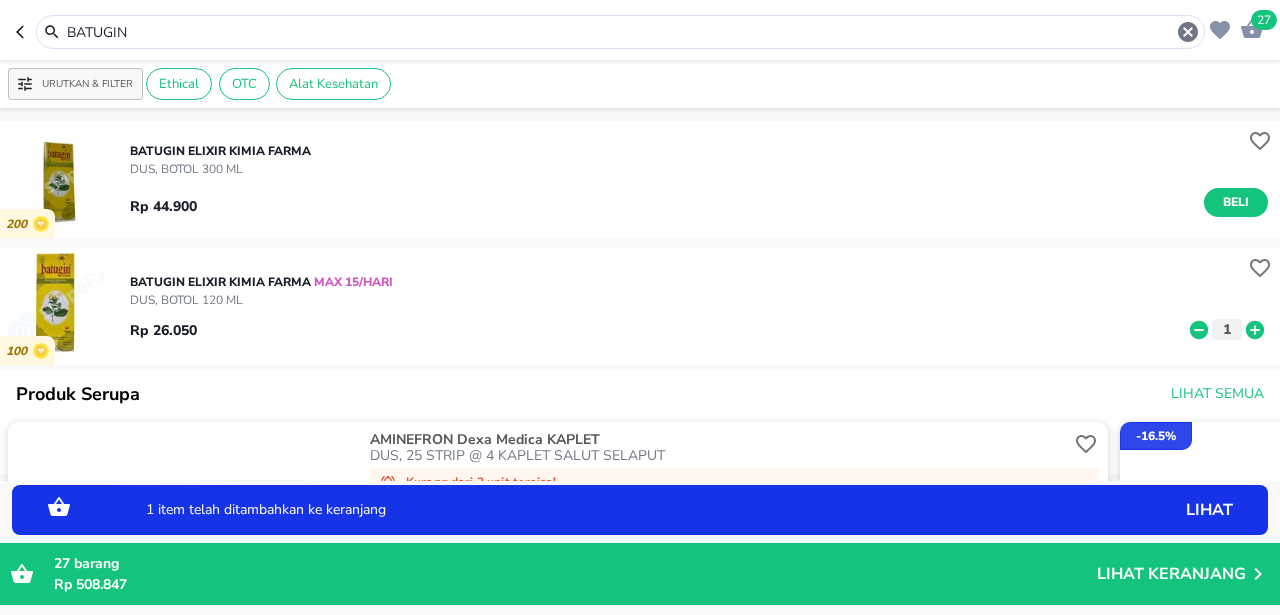 click 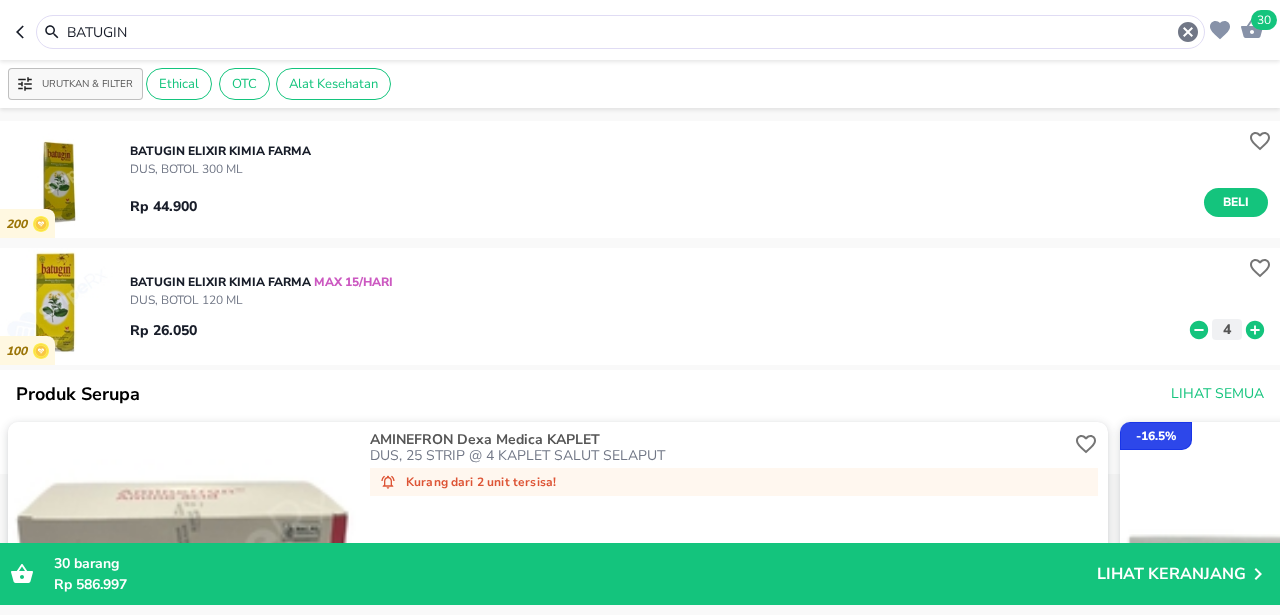 click 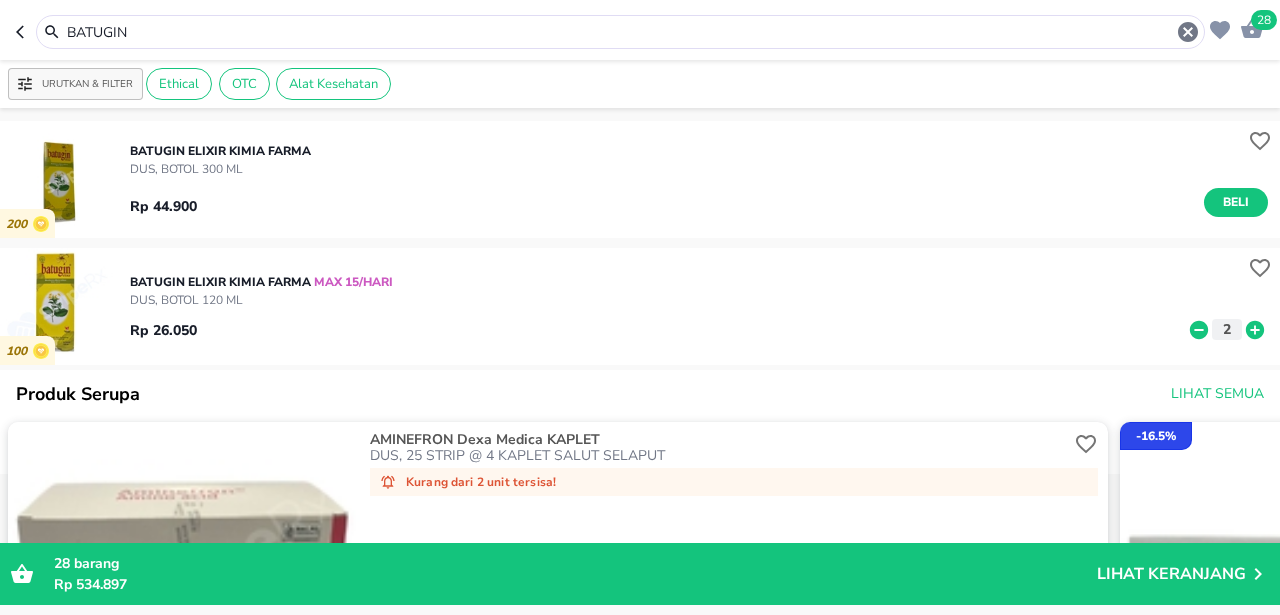 click on "BATUGIN" at bounding box center (620, 32) 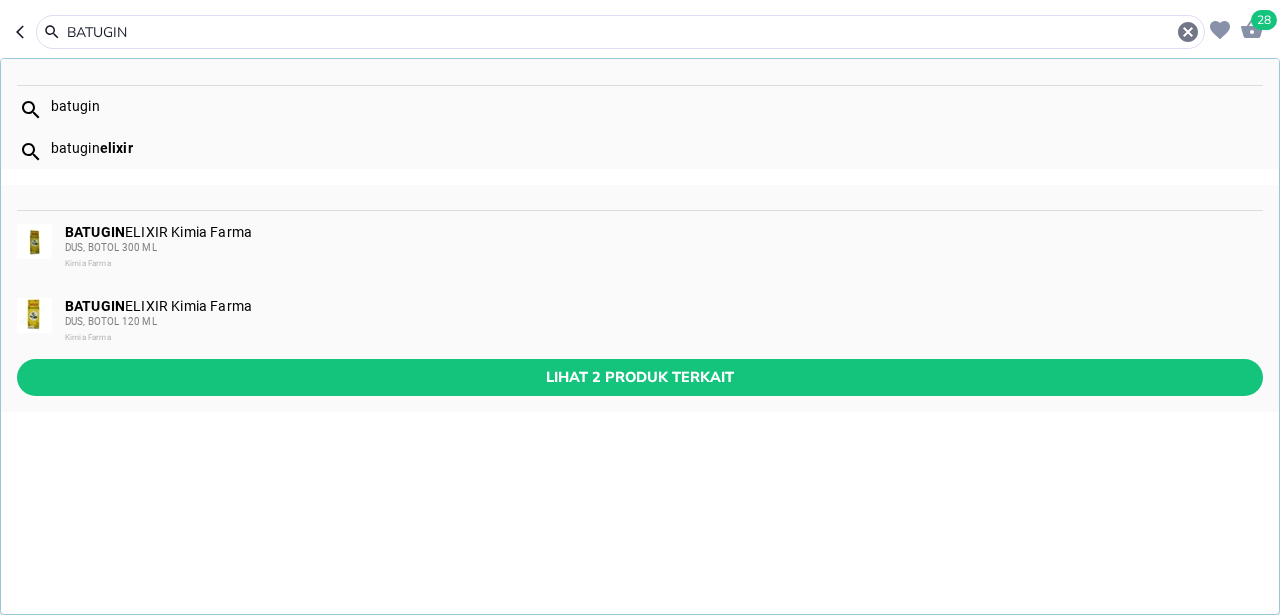 click on "BATUGIN" at bounding box center [620, 32] 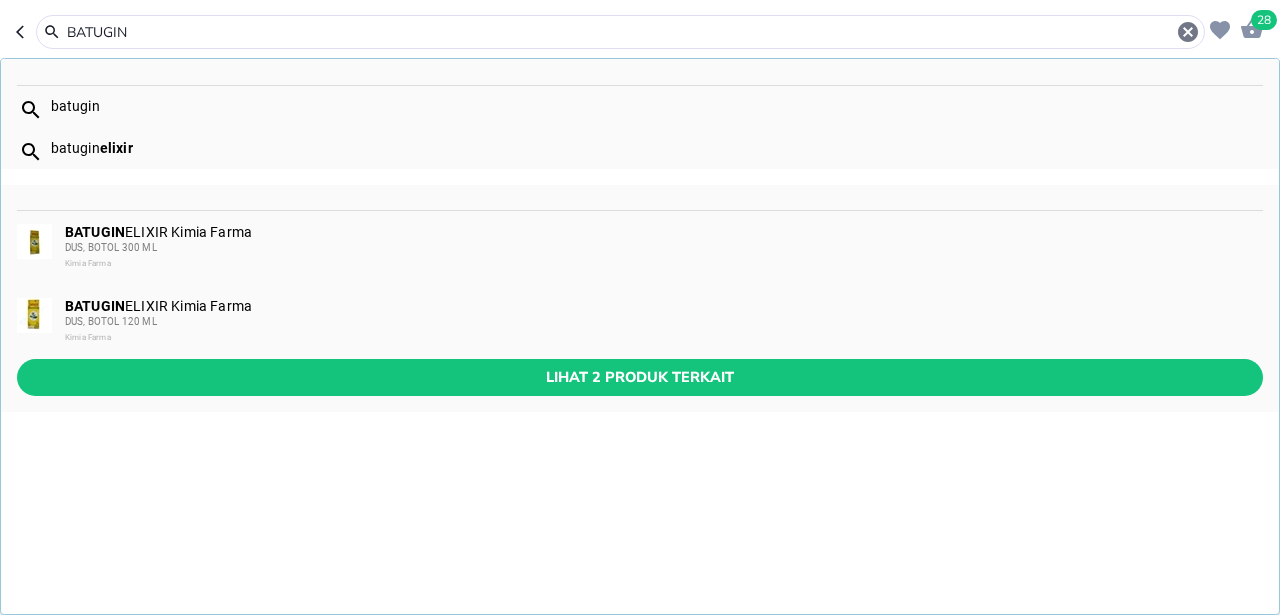 paste on "EPANTHE" 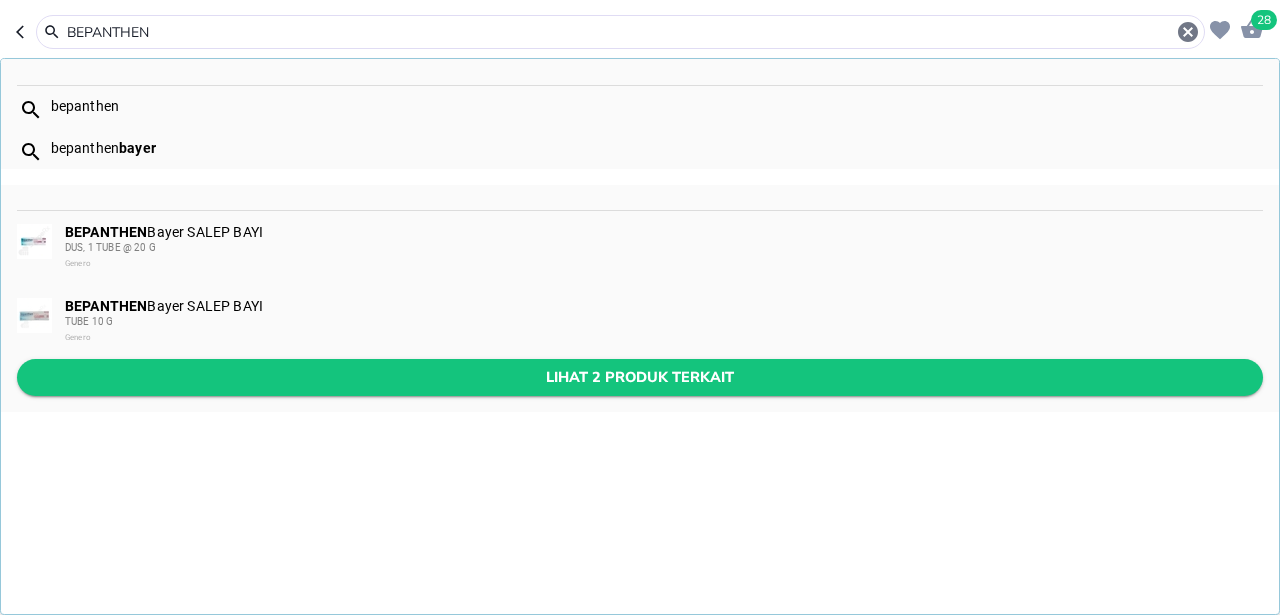 click on "Lihat 2 produk terkait" at bounding box center [640, 377] 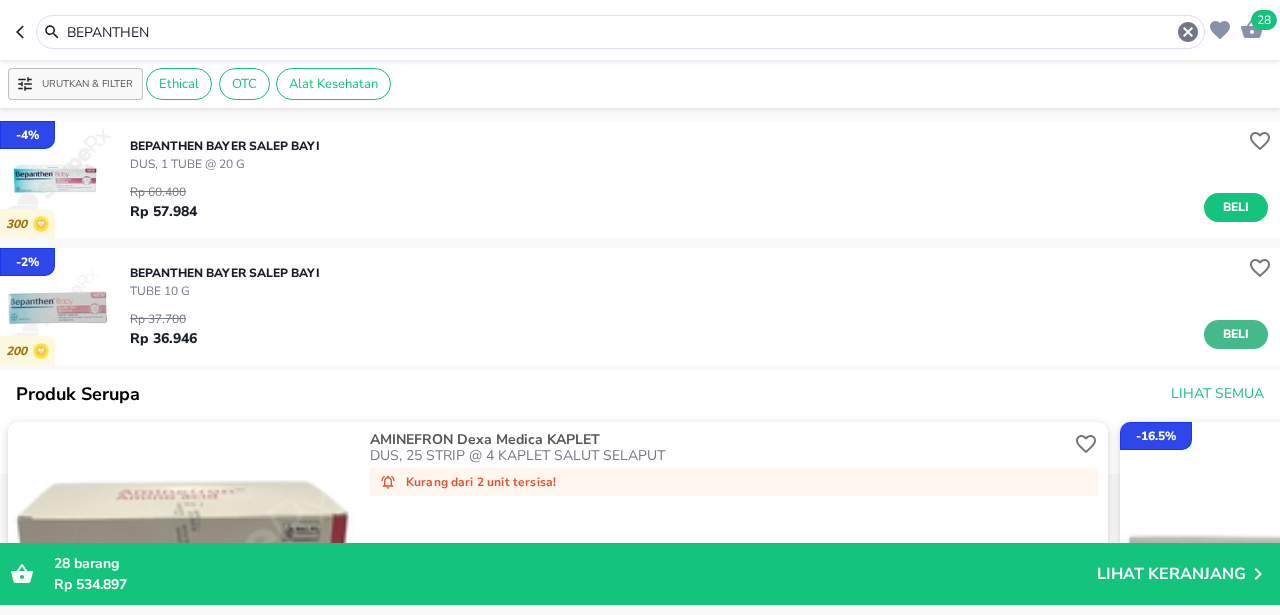 click on "Beli" at bounding box center [1236, 334] 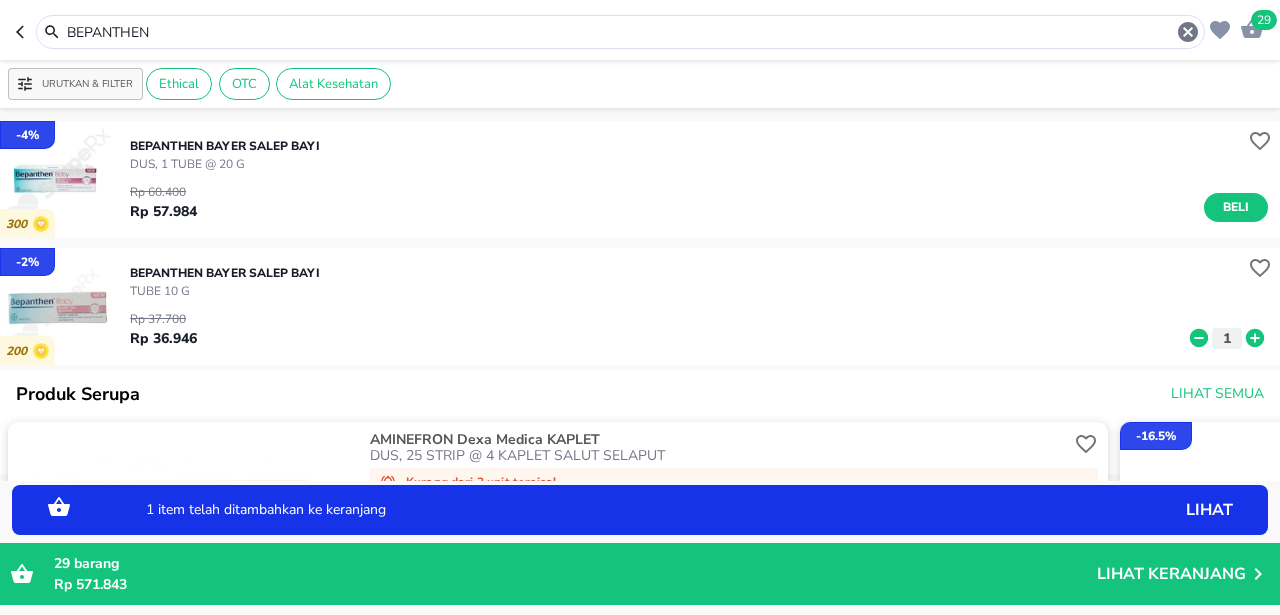 click 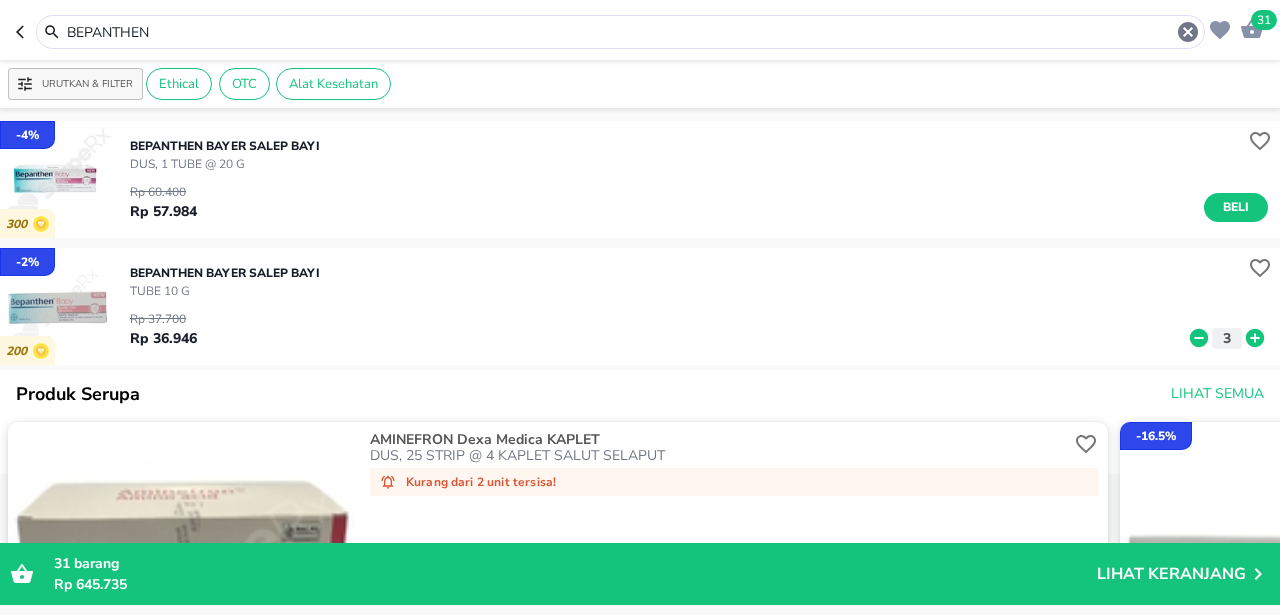 click on "BEPANTHEN" at bounding box center (620, 32) 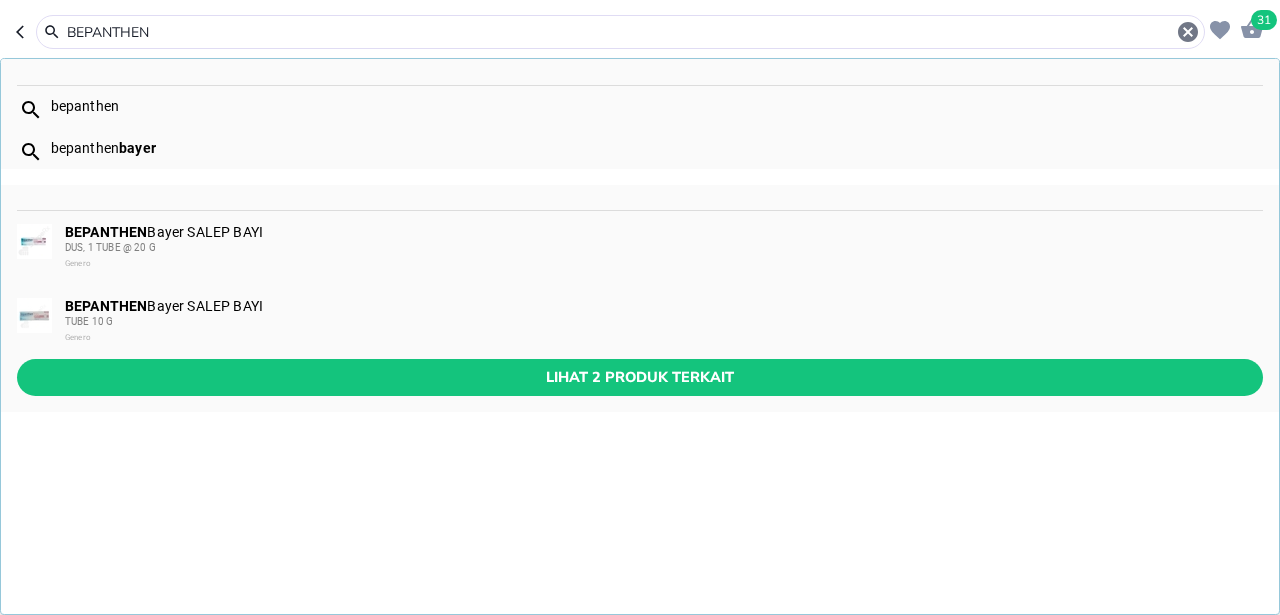 paste on "ISOLVO" 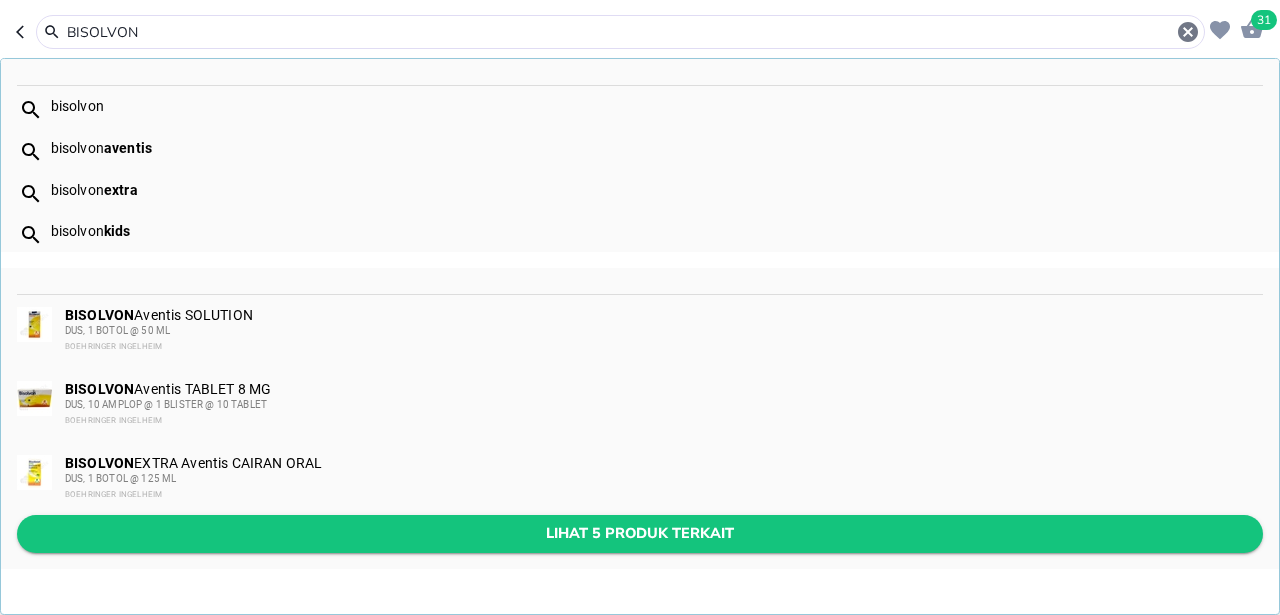 type on "BISOLVON" 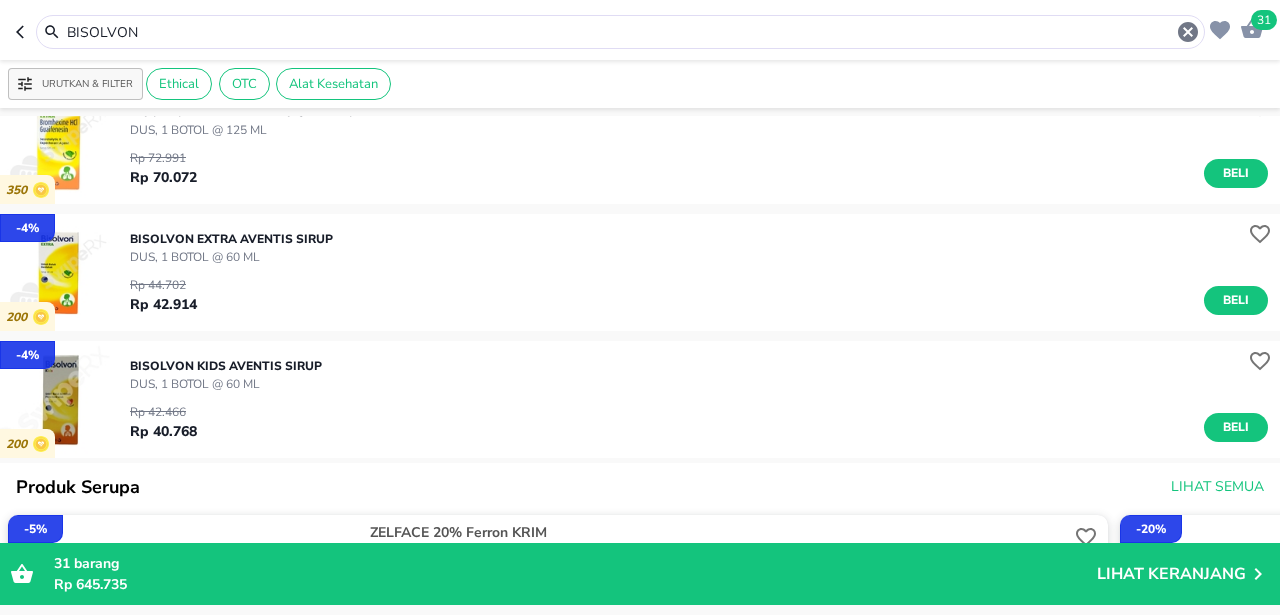 scroll, scrollTop: 289, scrollLeft: 0, axis: vertical 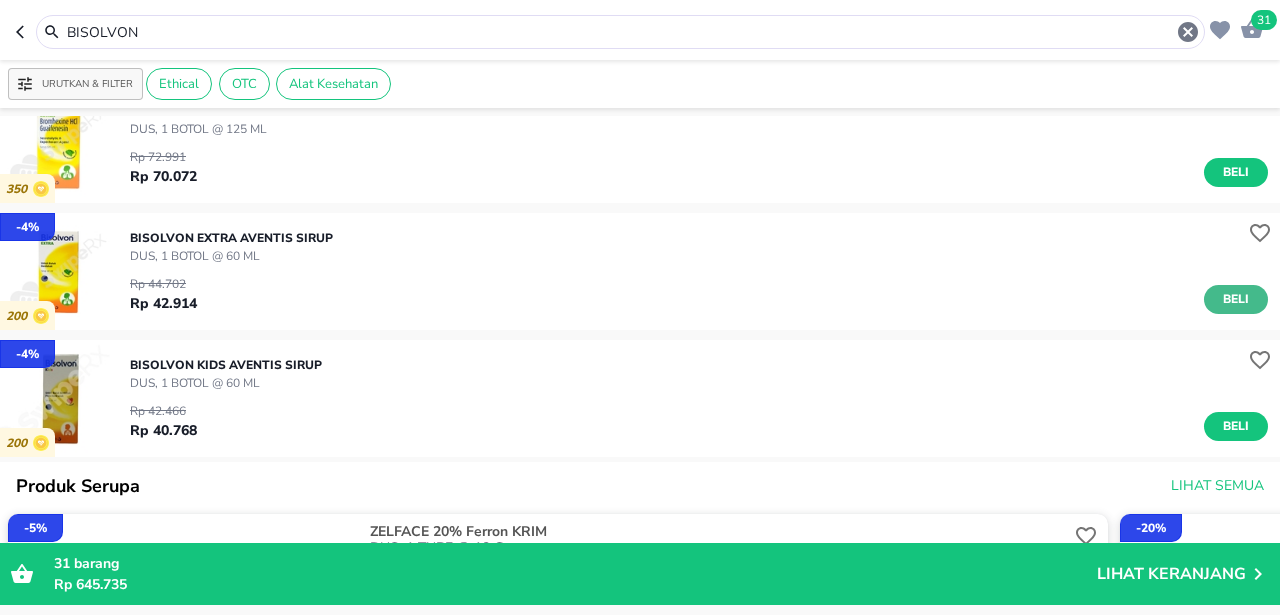 click on "Beli" at bounding box center (1236, 299) 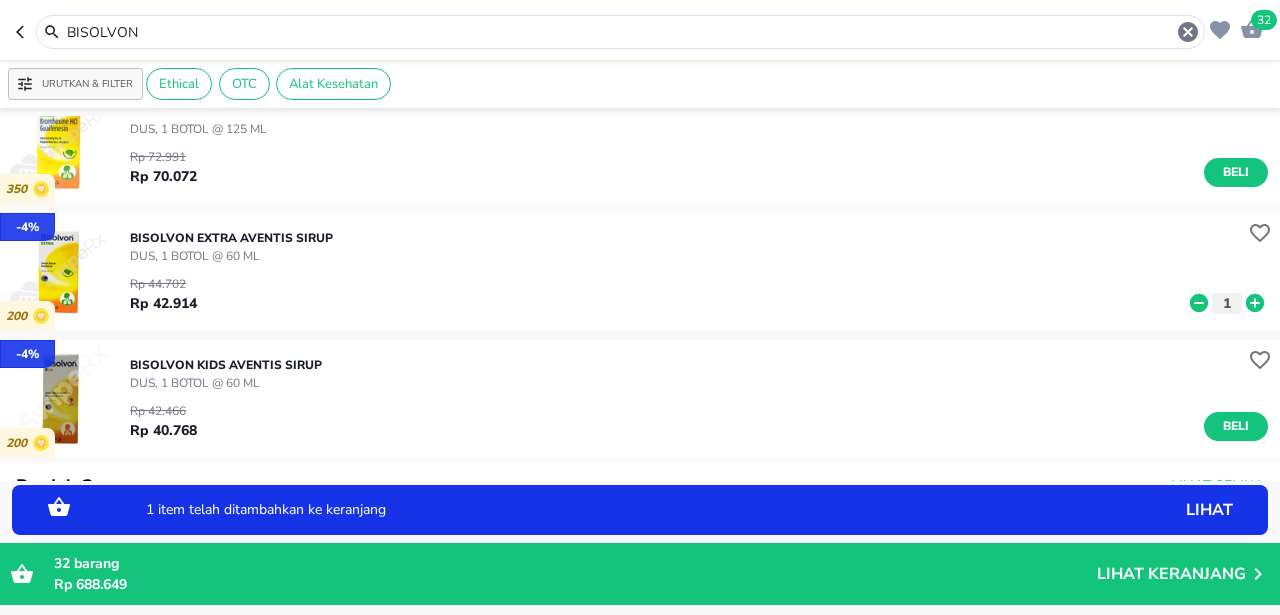 click 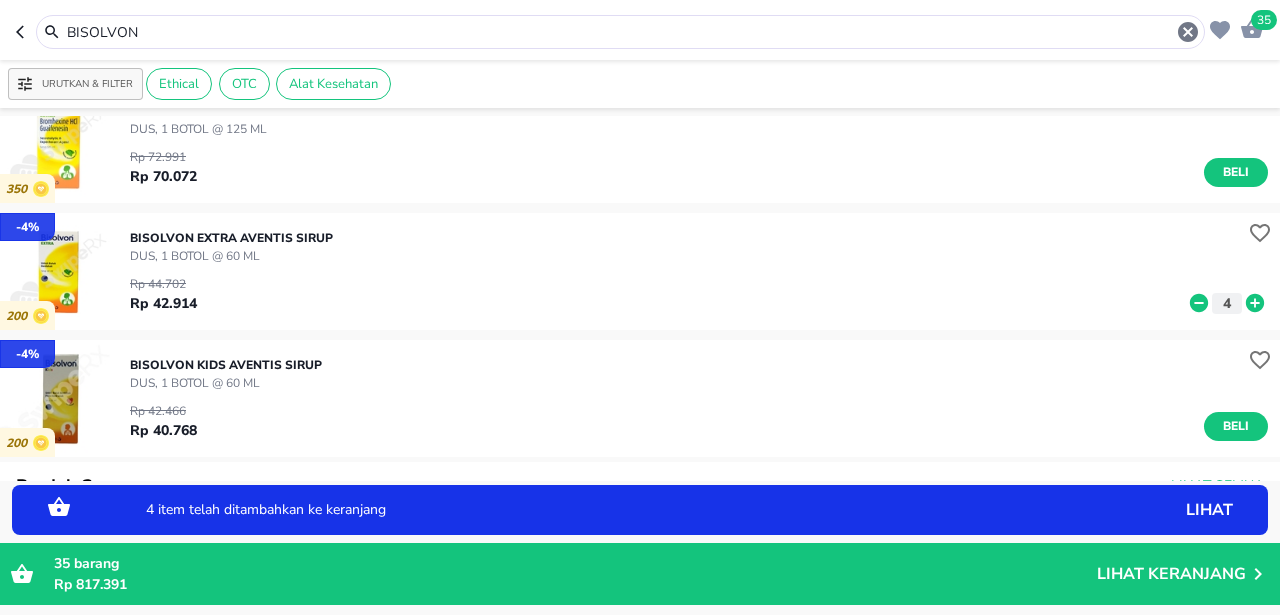 click 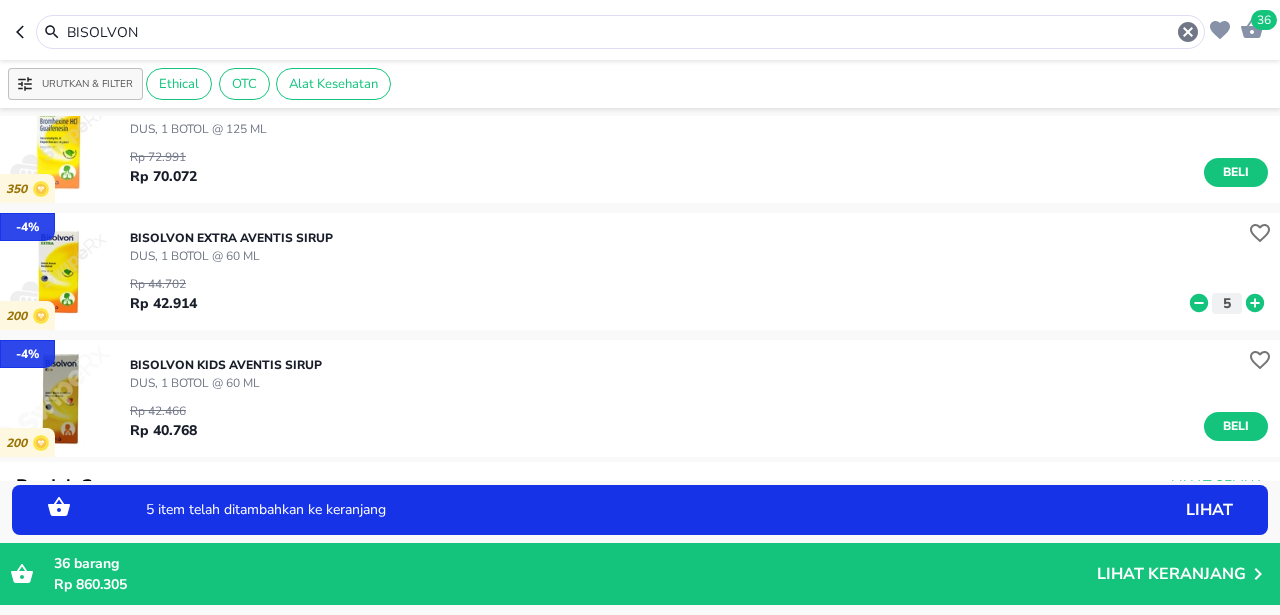 click on "BISOLVON EXTRA Aventis SIRUP DUS, 1 BOTOL @ 60 ML Rp 44.702 Rp 42.914 5" at bounding box center (705, 271) 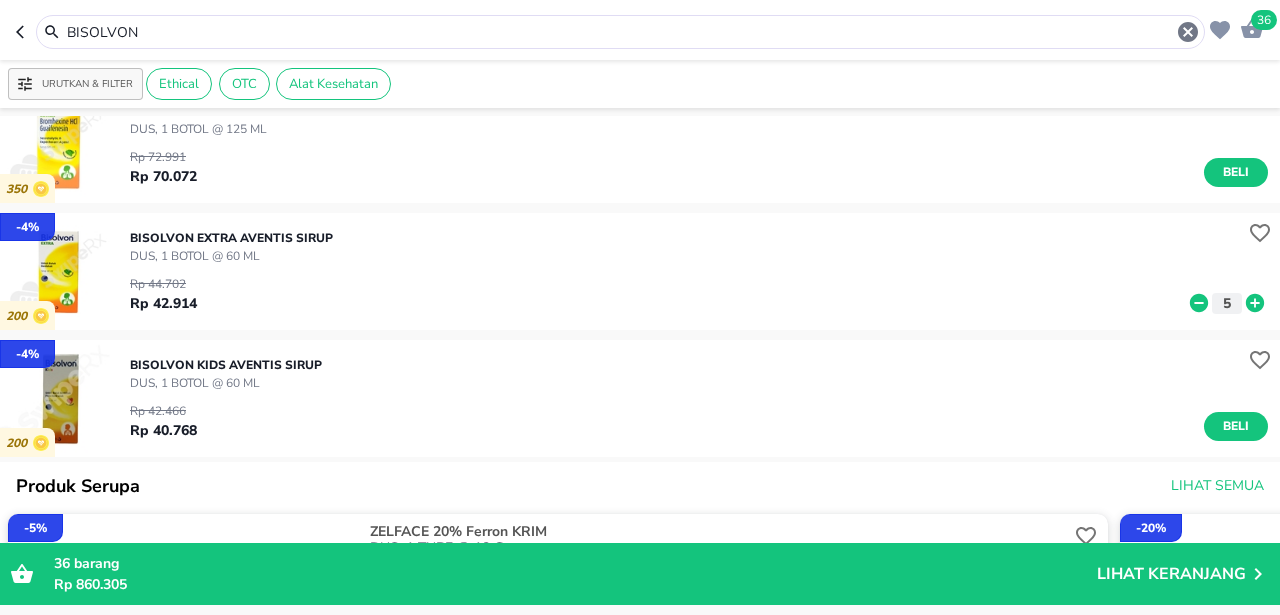 click on "BISOLVON EXTRA Aventis SIRUP" at bounding box center [231, 238] 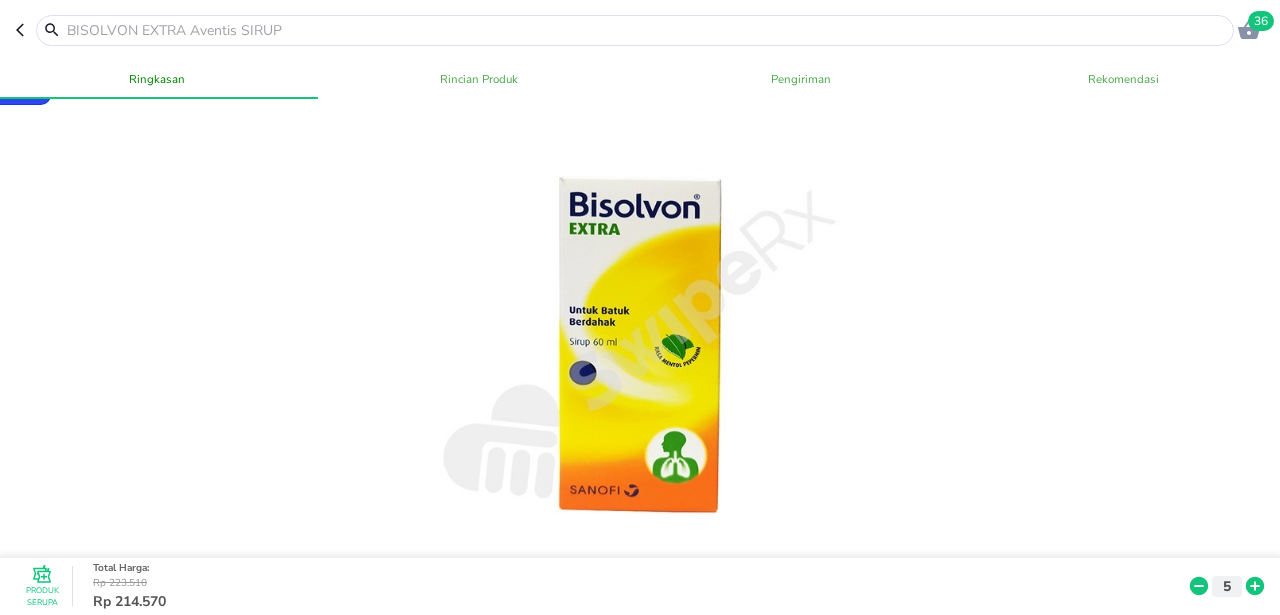 scroll, scrollTop: 30, scrollLeft: 0, axis: vertical 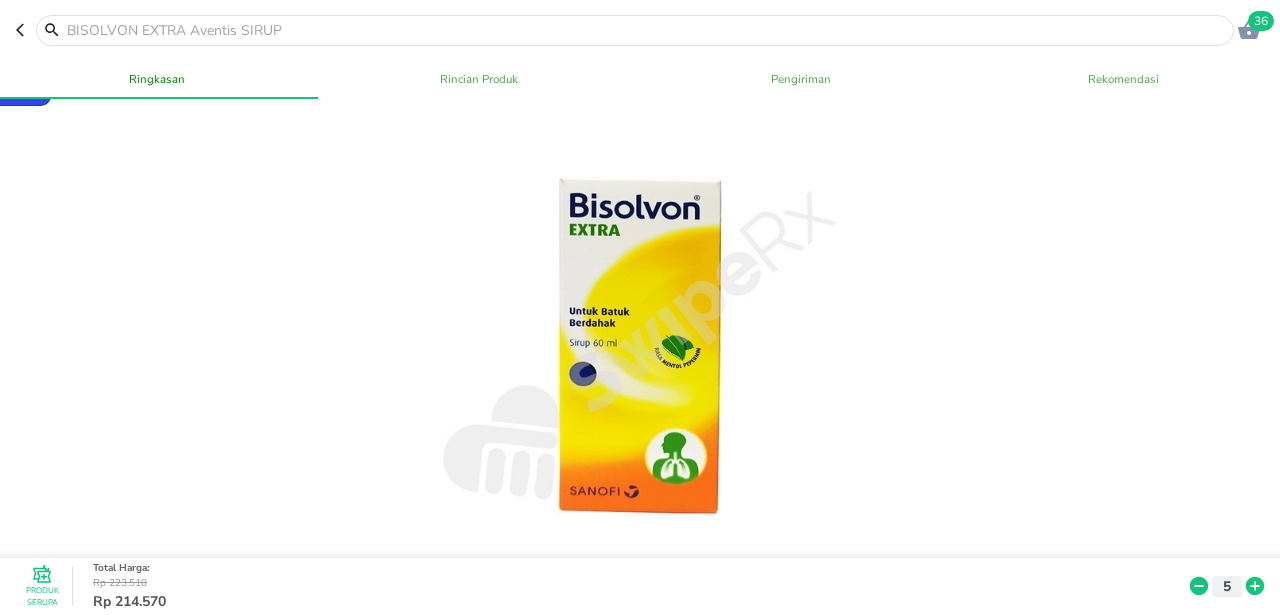 click at bounding box center (647, 30) 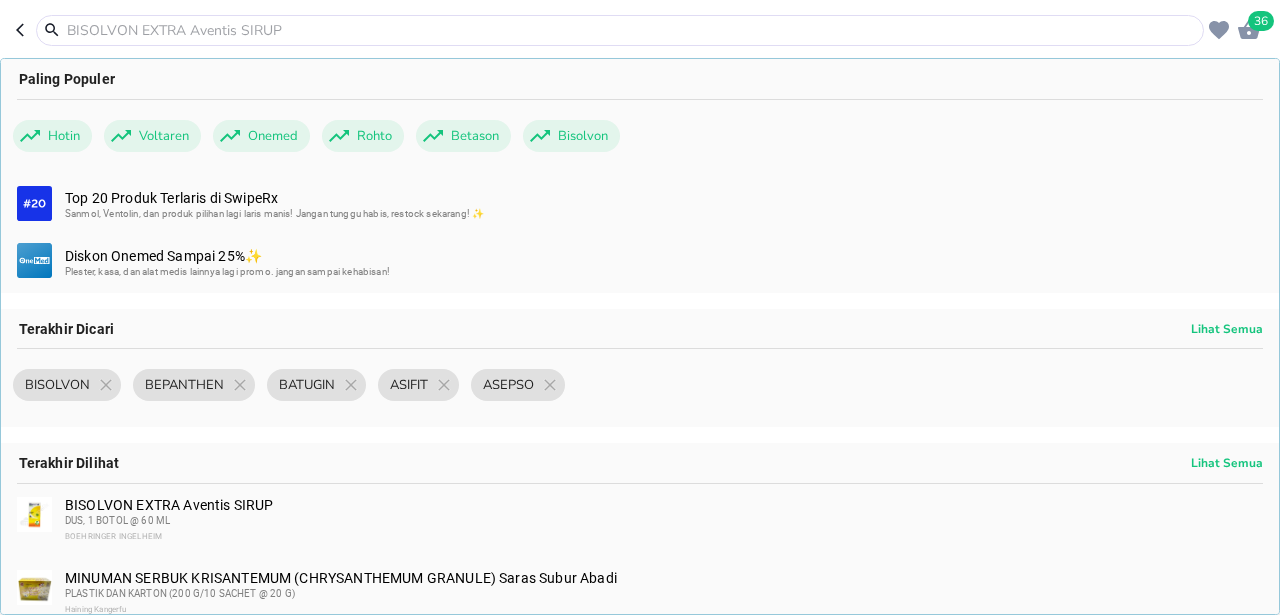 paste on "BISOLVON" 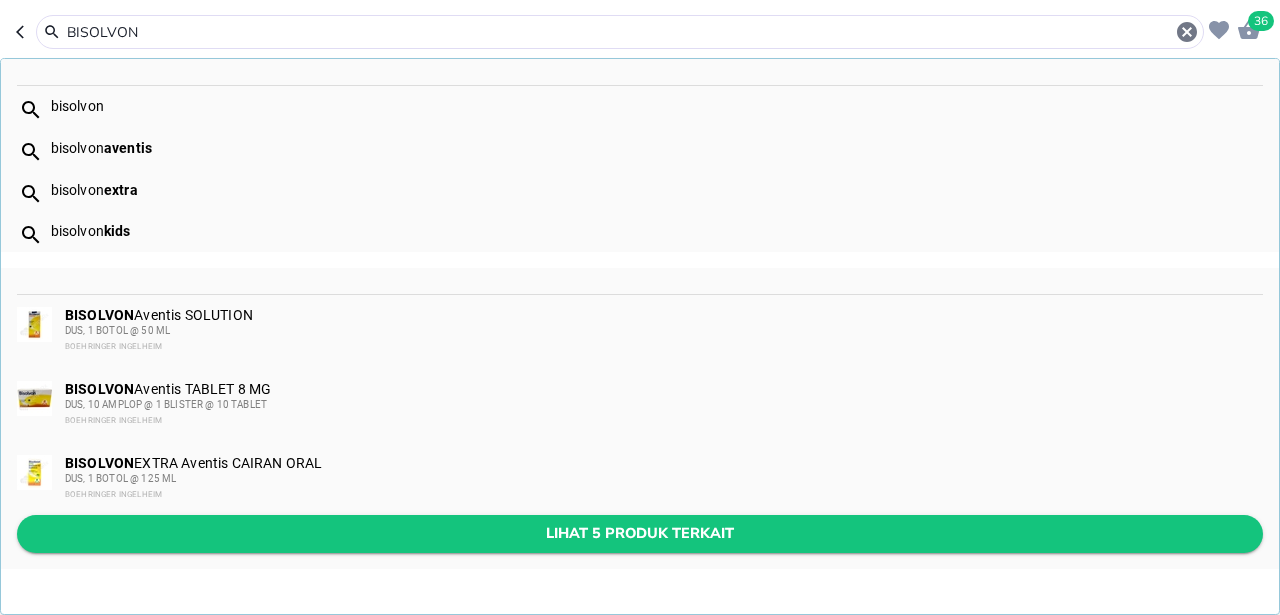 click on "Lihat 5 produk terkait" at bounding box center [640, 533] 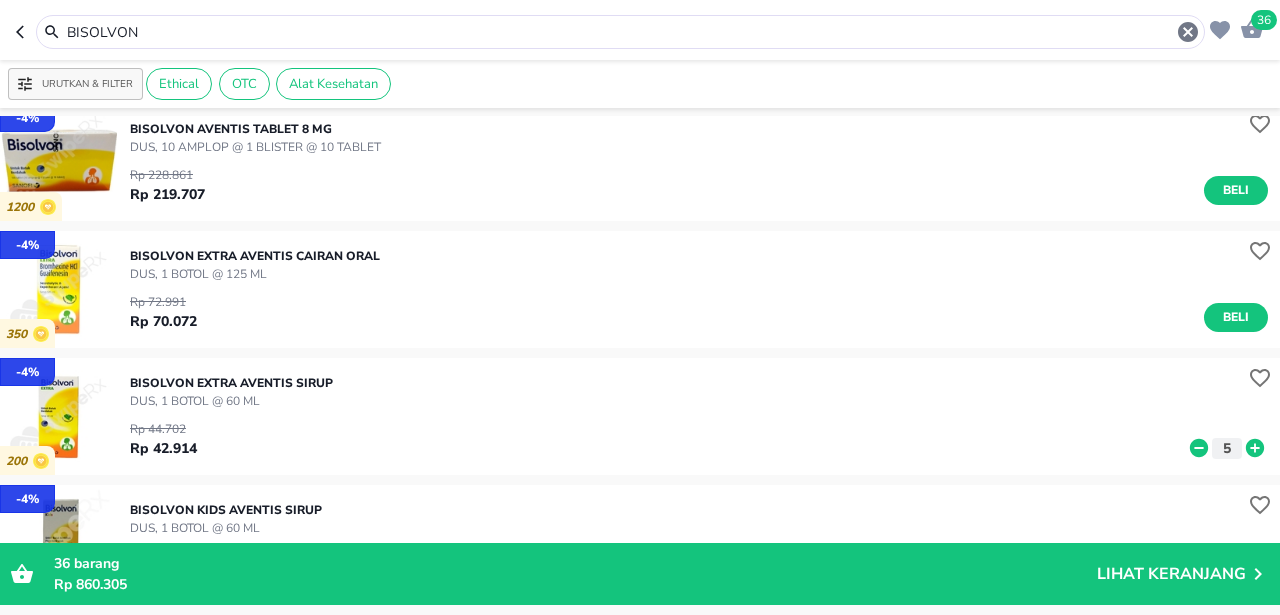 scroll, scrollTop: 0, scrollLeft: 0, axis: both 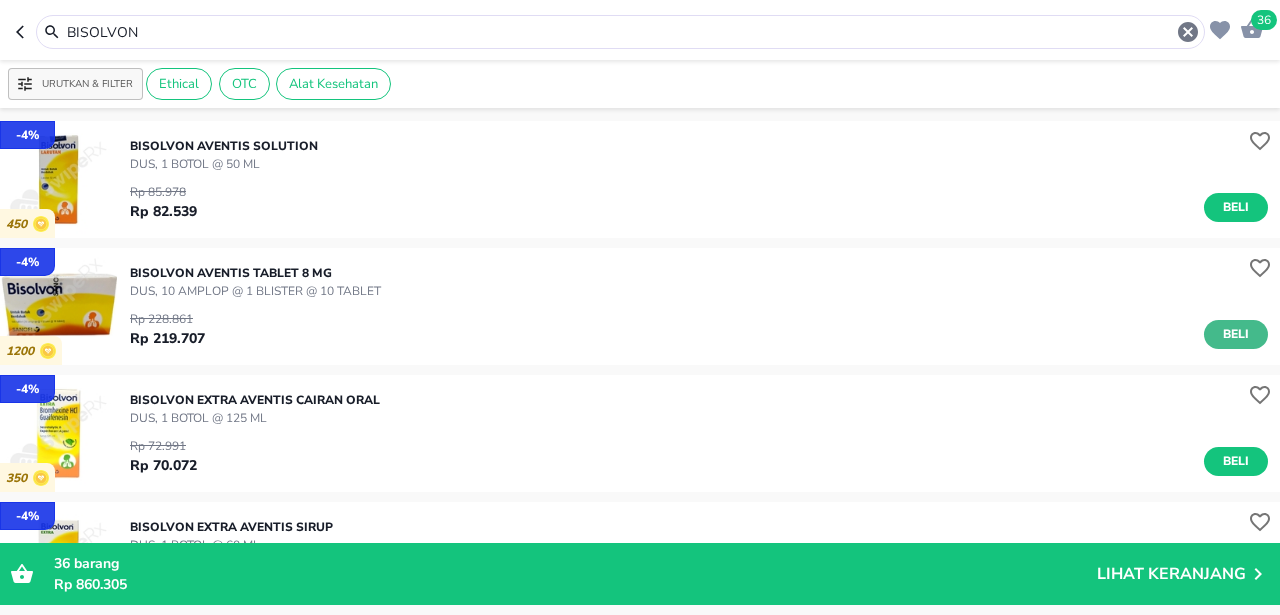 click on "Beli" at bounding box center [1236, 334] 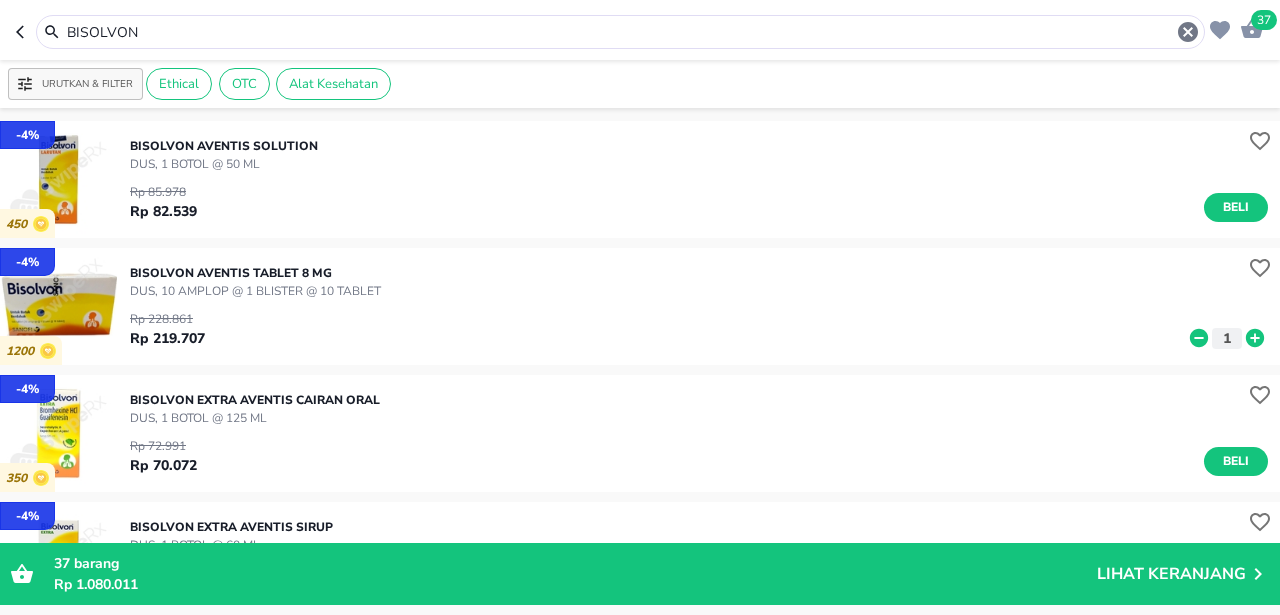 click on "BISOLVON" at bounding box center [620, 32] 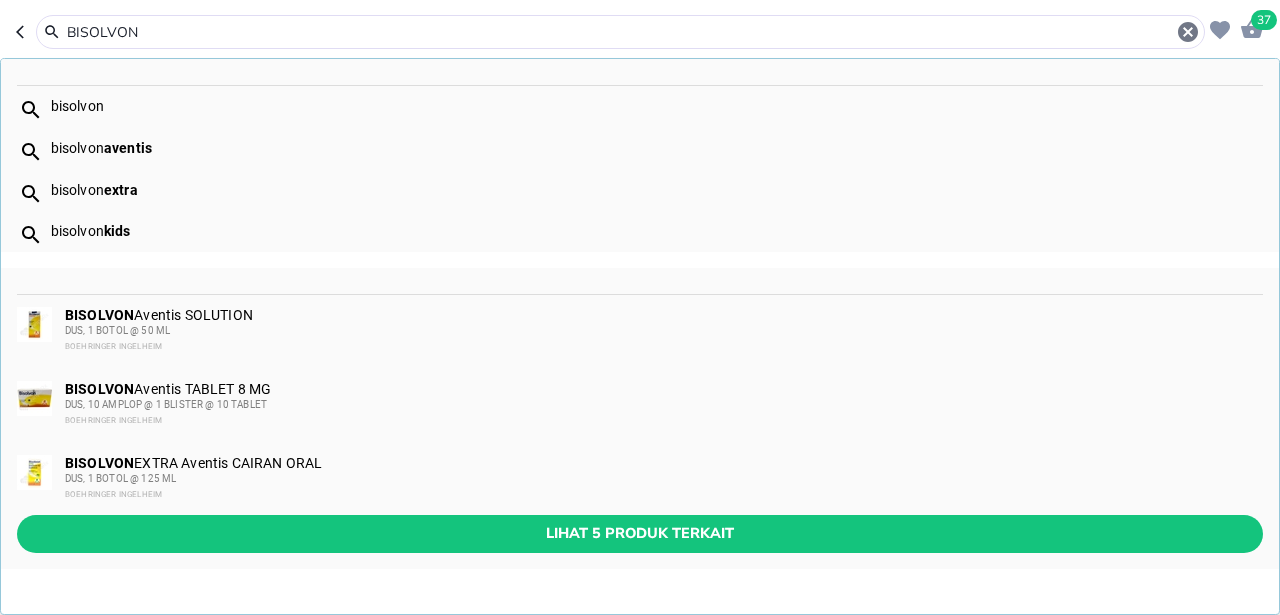 click on "BISOLVON" at bounding box center (620, 32) 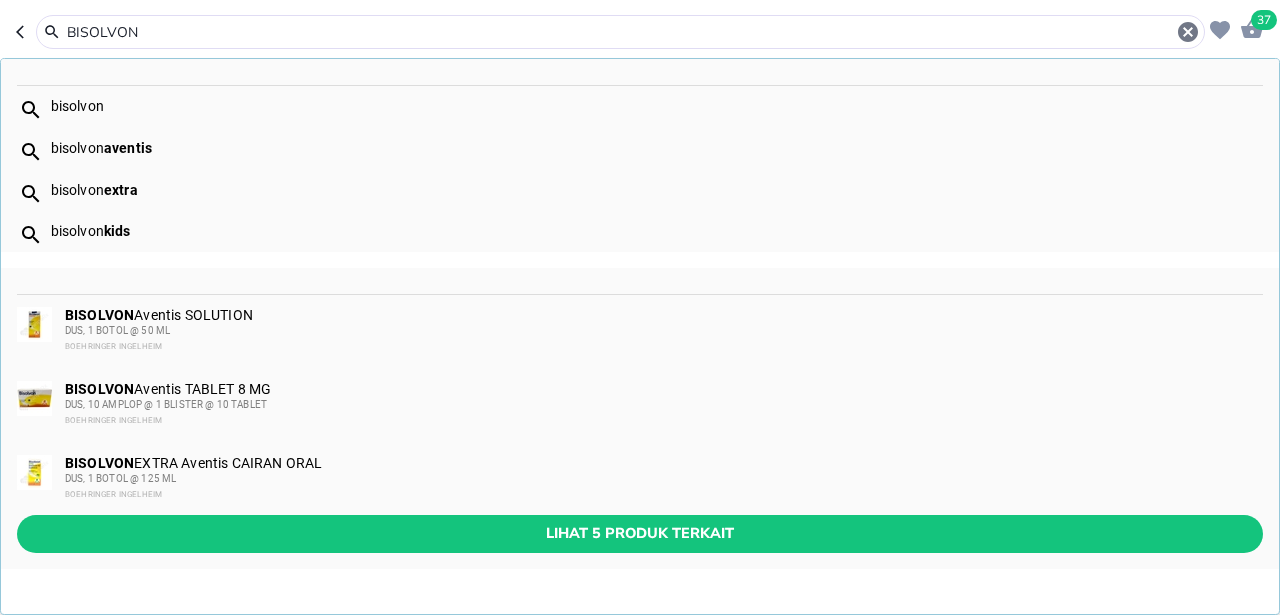 click on "BISOLVON" at bounding box center (620, 32) 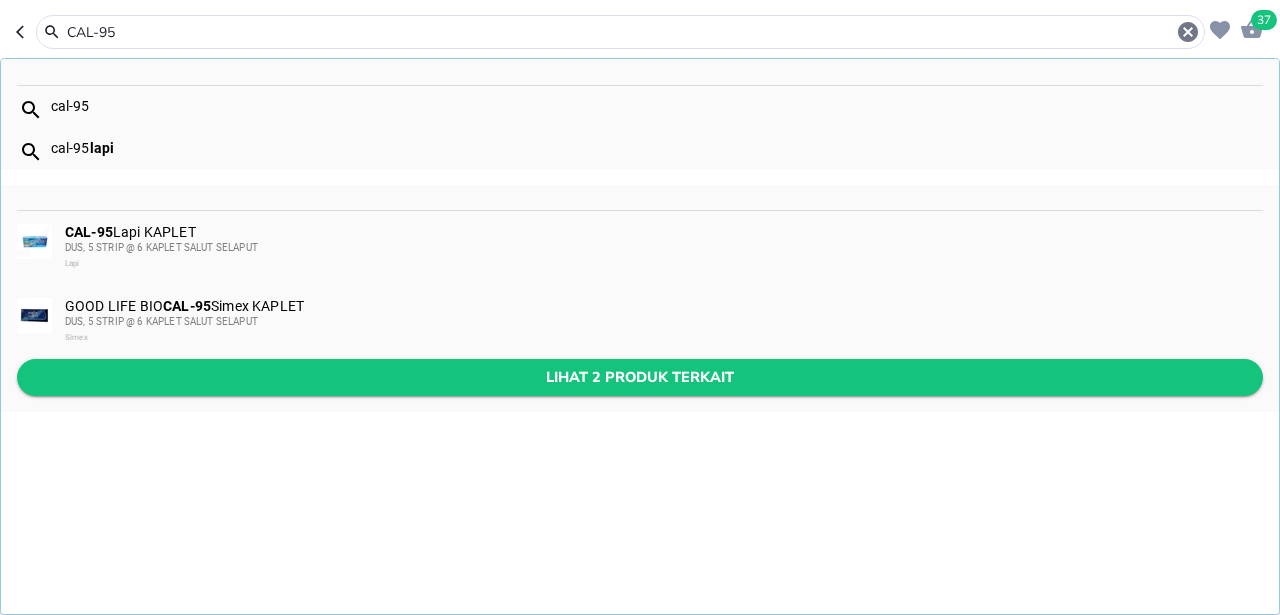 type on "CAL-95" 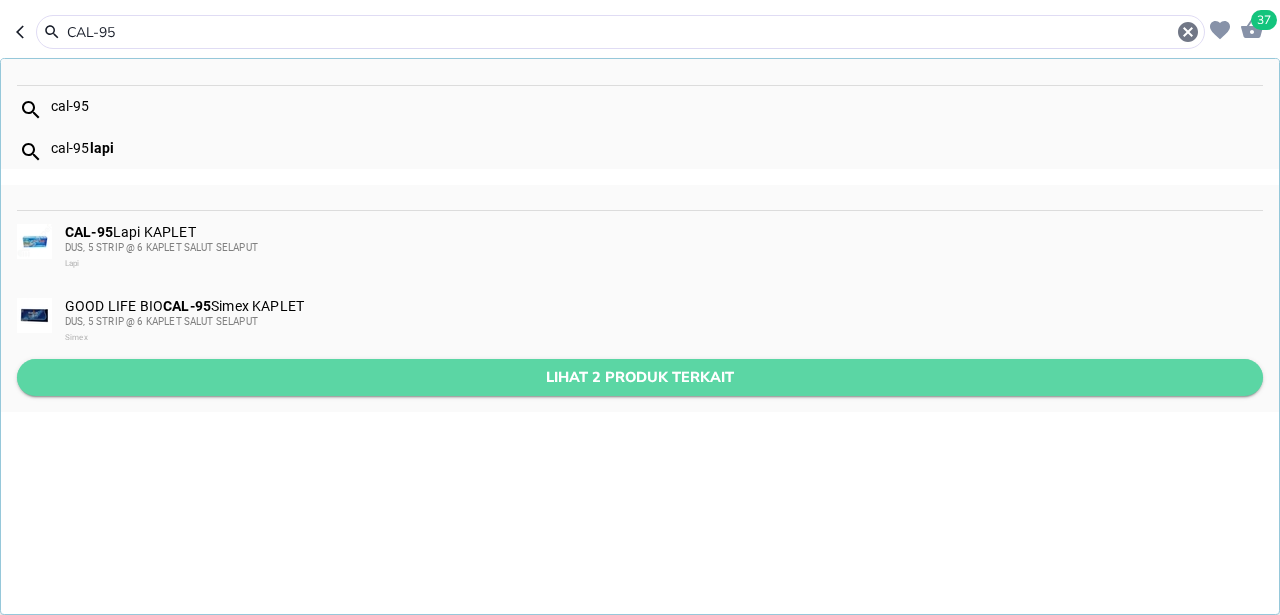 click on "Lihat 2 produk terkait" at bounding box center (640, 377) 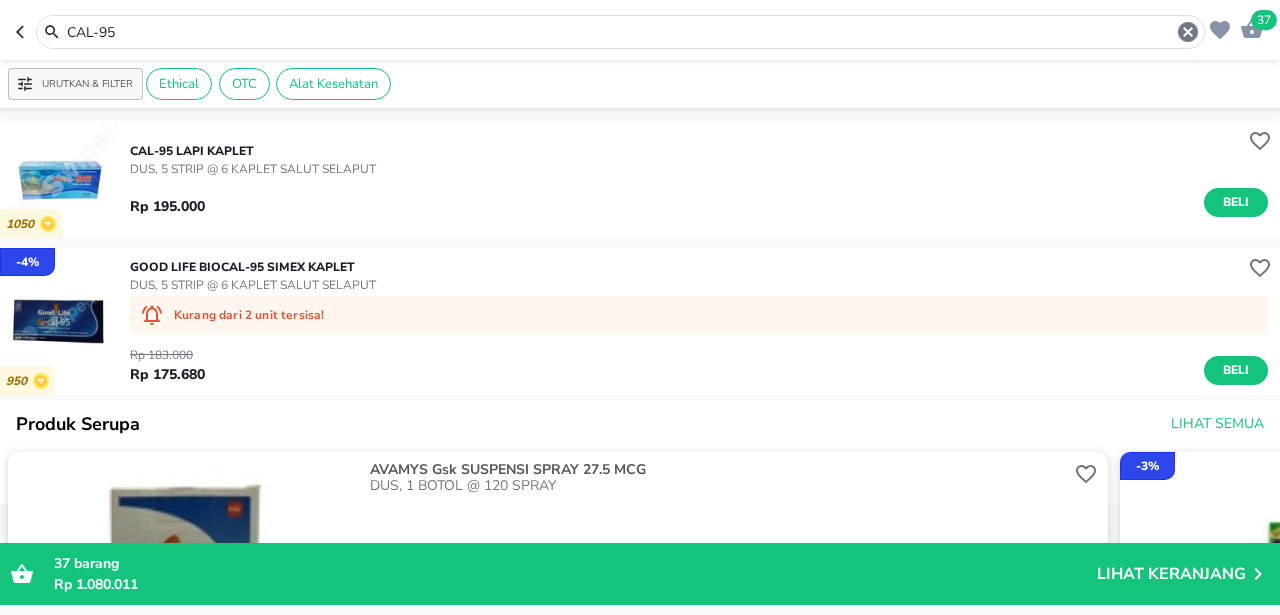 click 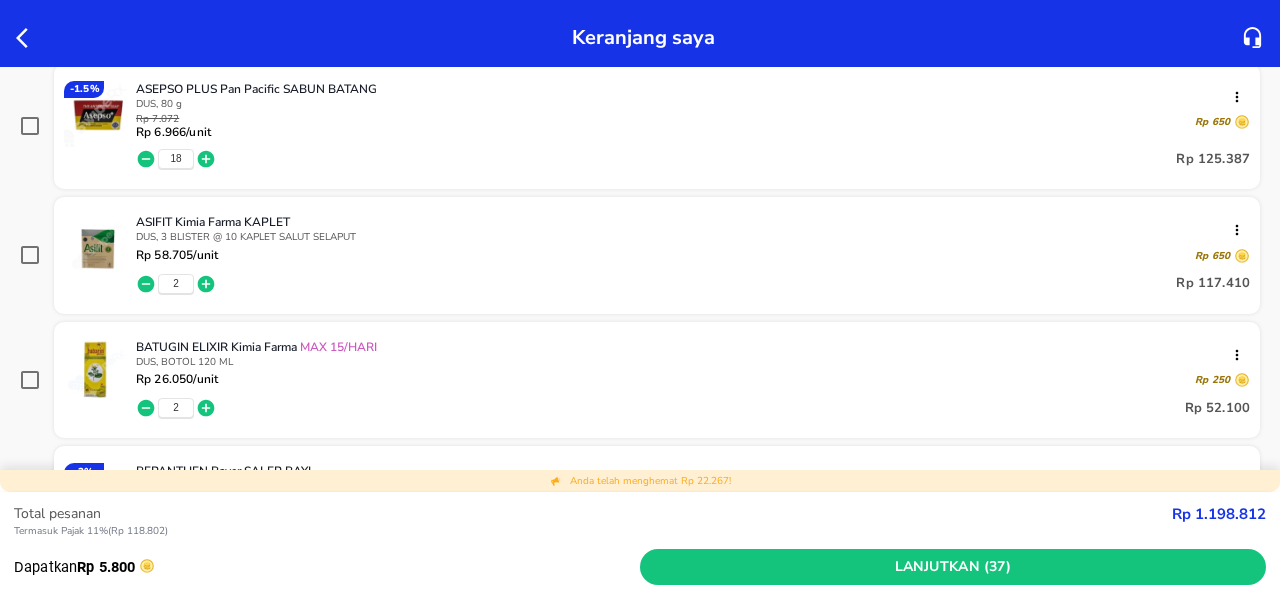 scroll, scrollTop: 440, scrollLeft: 0, axis: vertical 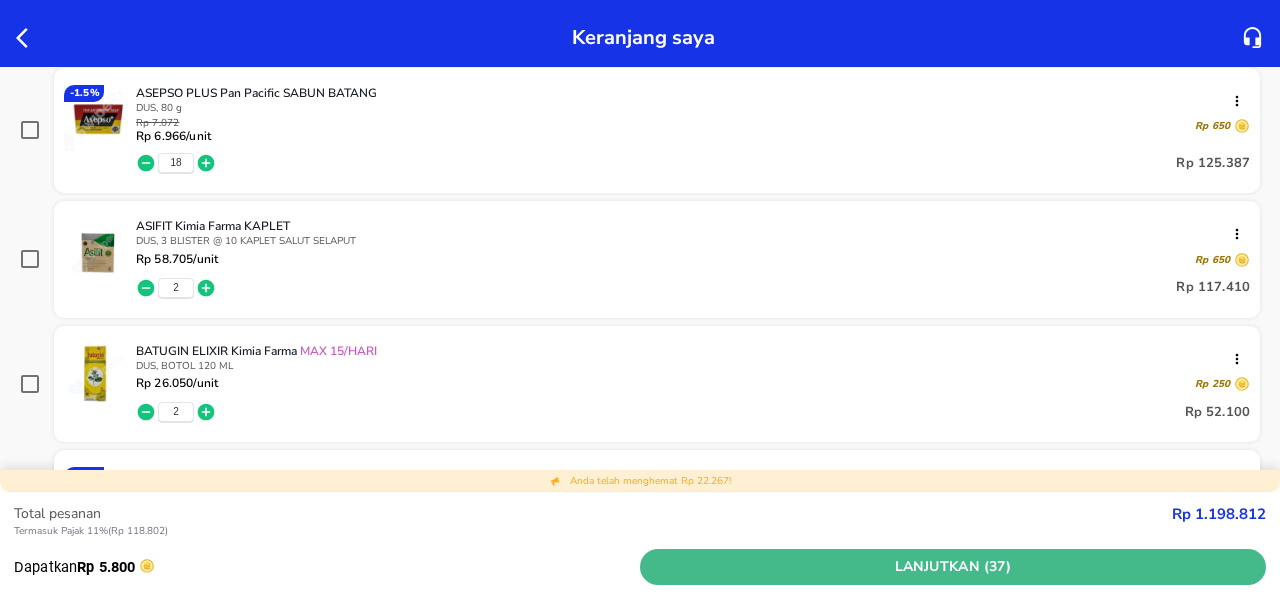 click on "Lanjutkan (37)" at bounding box center [953, 567] 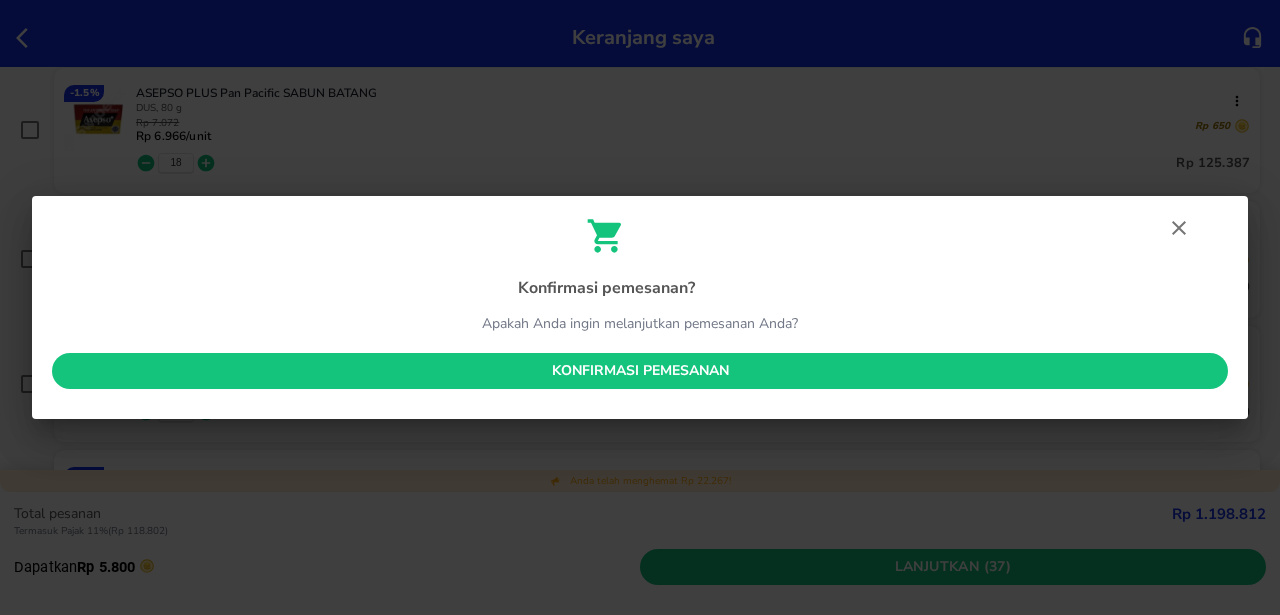 click on "Konfirmasi pemesanan" at bounding box center [640, 371] 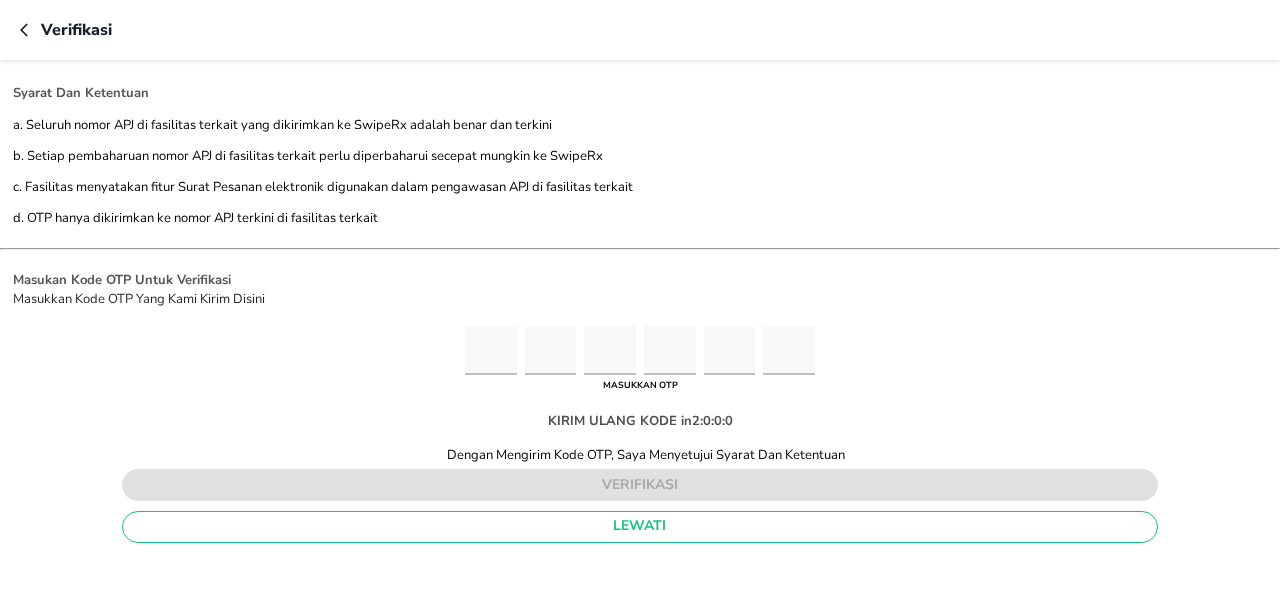 click at bounding box center [491, 350] 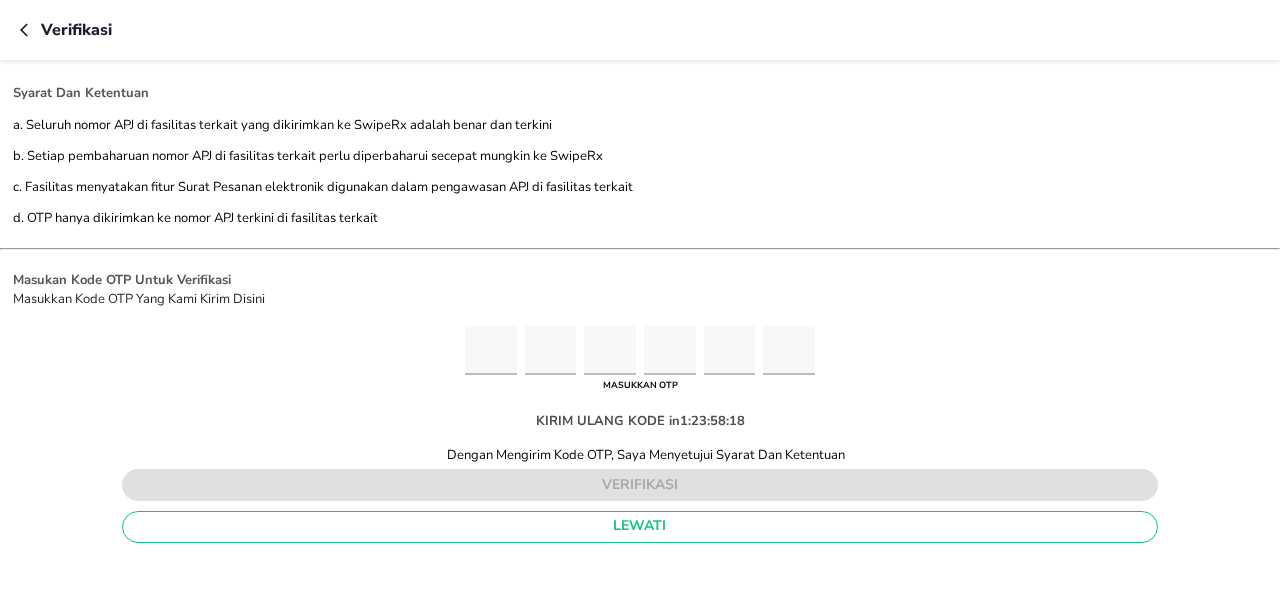 type on "1" 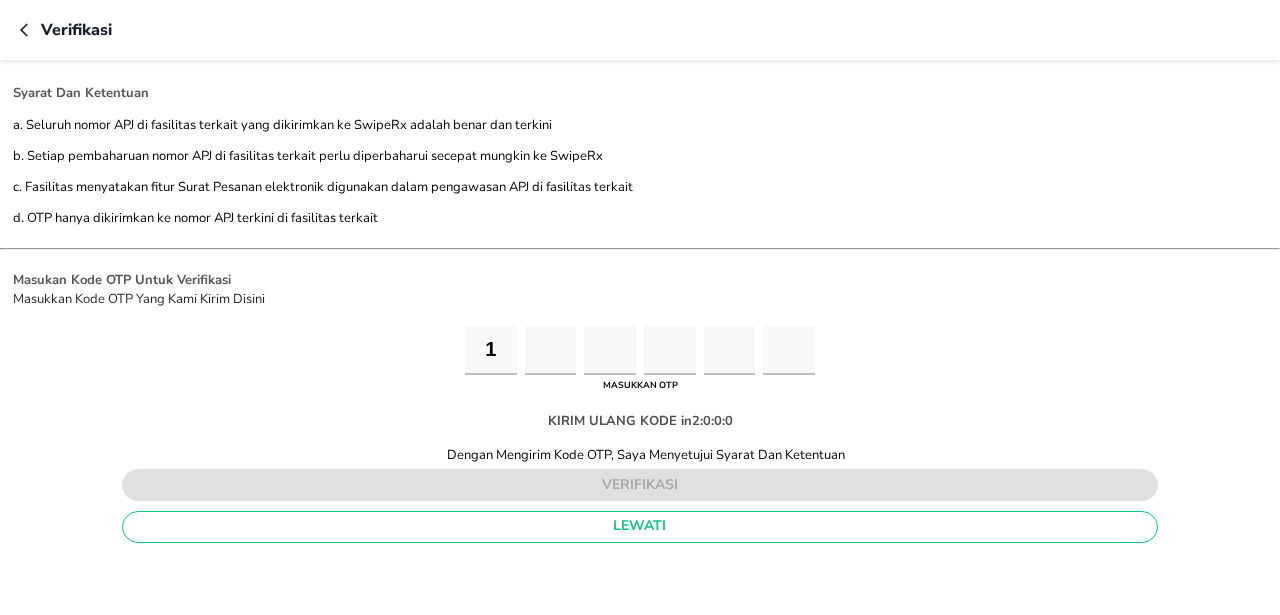 type on "1" 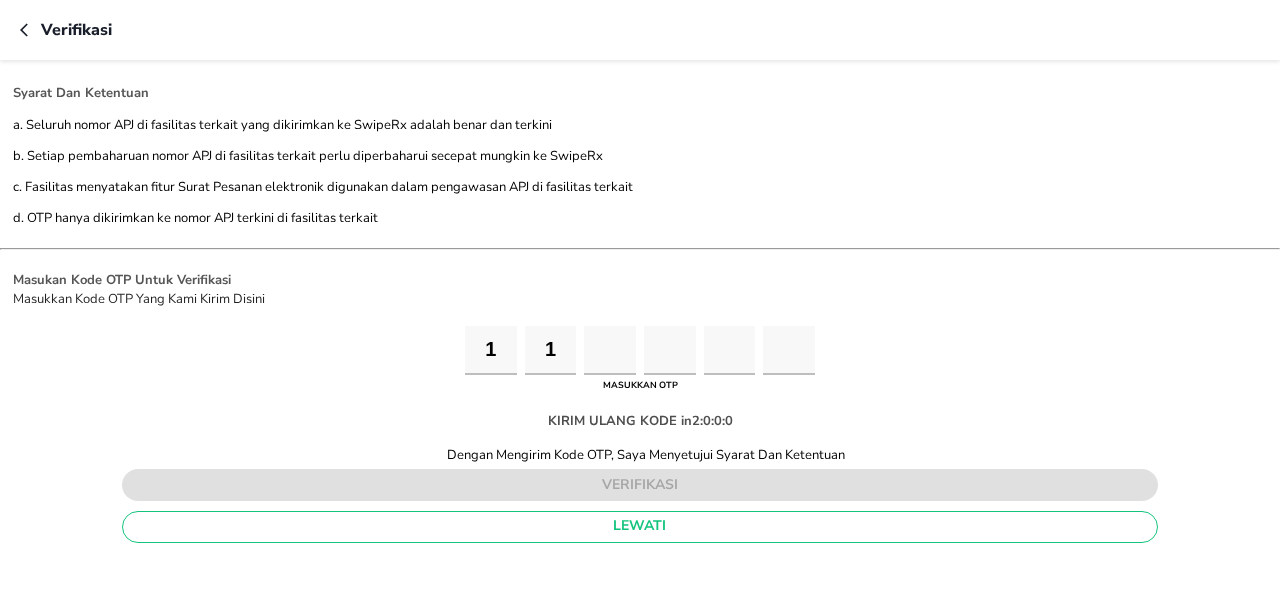 type on "5" 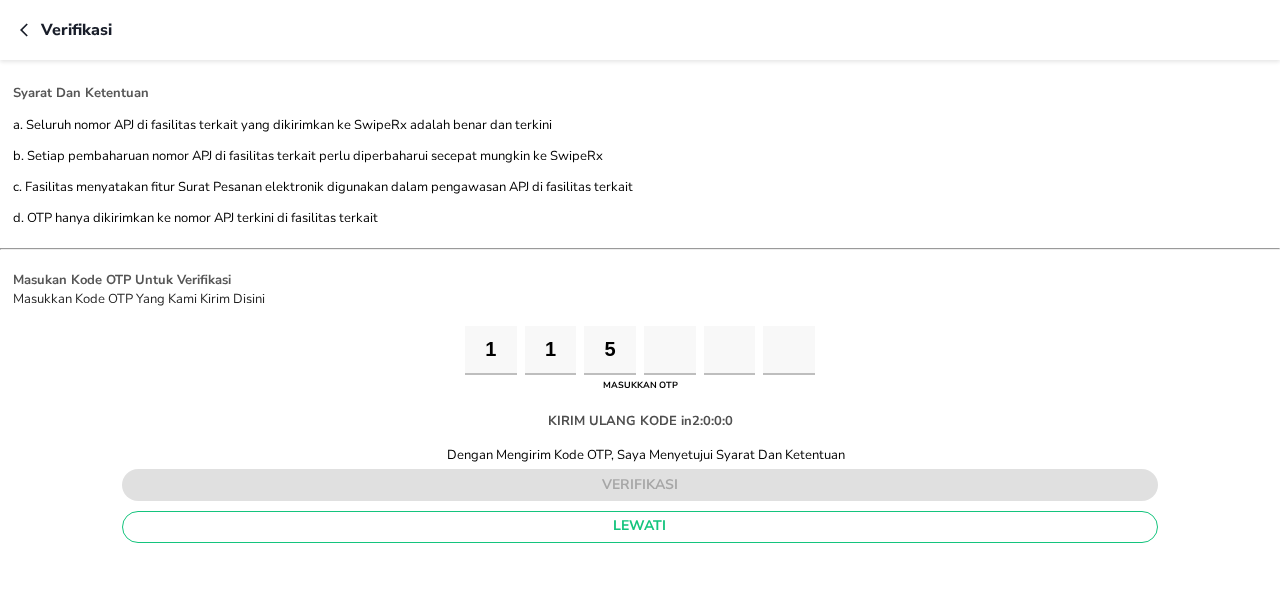 type on "6" 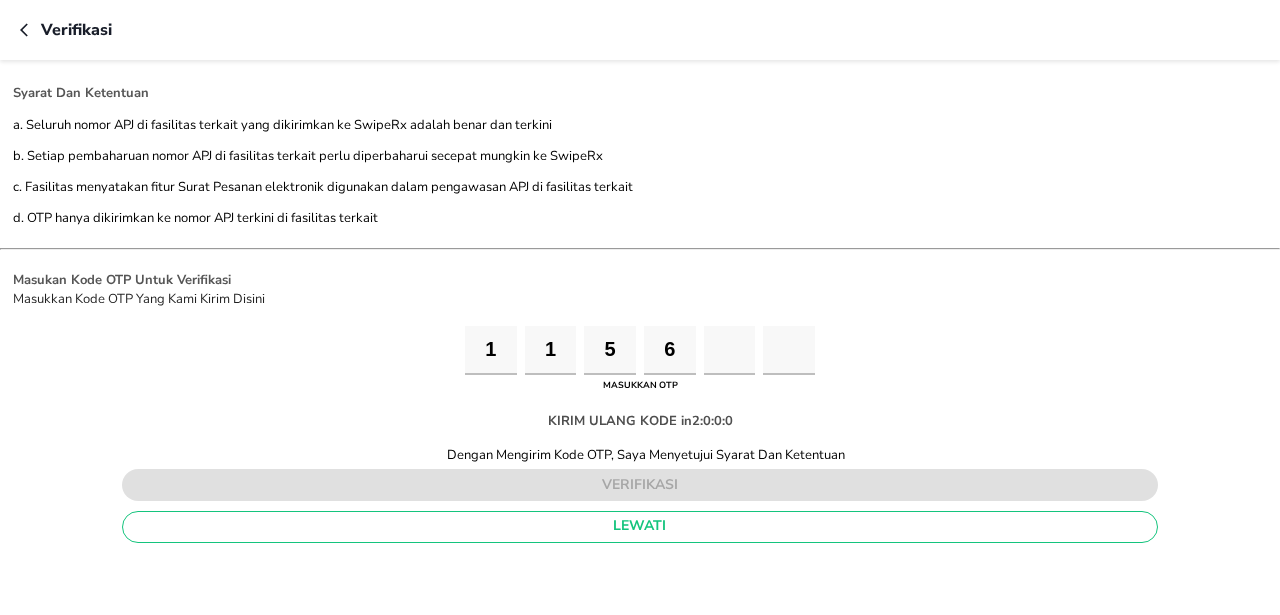 type on "8" 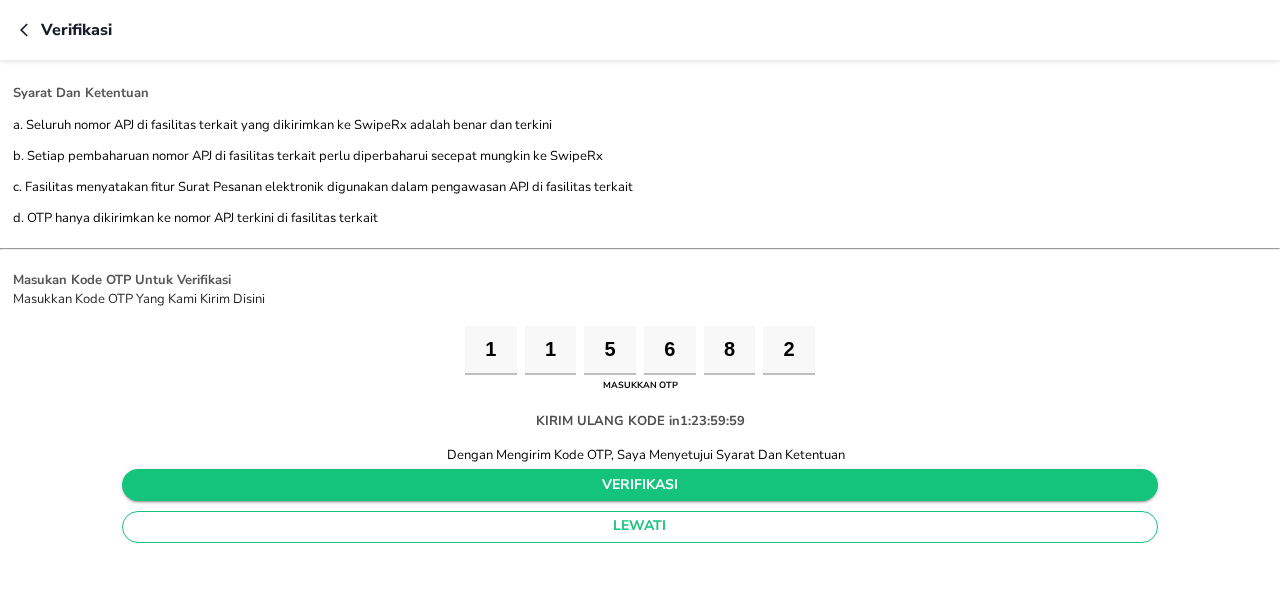 type on "2" 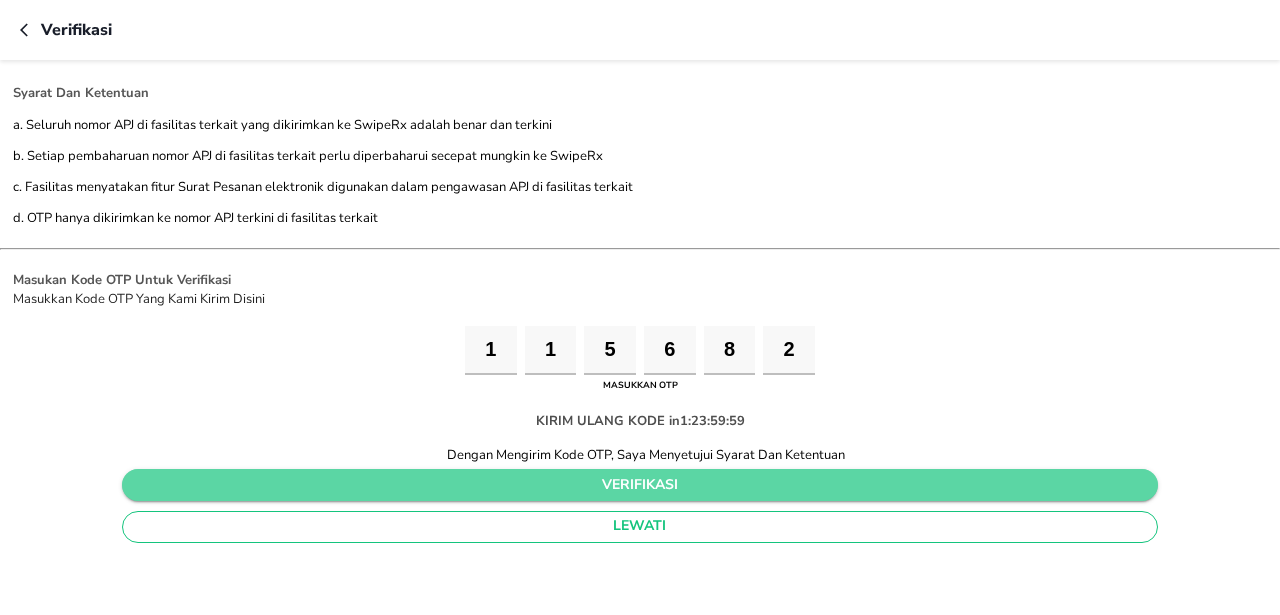 click on "verifikasi" at bounding box center (640, 485) 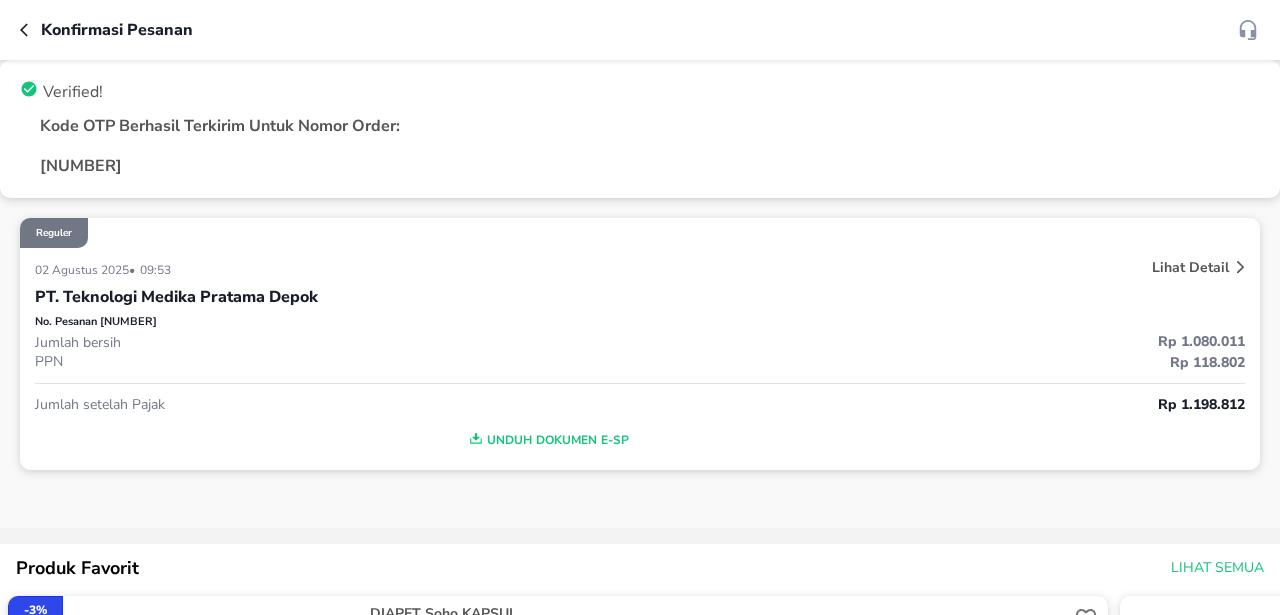 click 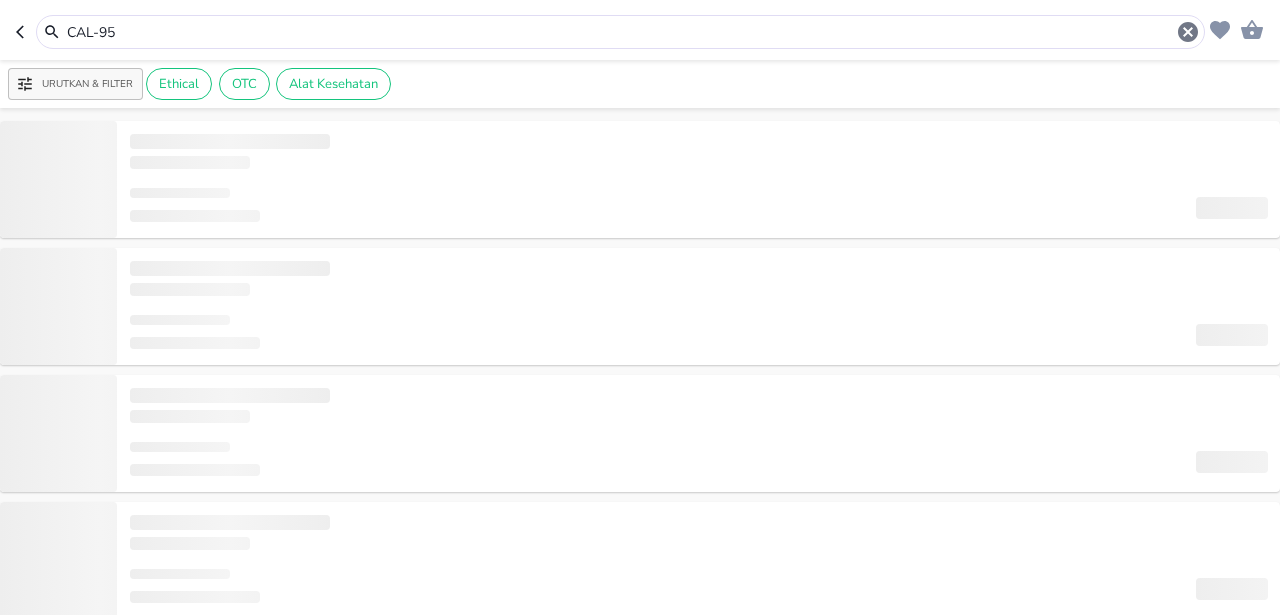 click on "CAL-95" at bounding box center (620, 32) 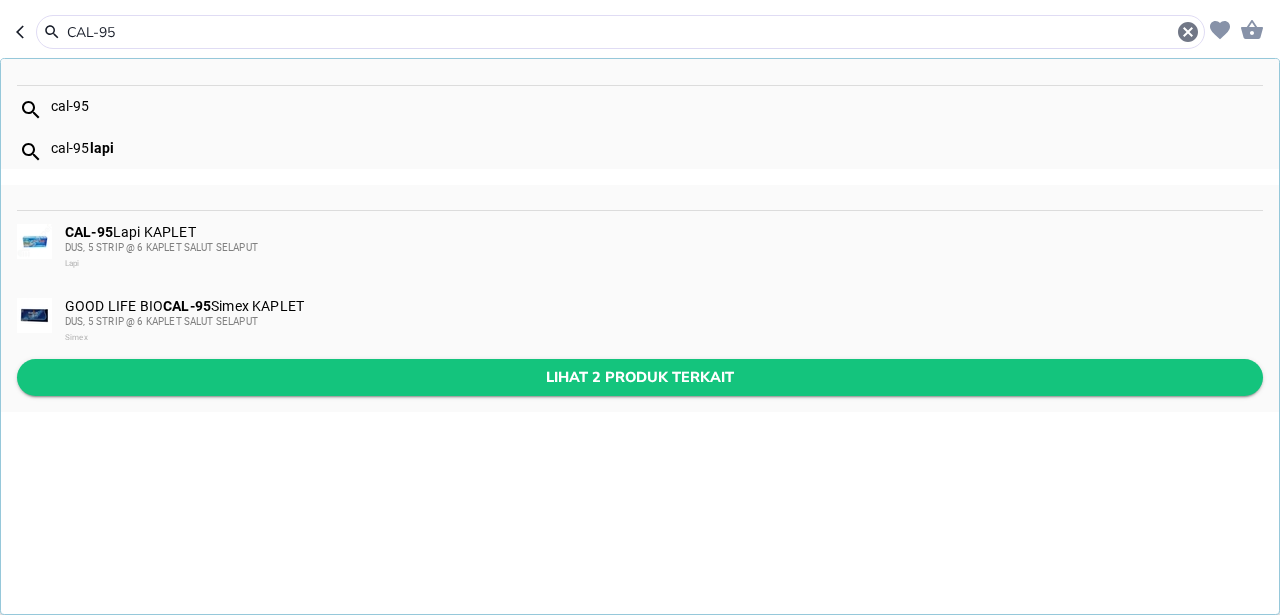 click on "Lihat 2 produk terkait" at bounding box center (640, 377) 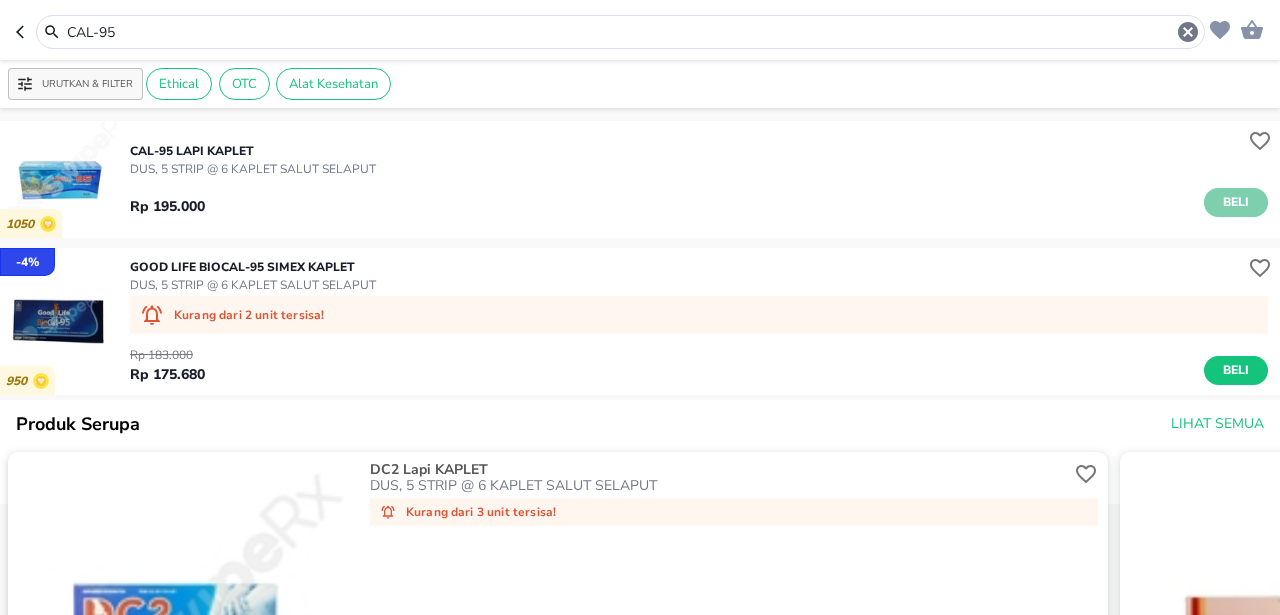 click on "Beli" at bounding box center (1236, 202) 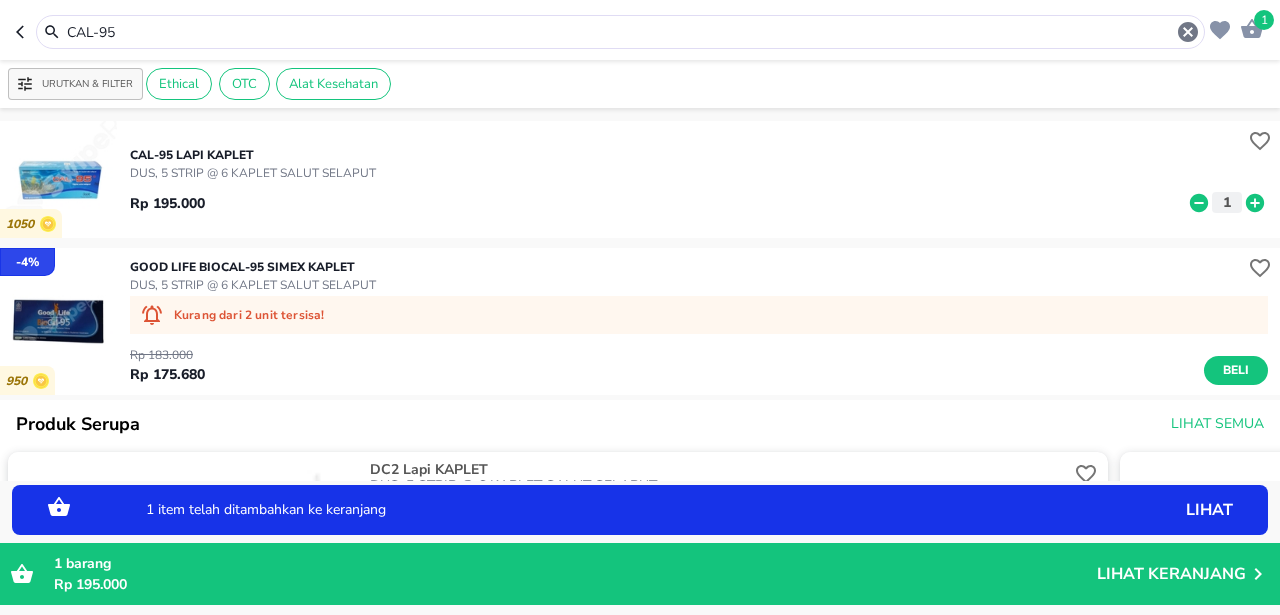 click 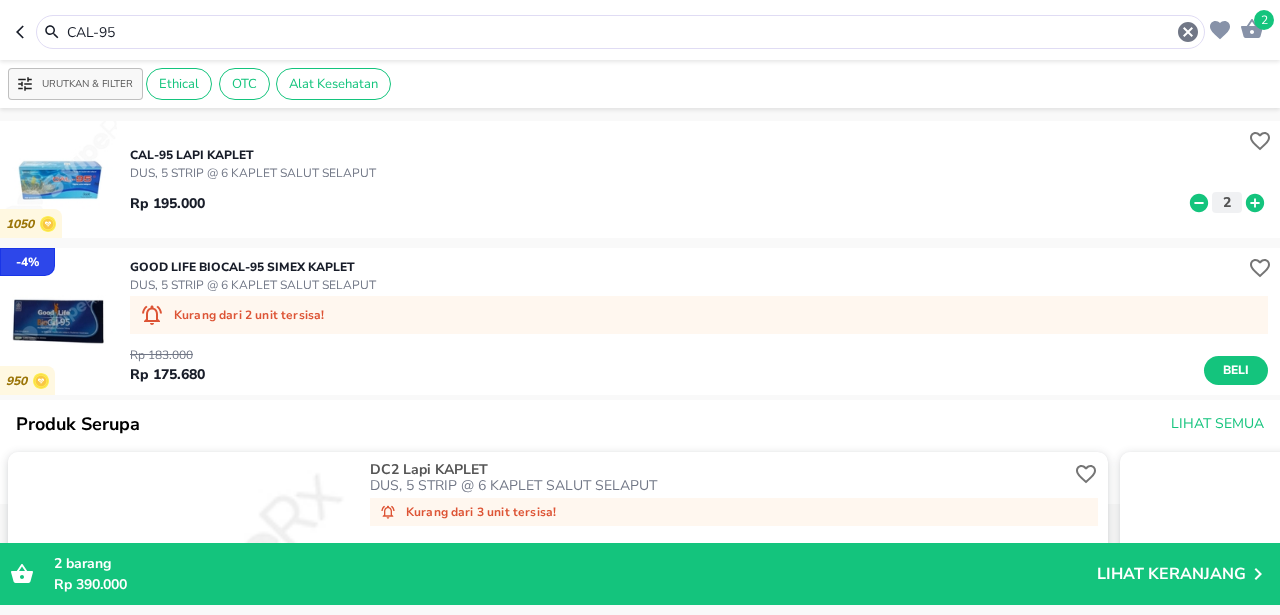 click on "CAL-95" at bounding box center (620, 32) 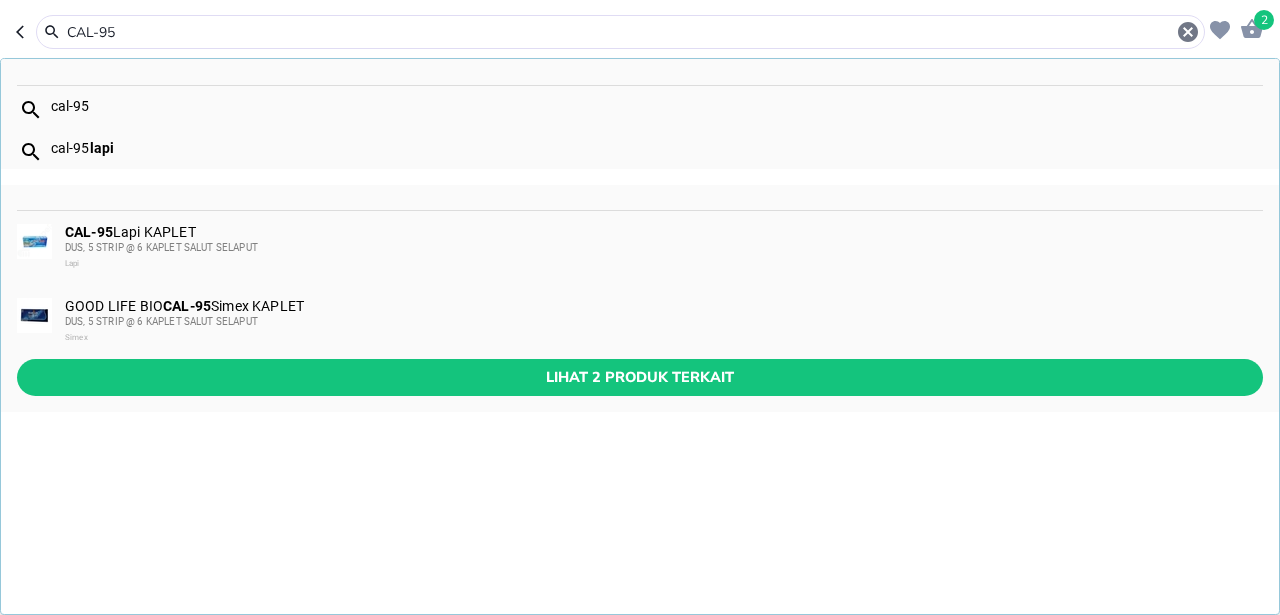 click on "CAL-95" at bounding box center (620, 32) 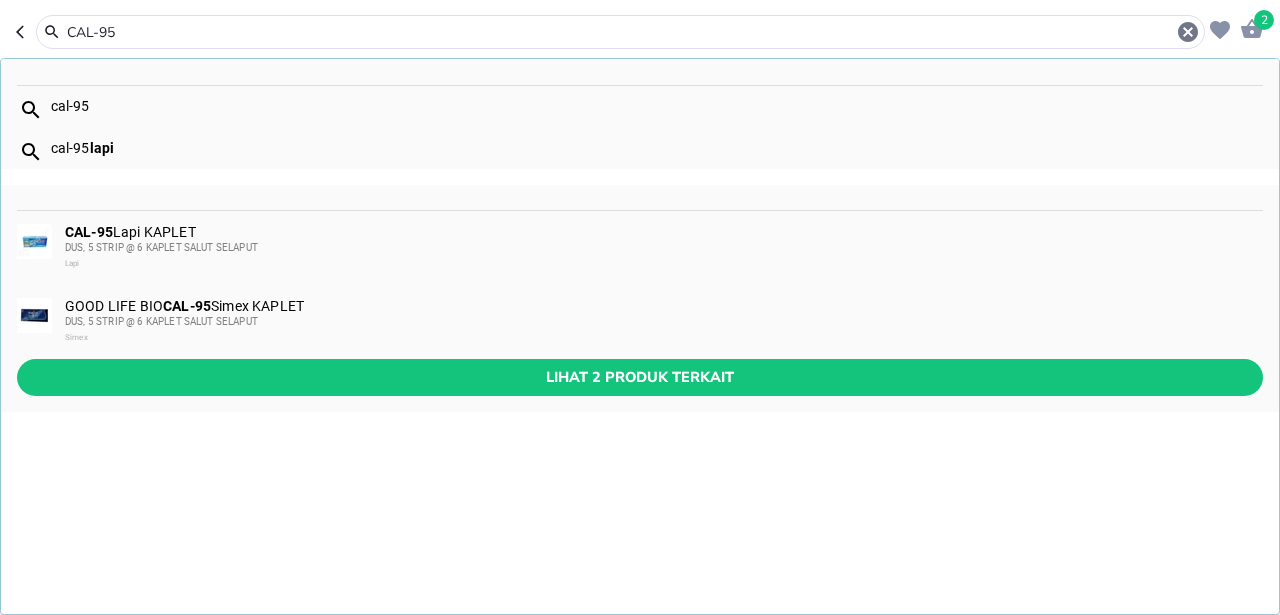 paste on "OMBANTRIN SIRUP" 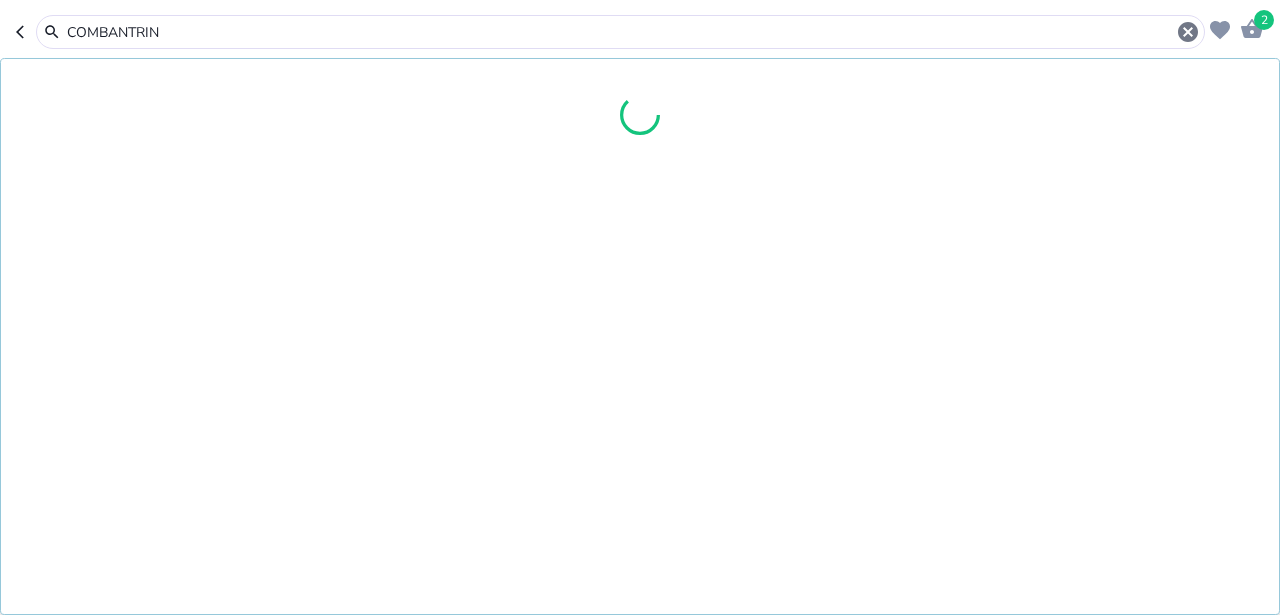 type on "COMBANTRIN" 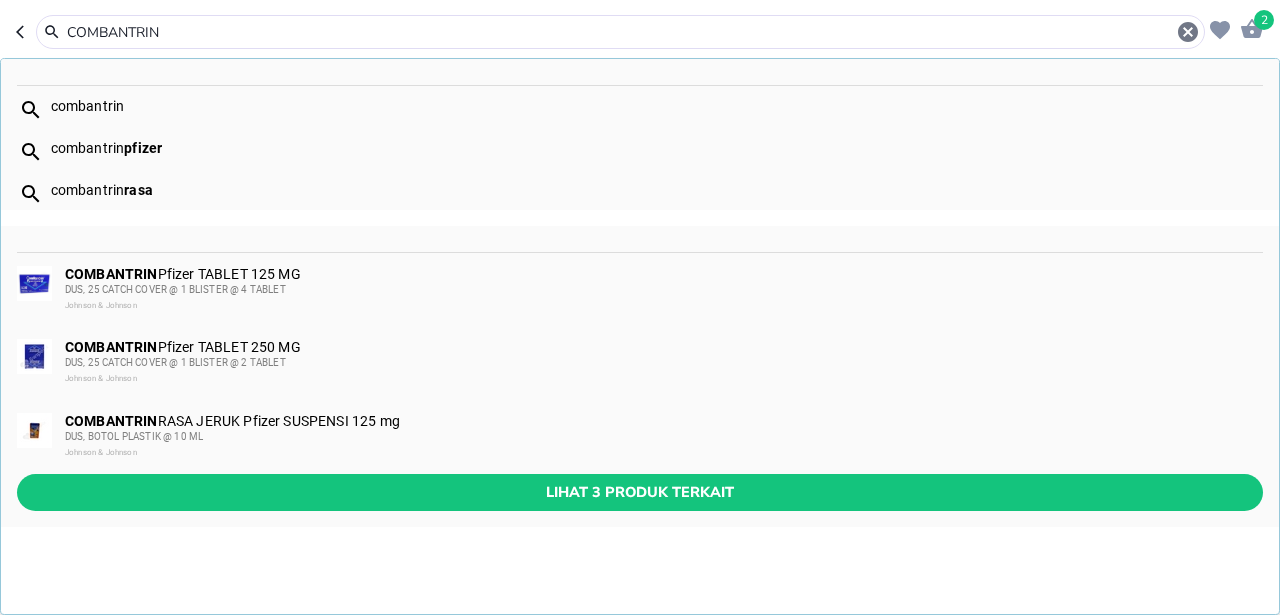 click on "COMBANTRIN  RASA JERUK Pfizer SUSPENSI 125 mg   DUS, BOTOL PLASTIK @ 10 ML     Johnson & Johnson" at bounding box center [663, 437] 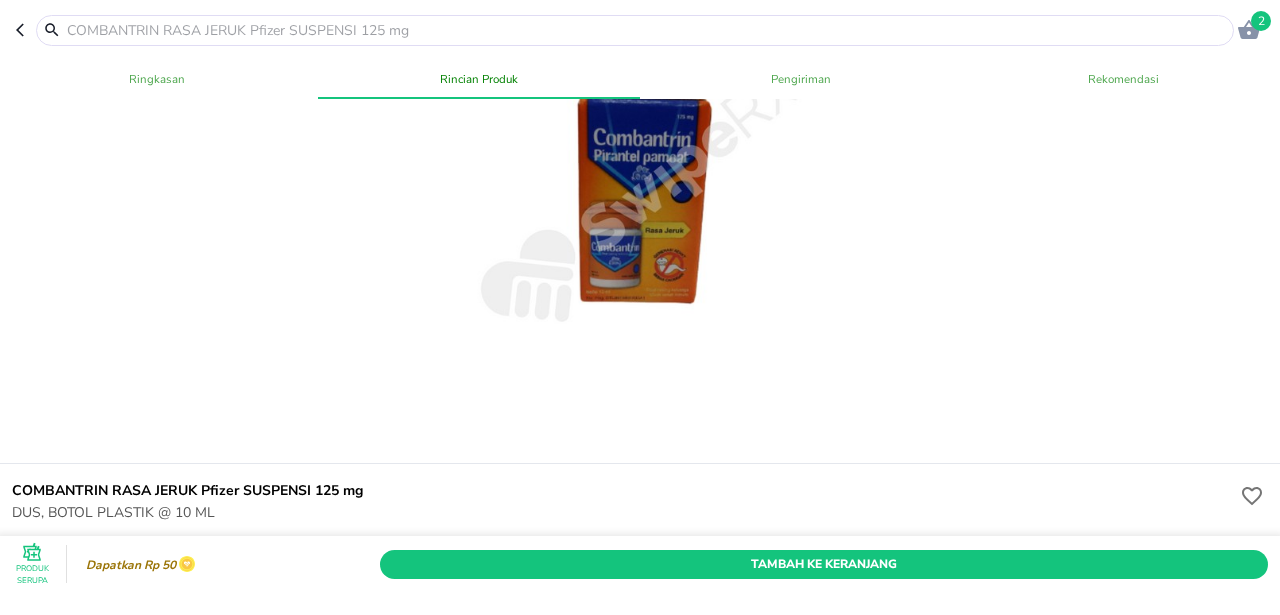 scroll, scrollTop: 156, scrollLeft: 0, axis: vertical 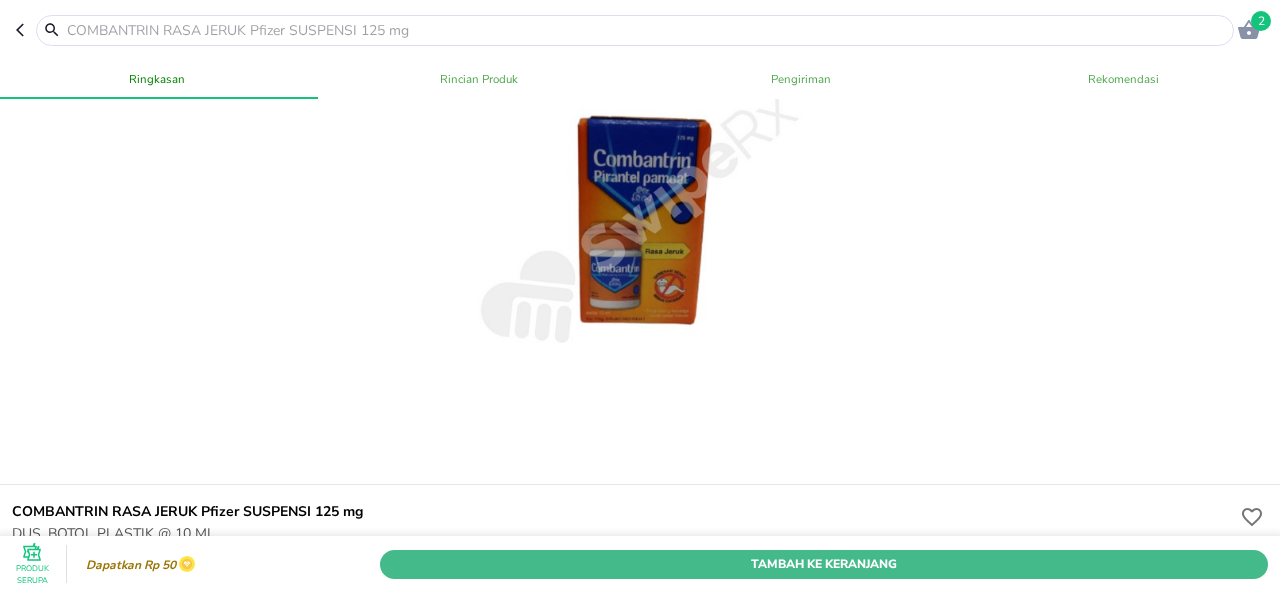 click on "Tambah Ke Keranjang" at bounding box center (824, 564) 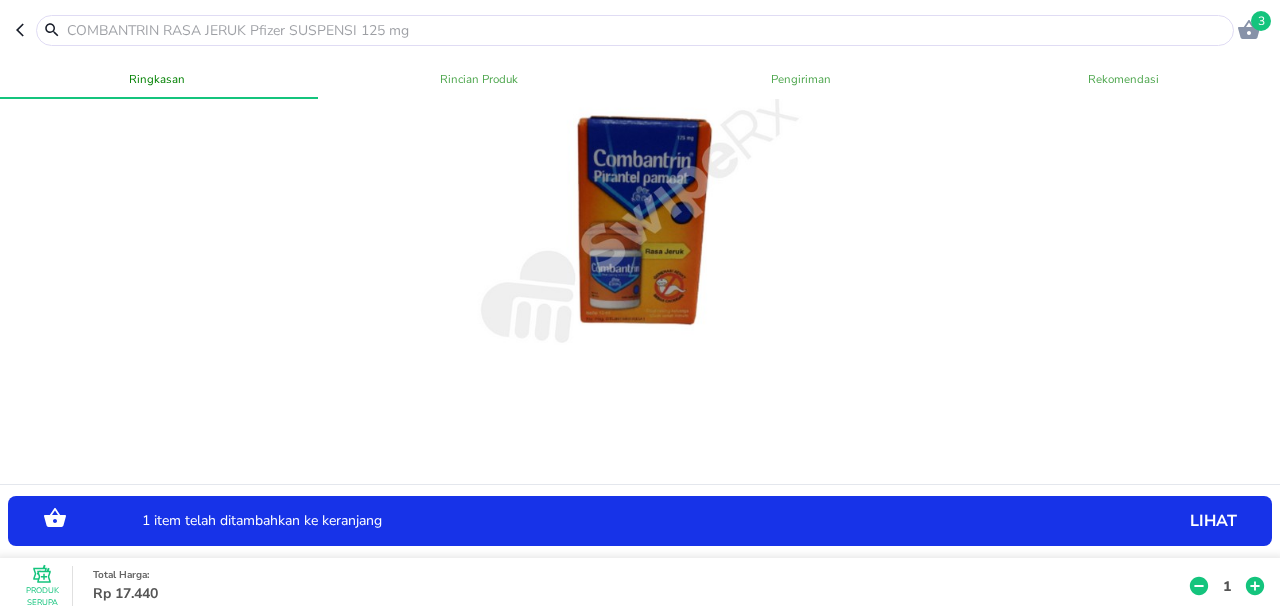 click on "1" at bounding box center (1227, 586) 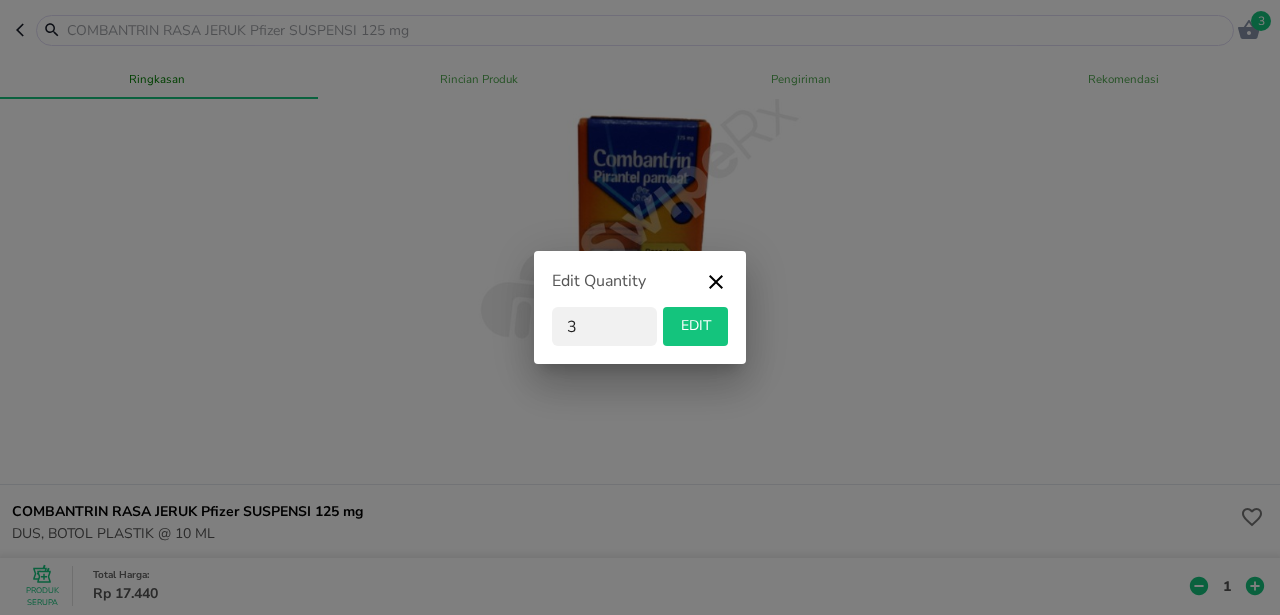 type on "30" 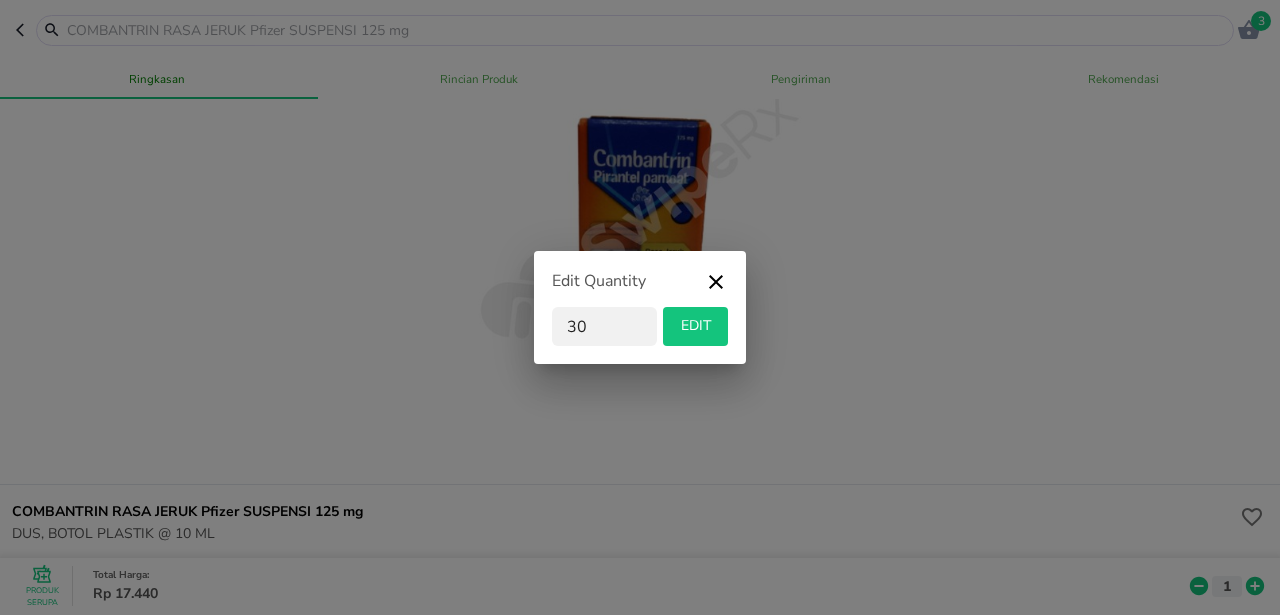 click on "EDIT" at bounding box center (695, 326) 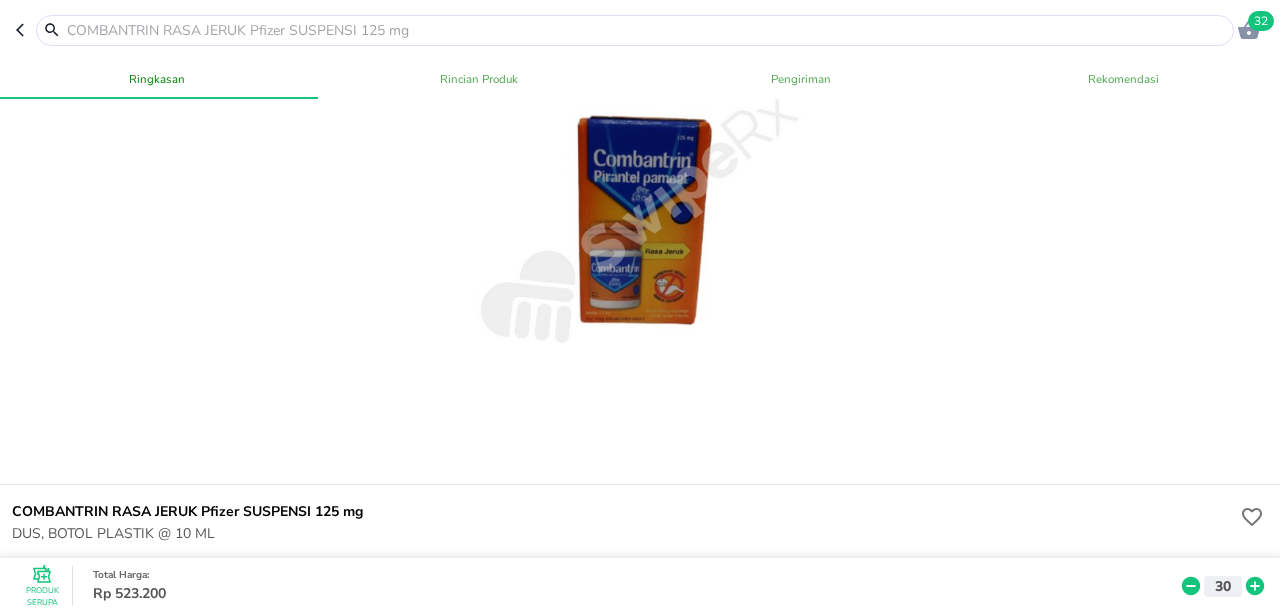 click at bounding box center [647, 30] 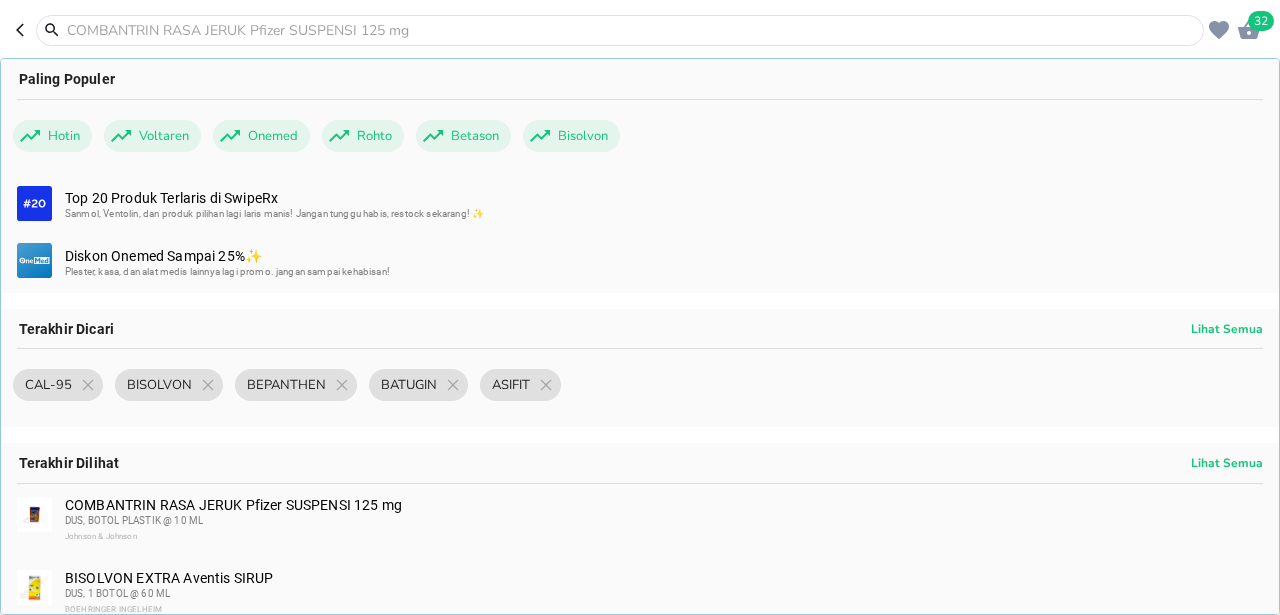 paste on "DICOM" 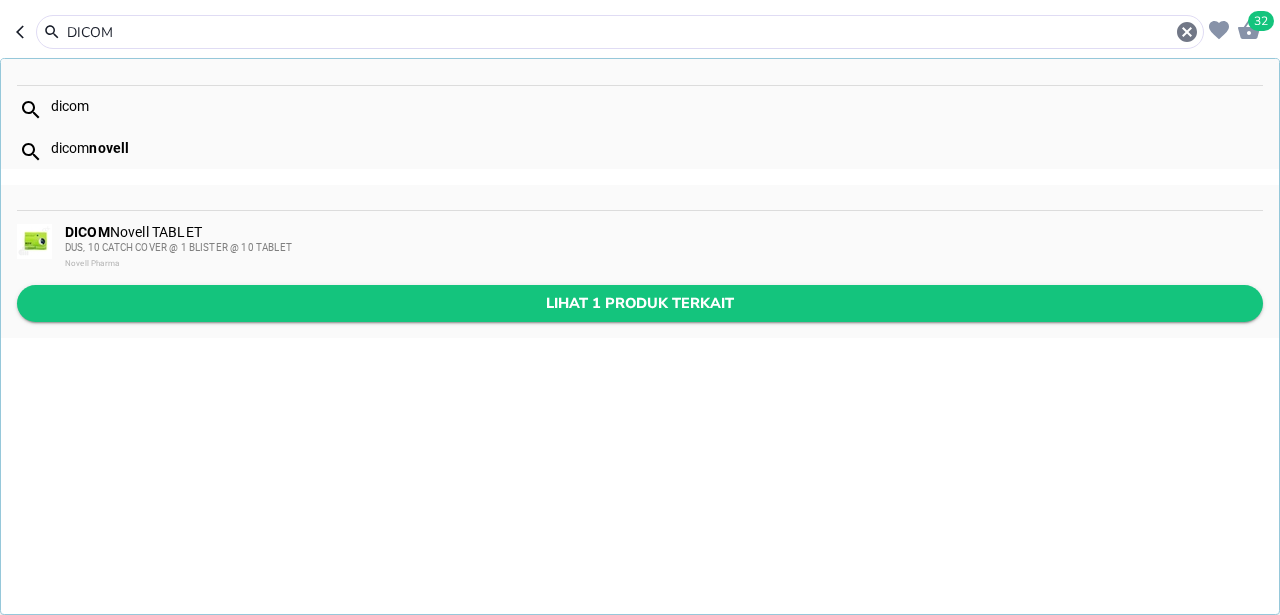 click on "Lihat 1 produk terkait" at bounding box center (640, 303) 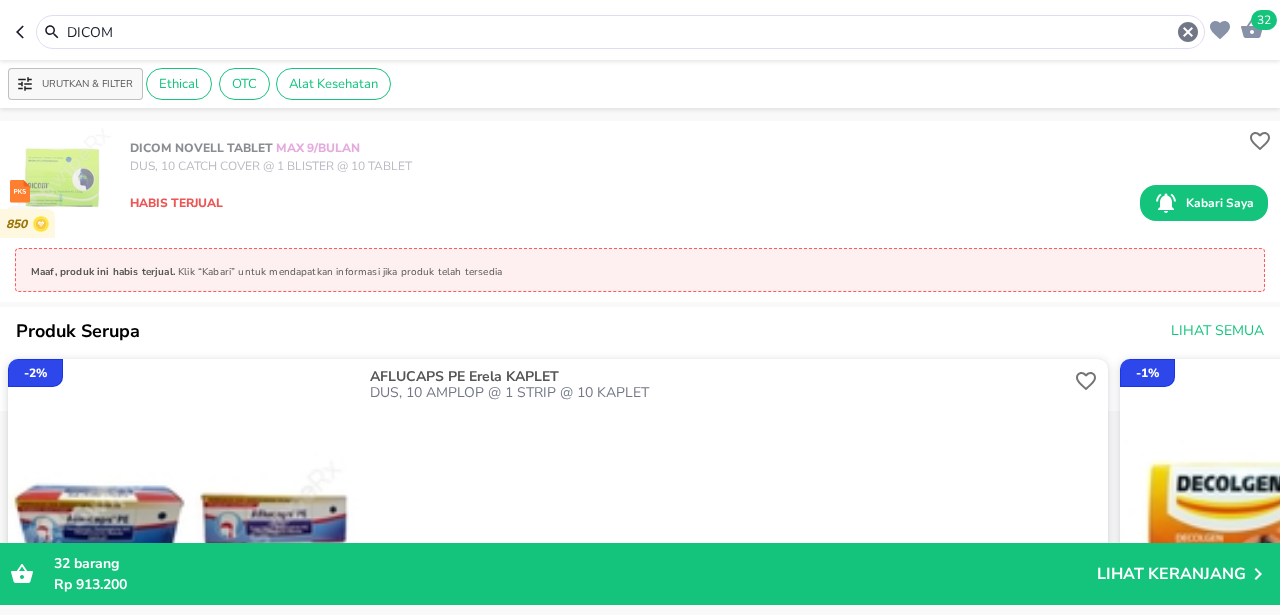click on "DICOM" at bounding box center [620, 32] 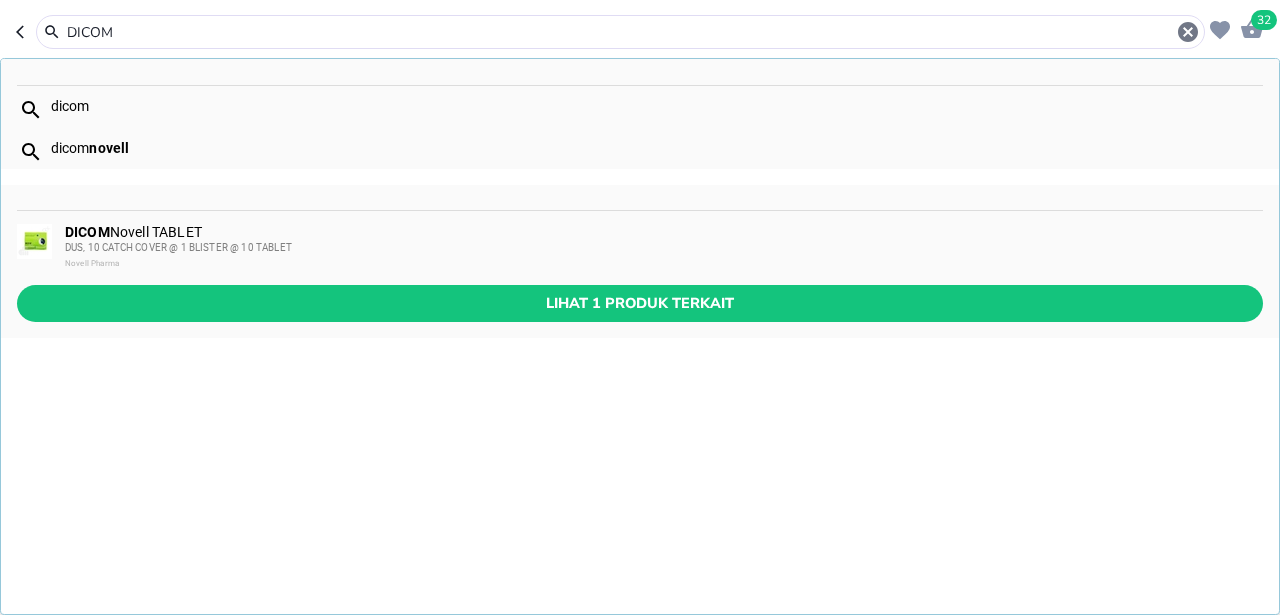 paste on "LACTACYD BABY LIQ SOAP 60ML (BODY AND HAIR WASH)" 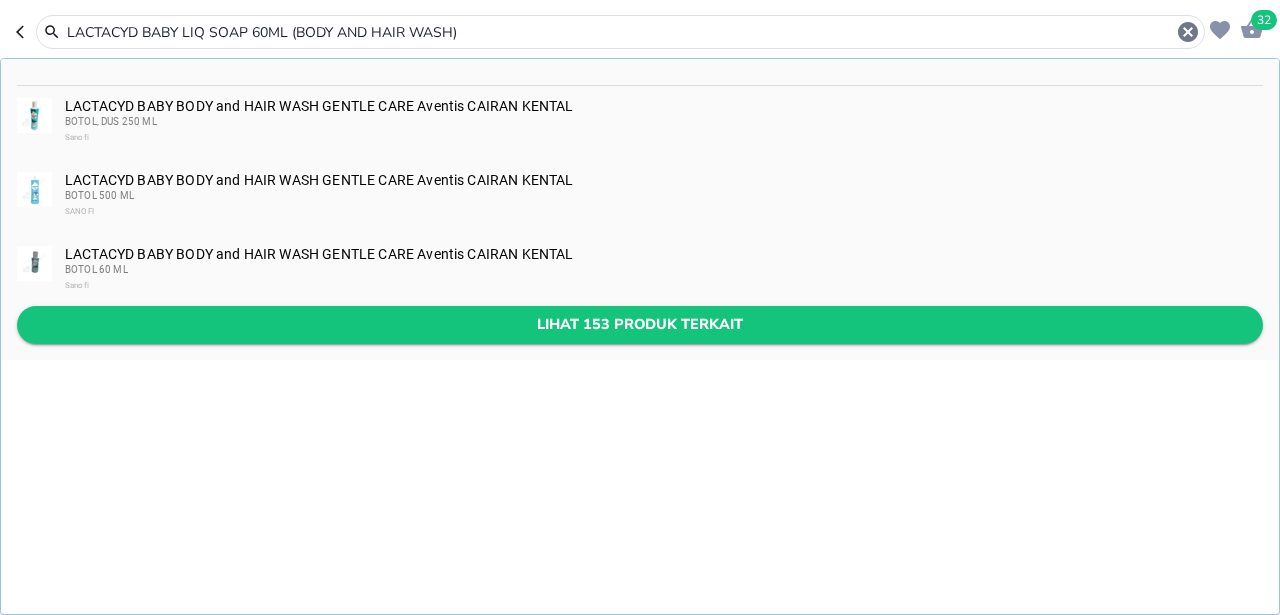 click on "Lihat 153 produk terkait" at bounding box center [640, 324] 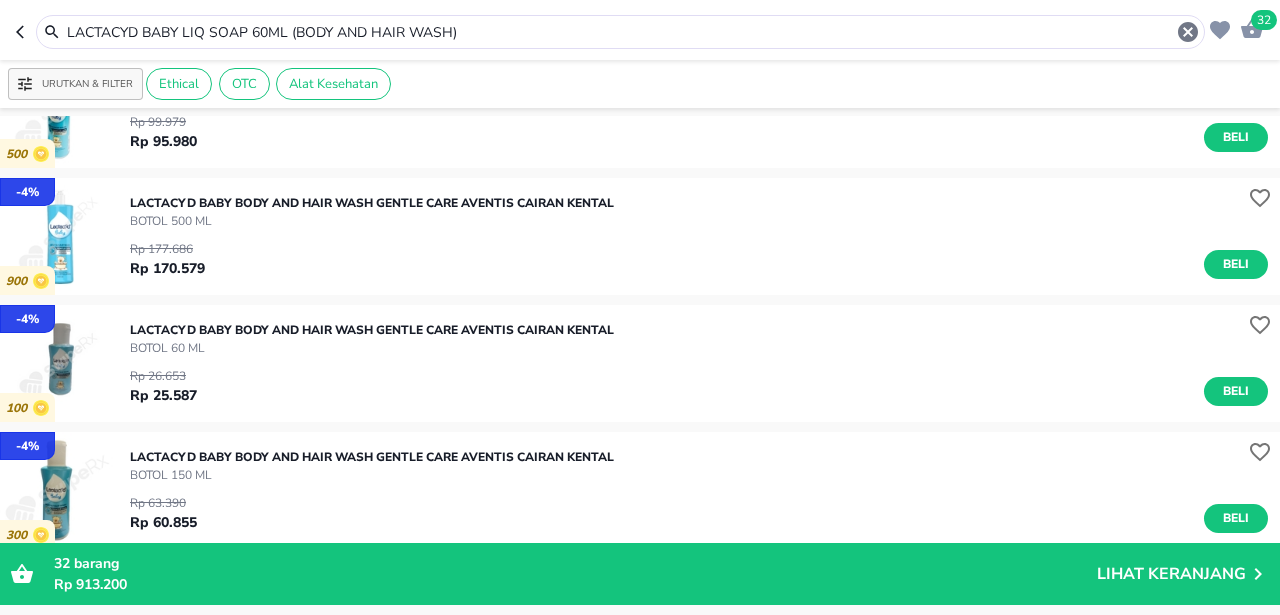 scroll, scrollTop: 88, scrollLeft: 0, axis: vertical 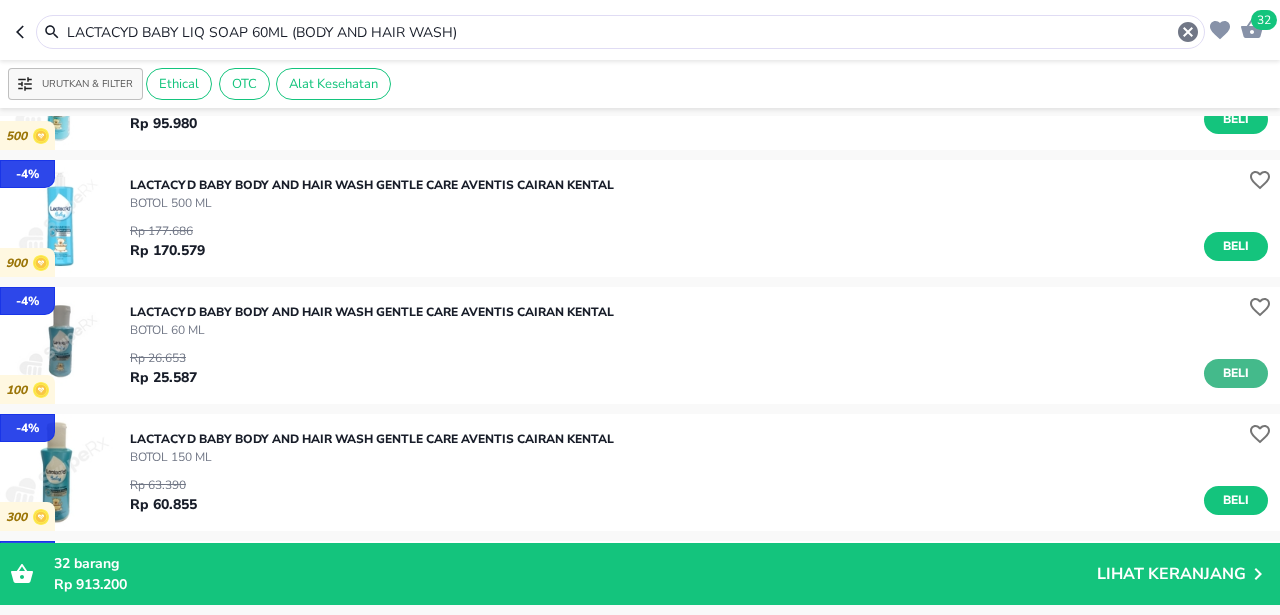 click on "Beli" at bounding box center (1236, 373) 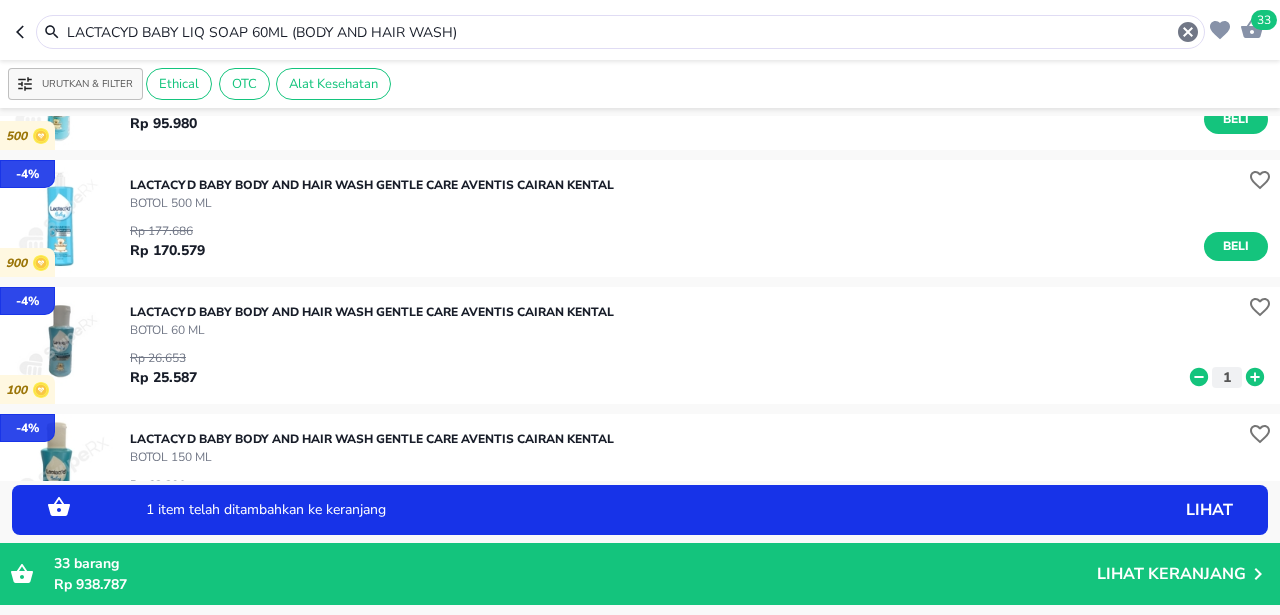 click 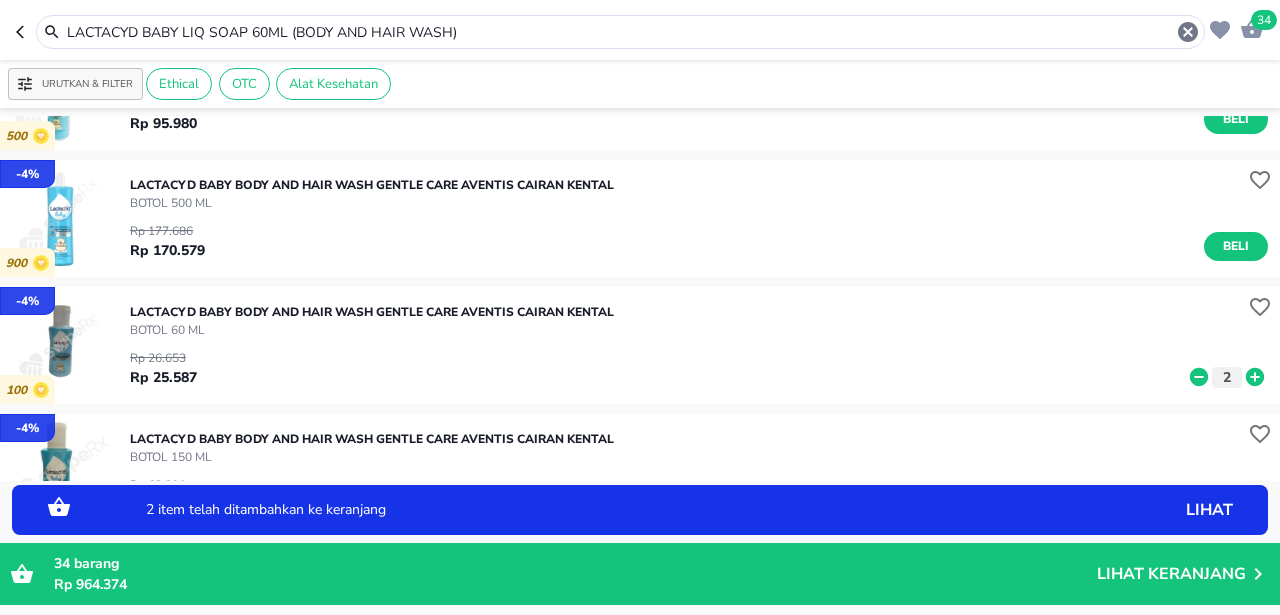 click 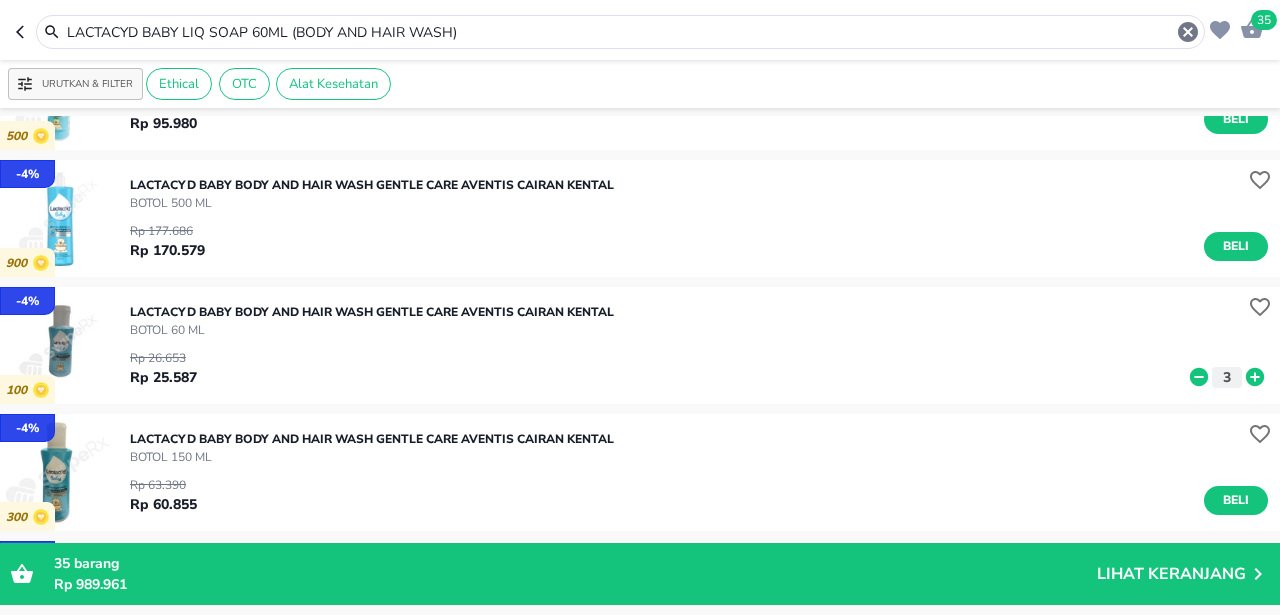 click on "LACTACYD BABY LIQ SOAP 60ML (BODY AND HAIR WASH)" at bounding box center (620, 32) 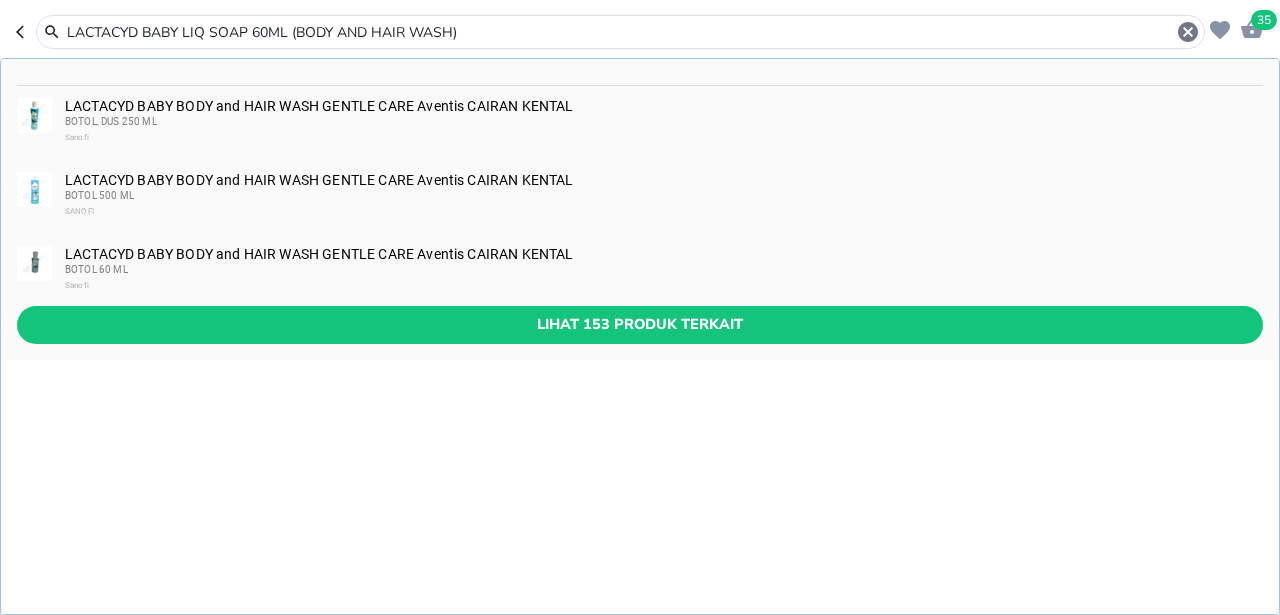 click on "LACTACYD BABY LIQ SOAP 60ML (BODY AND HAIR WASH)" at bounding box center (620, 32) 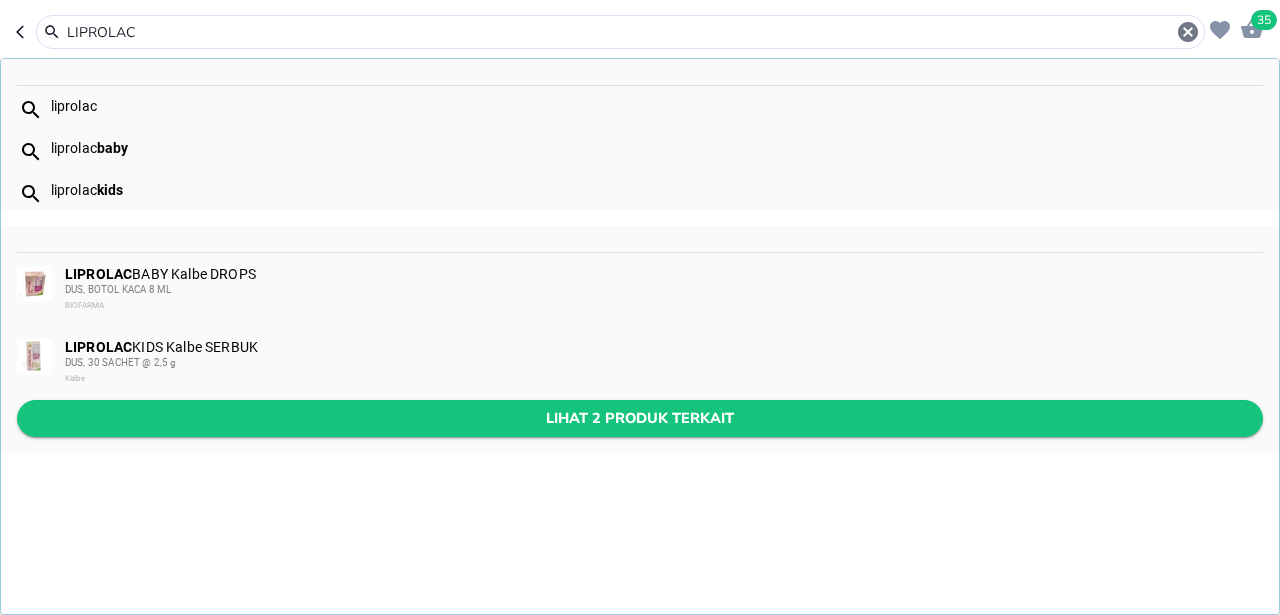type on "LIPROLAC" 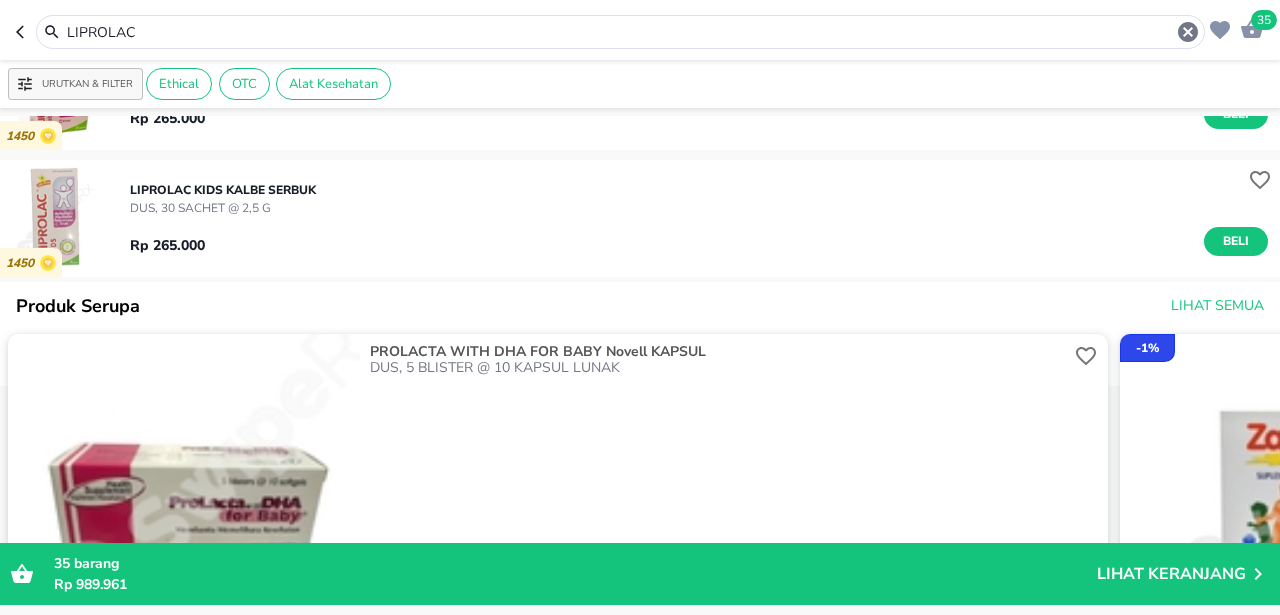 scroll, scrollTop: 0, scrollLeft: 0, axis: both 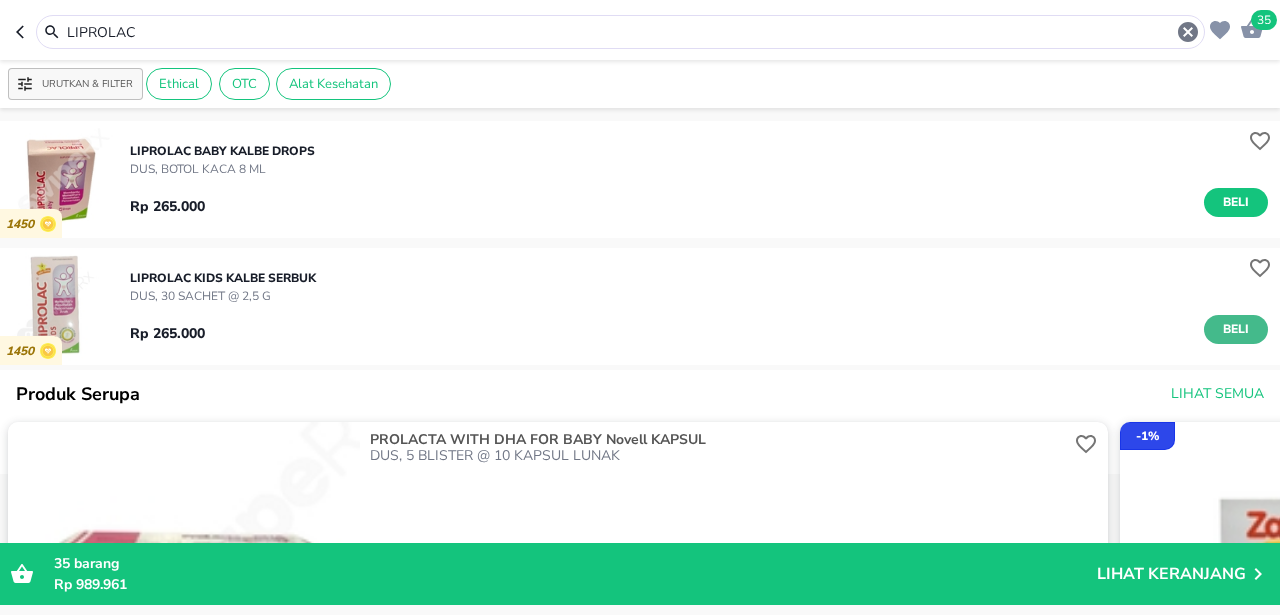 click on "Beli" at bounding box center [1236, 329] 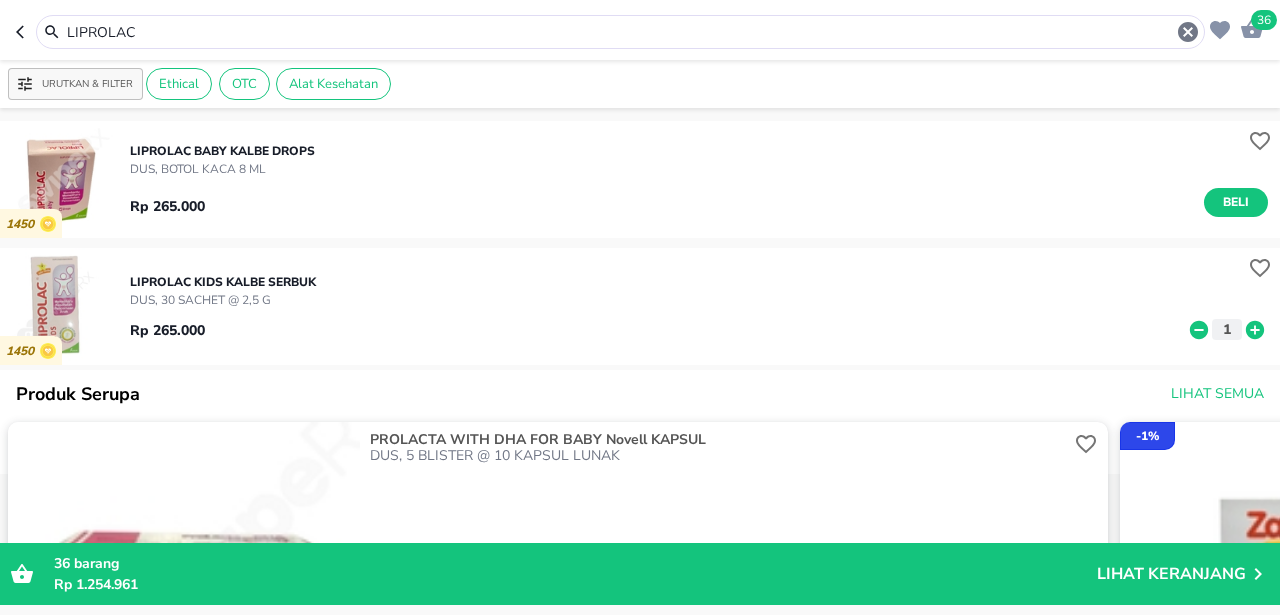 click 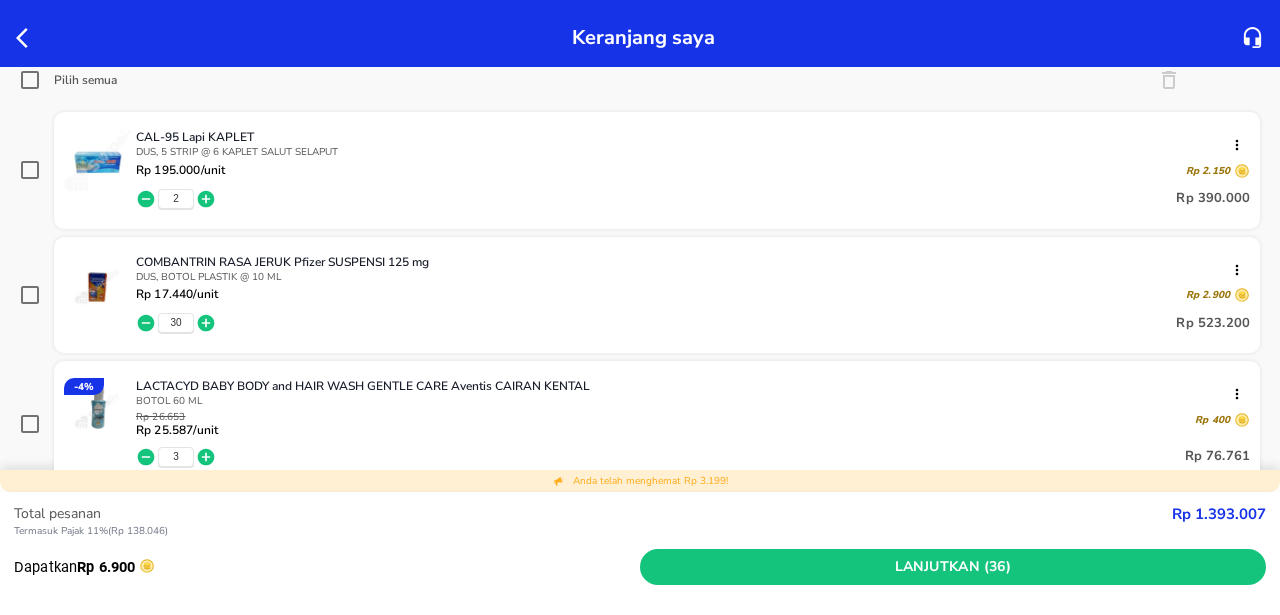 scroll, scrollTop: 268, scrollLeft: 0, axis: vertical 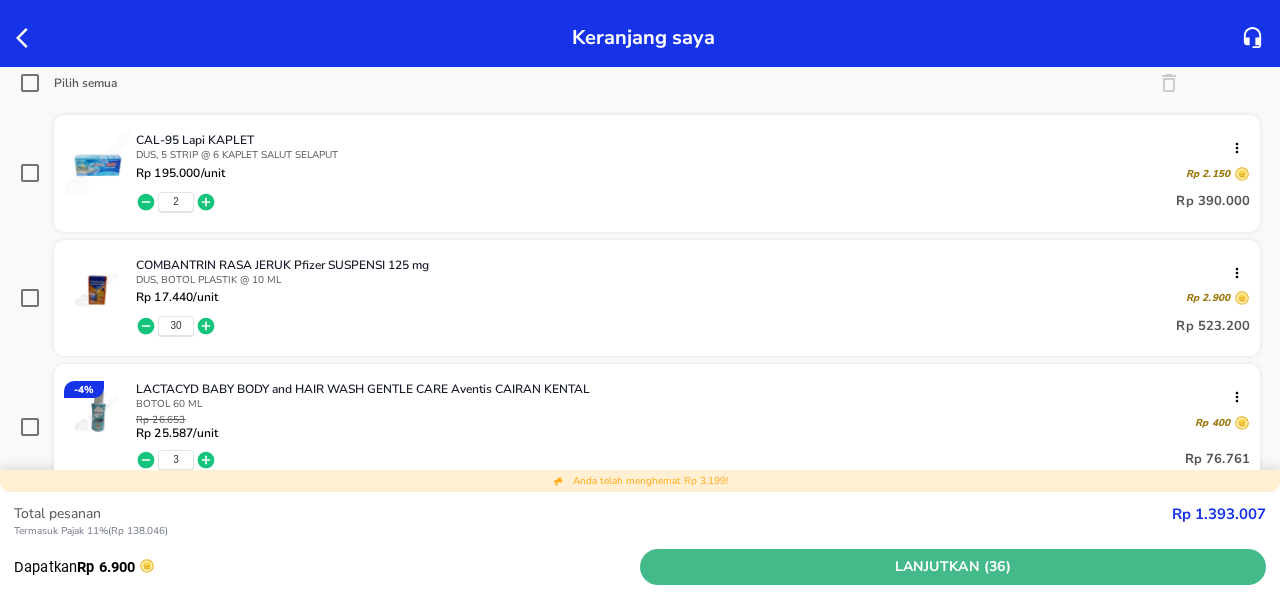 click on "Lanjutkan (36)" at bounding box center (953, 567) 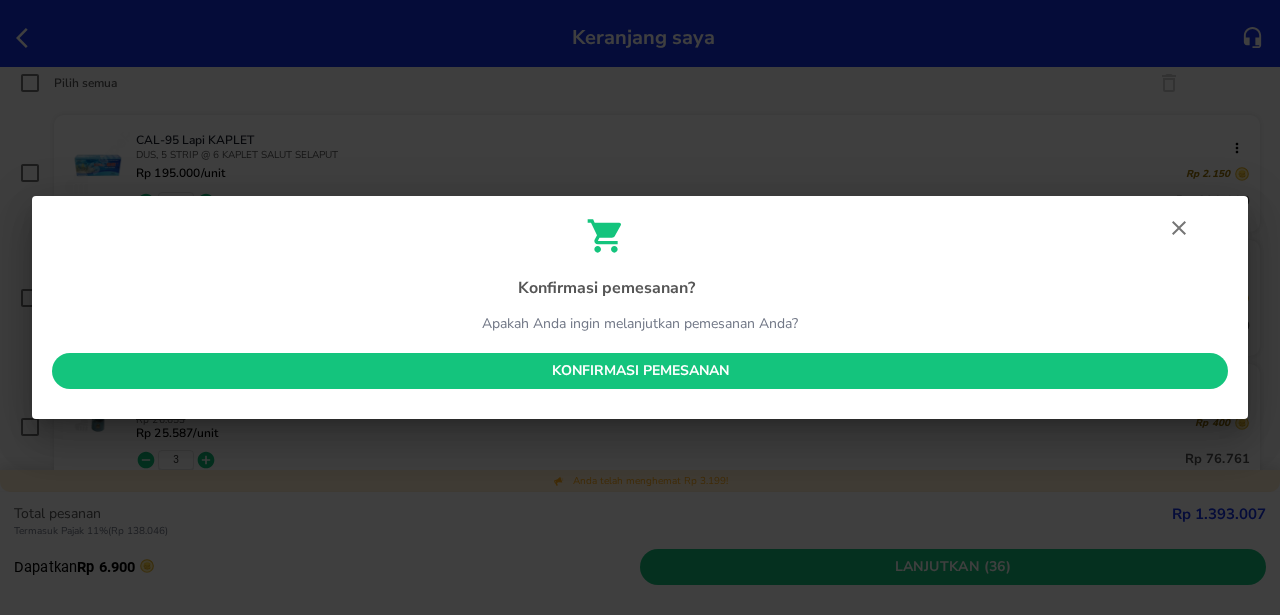 click on "Konfirmasi pemesanan" at bounding box center (640, 371) 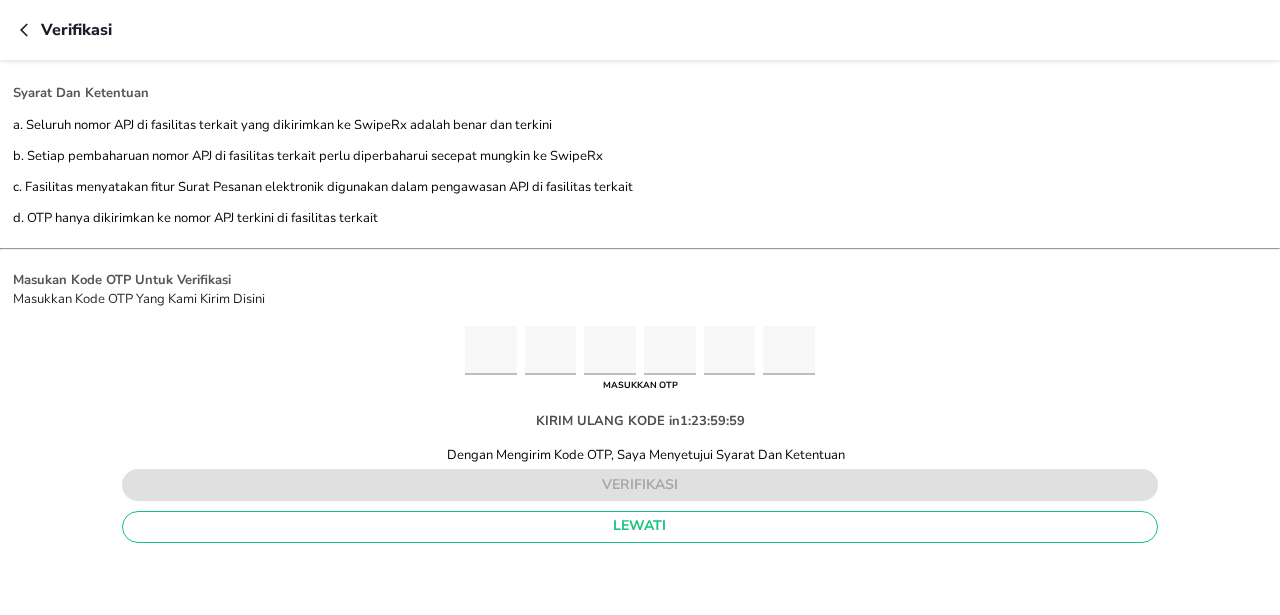 click at bounding box center [491, 350] 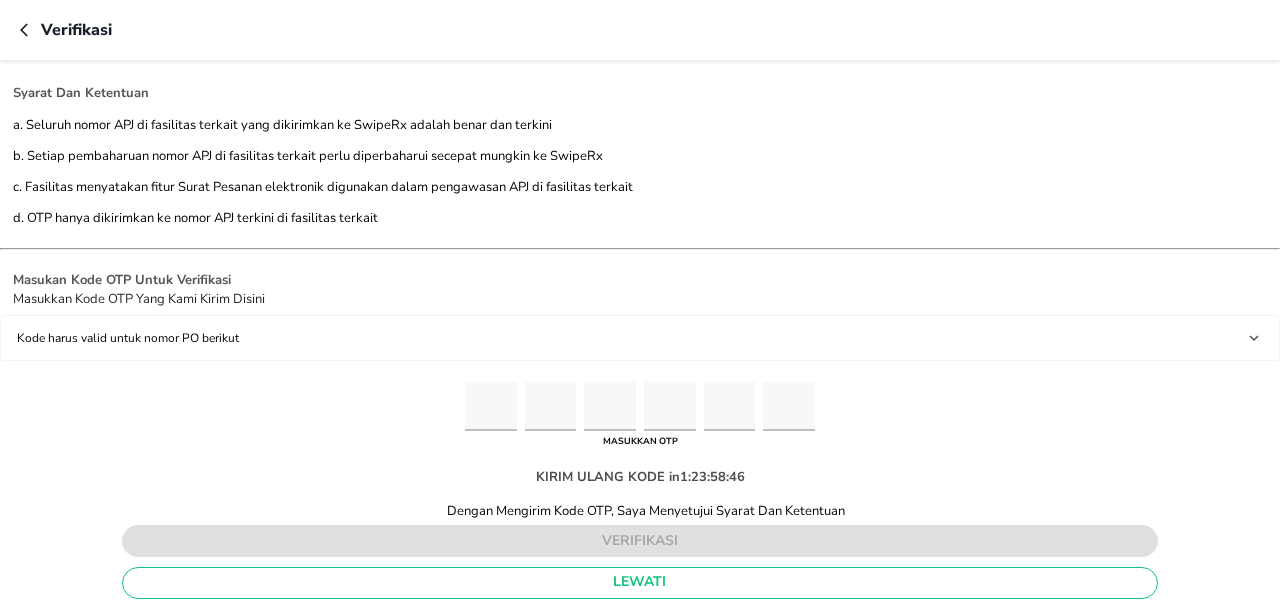 type on "6" 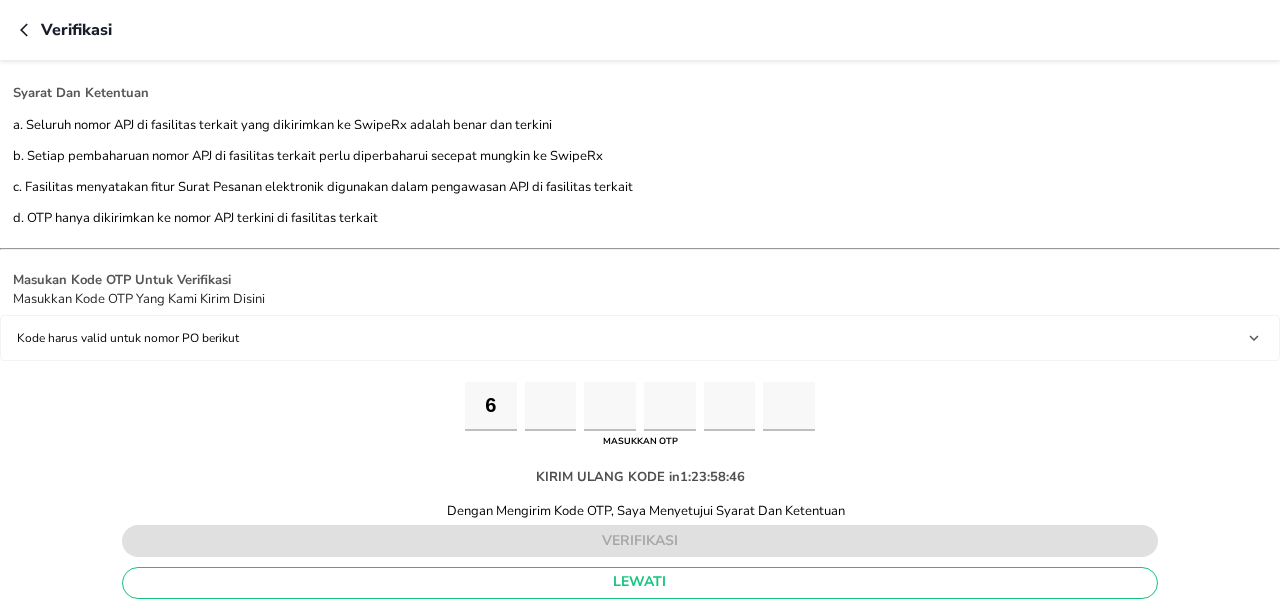 type on "6" 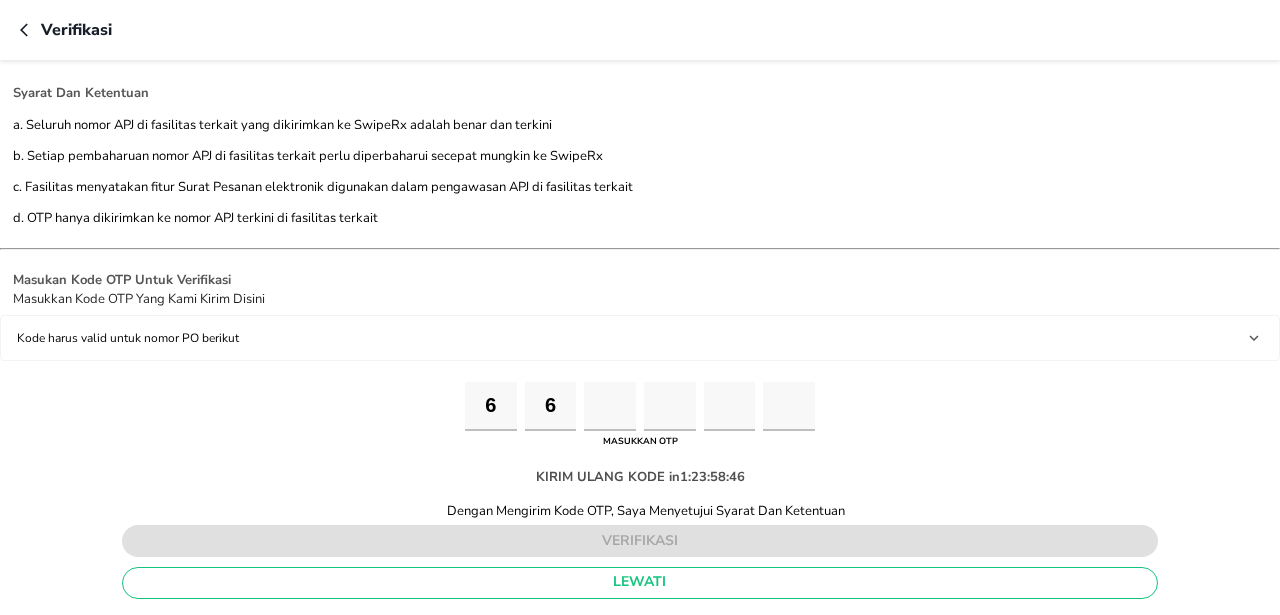type on "7" 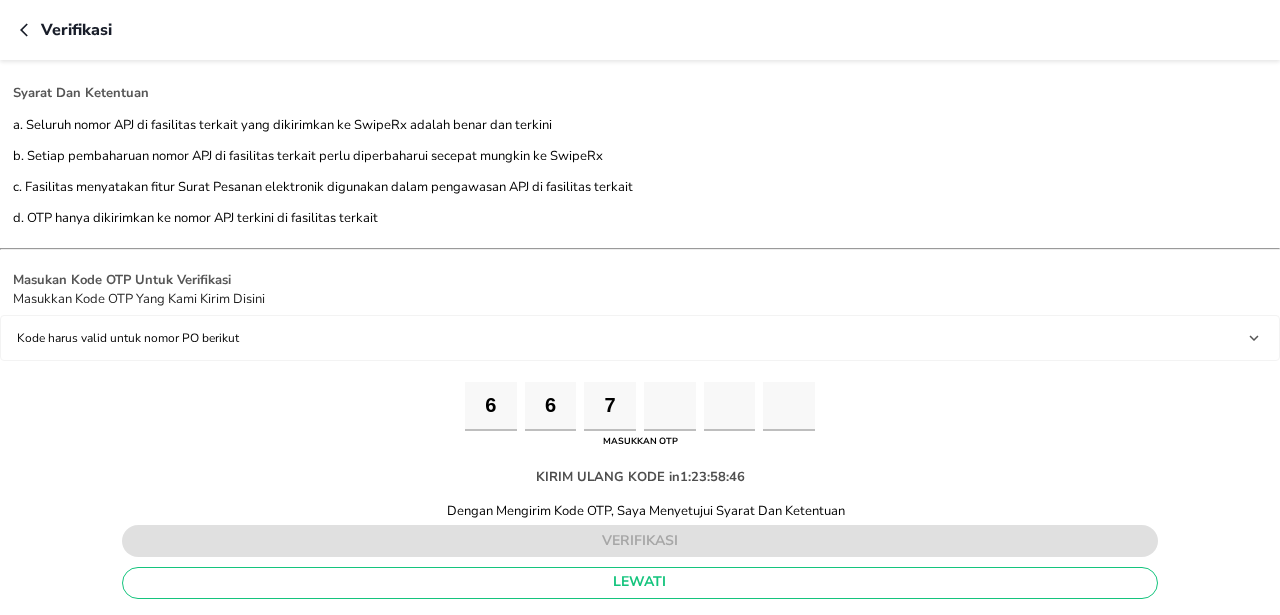 type on "0" 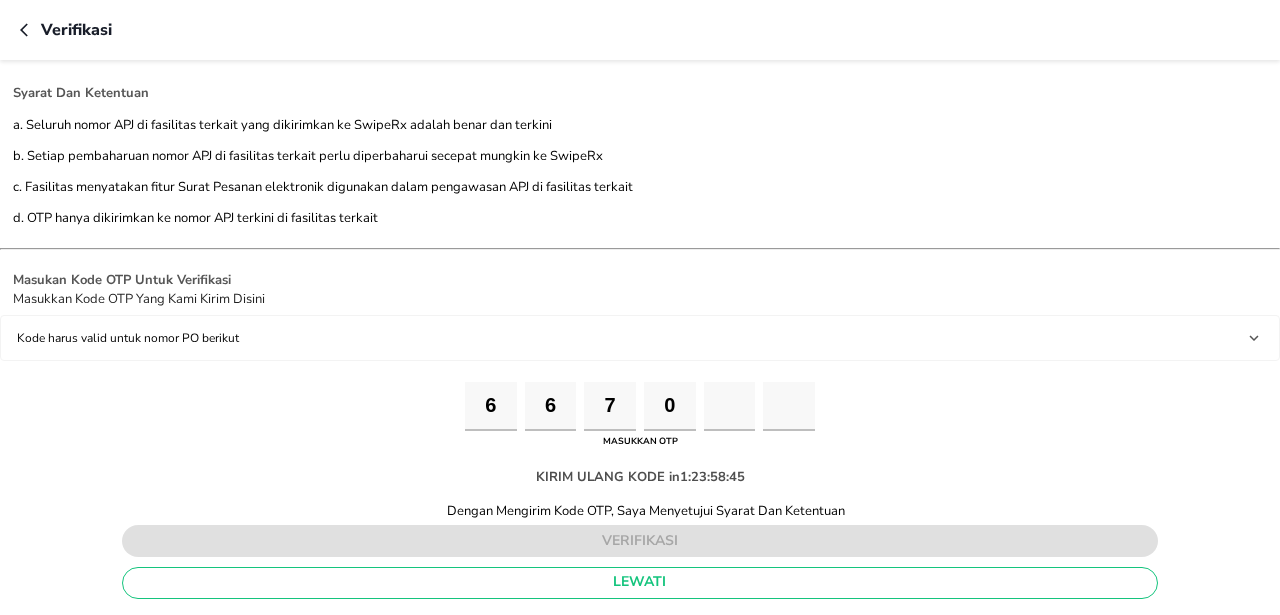 type on "2" 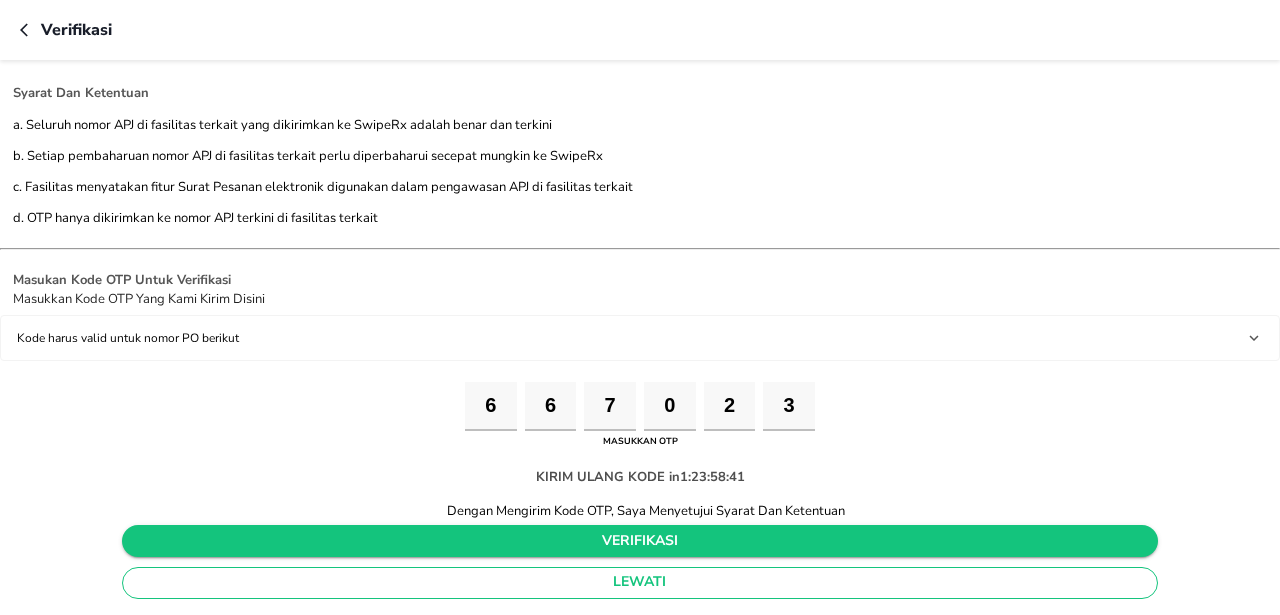 type on "3" 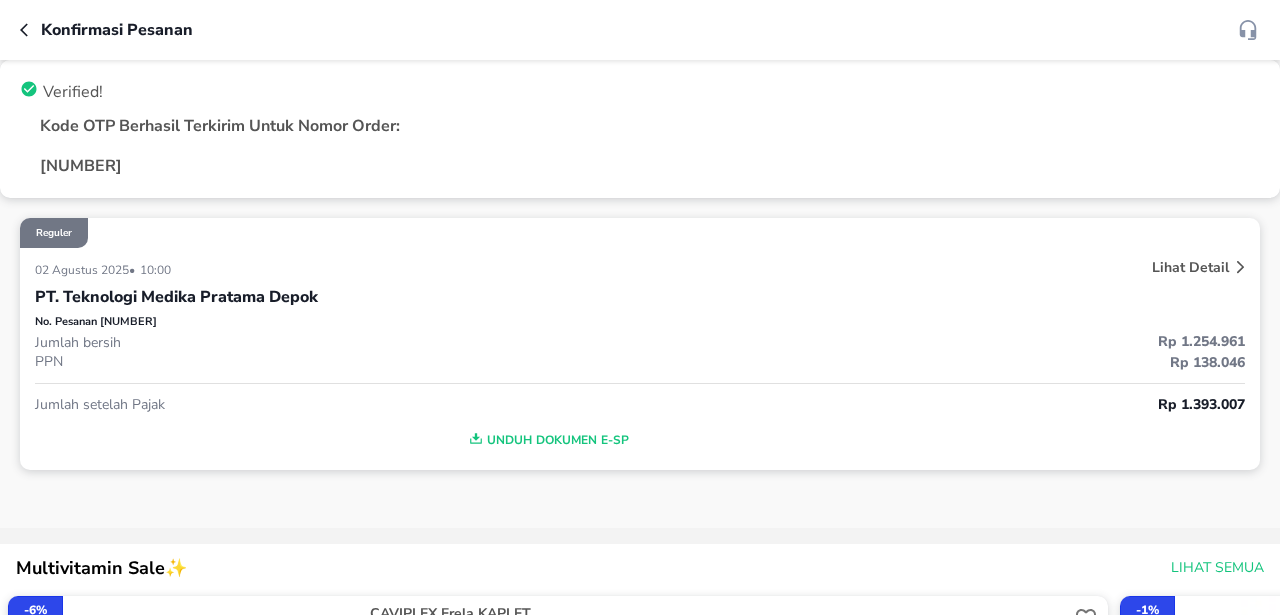 click at bounding box center (30, 30) 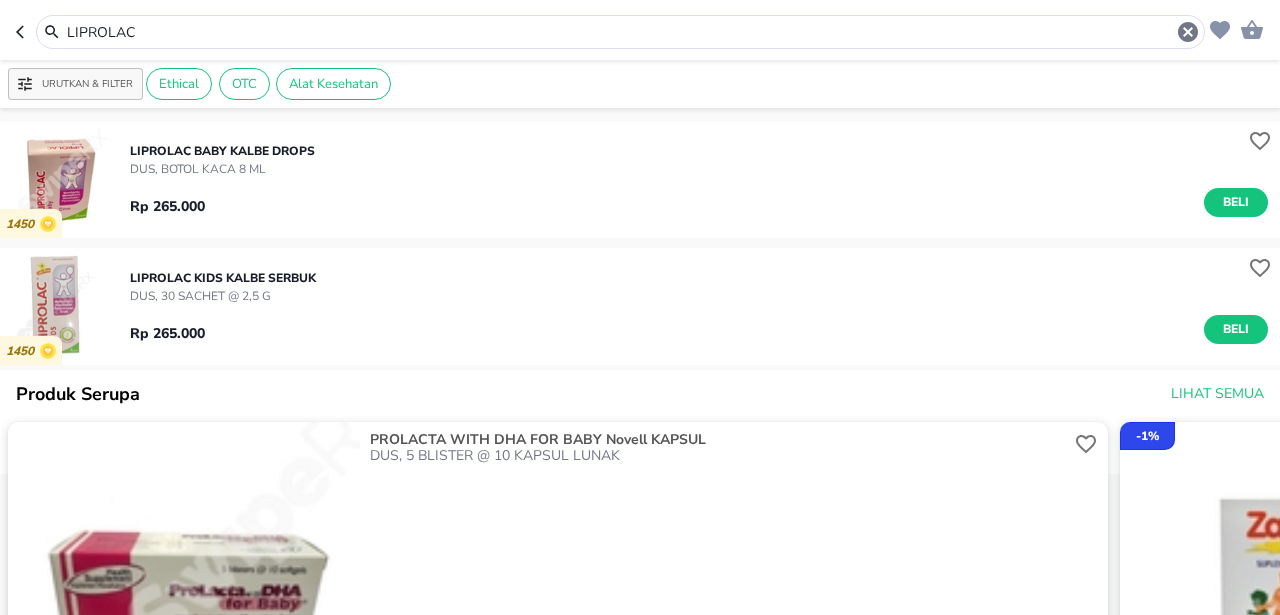 click on "LIPROLAC" at bounding box center [620, 32] 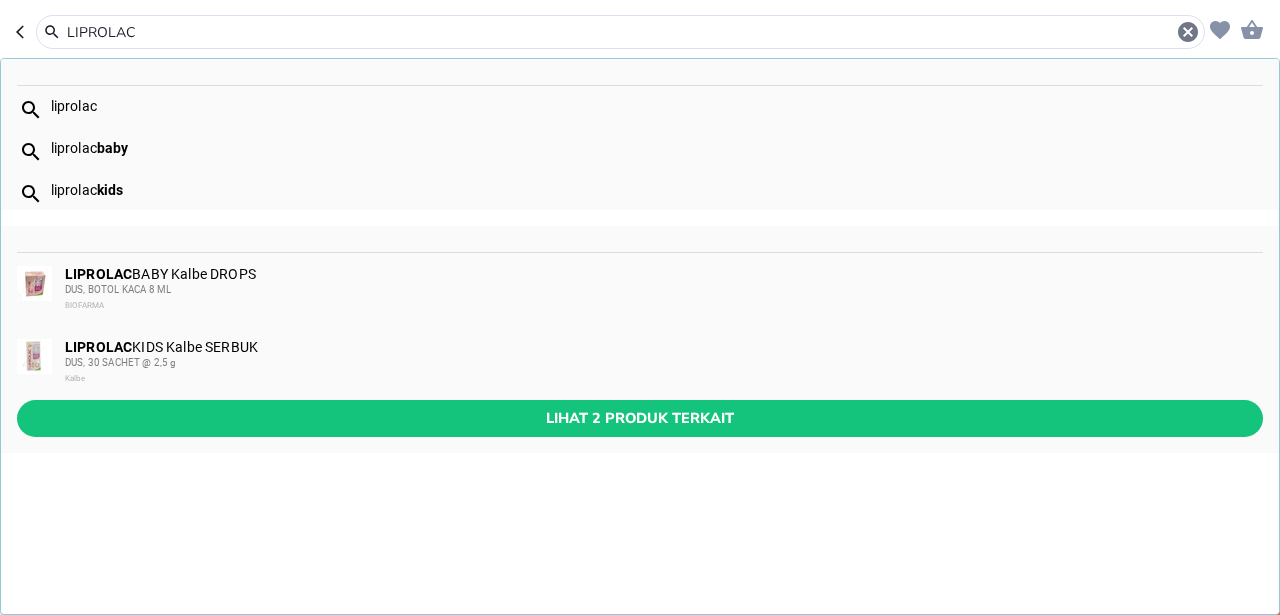click on "LIPROLAC" at bounding box center [620, 32] 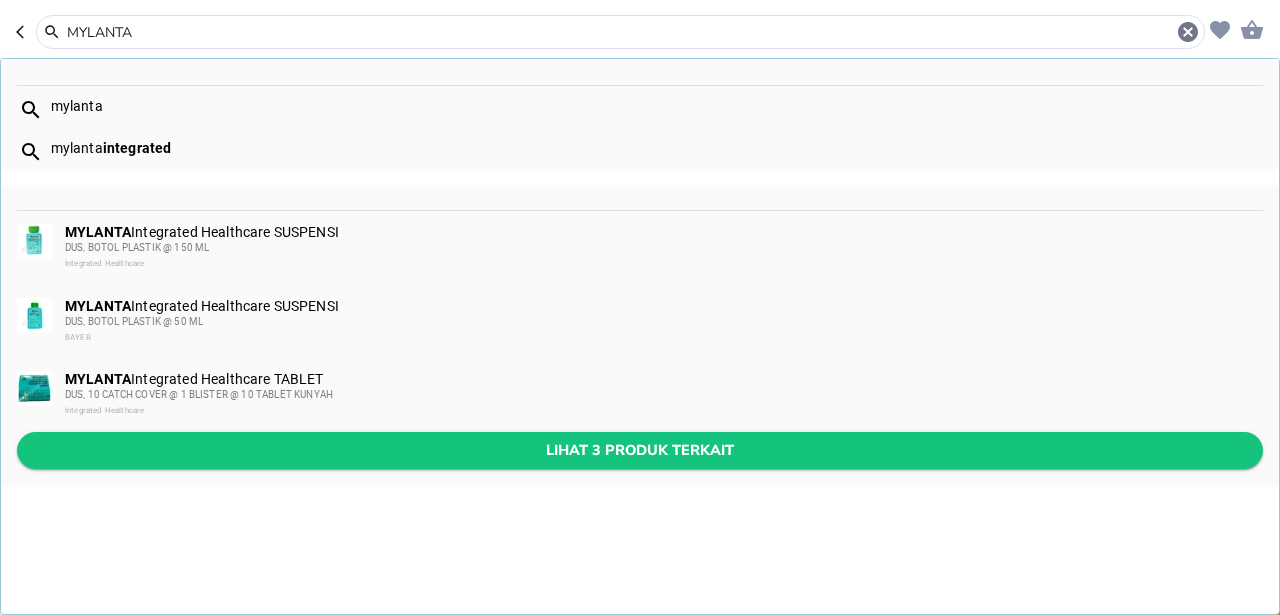 type on "MYLANTA" 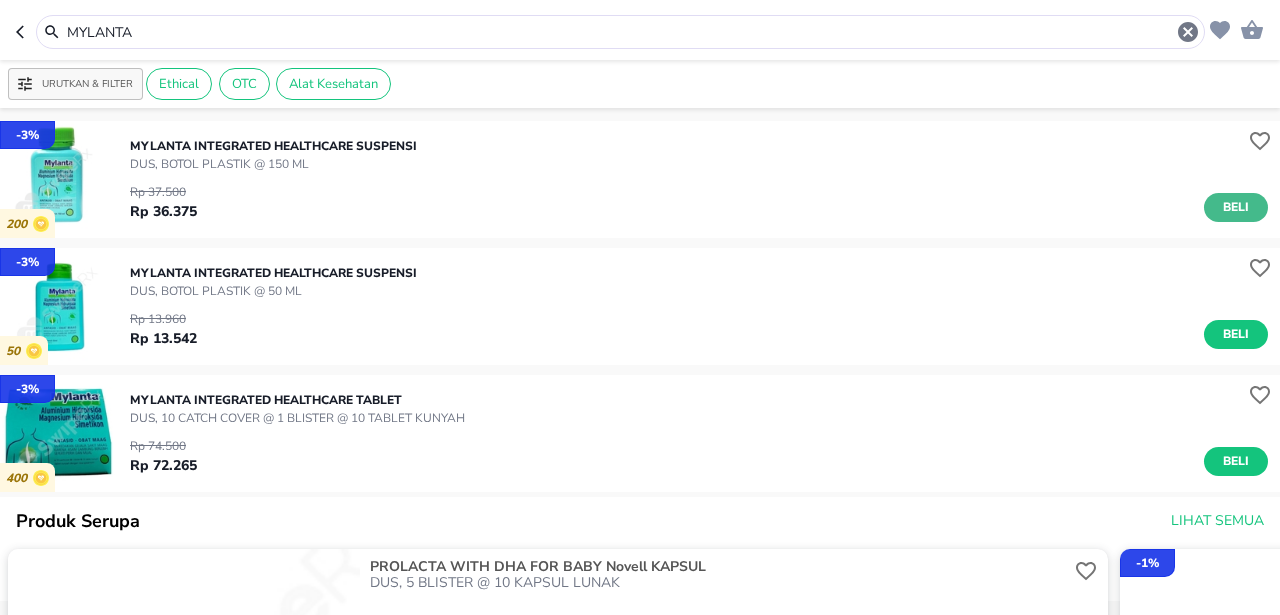 click on "Beli" at bounding box center [1236, 207] 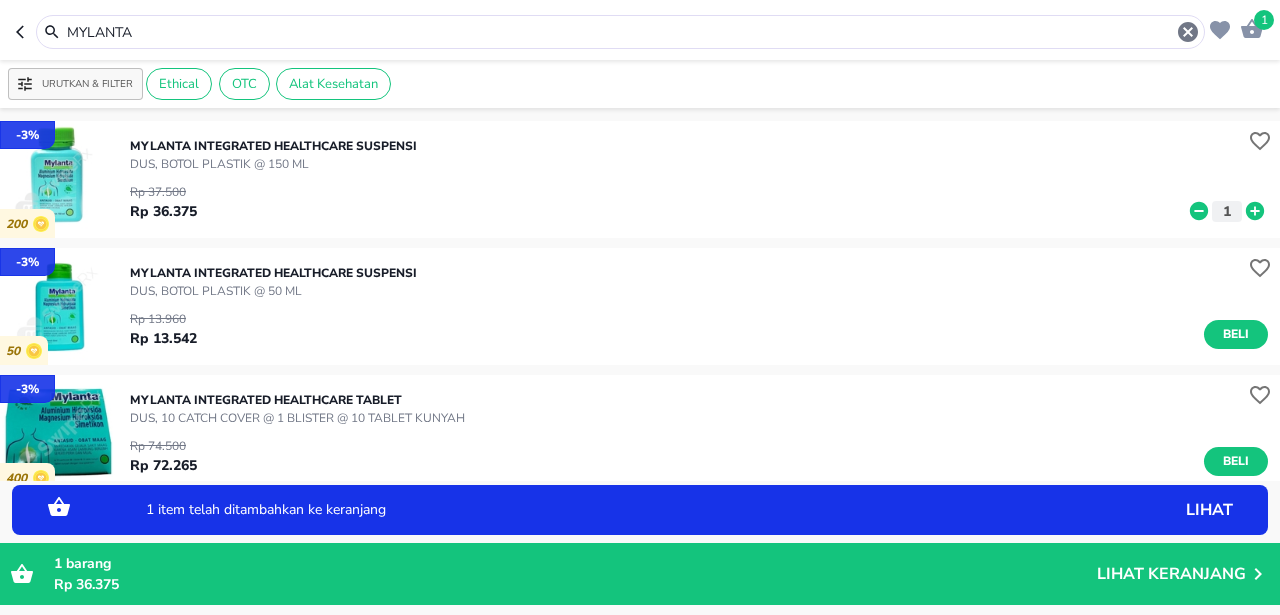 click 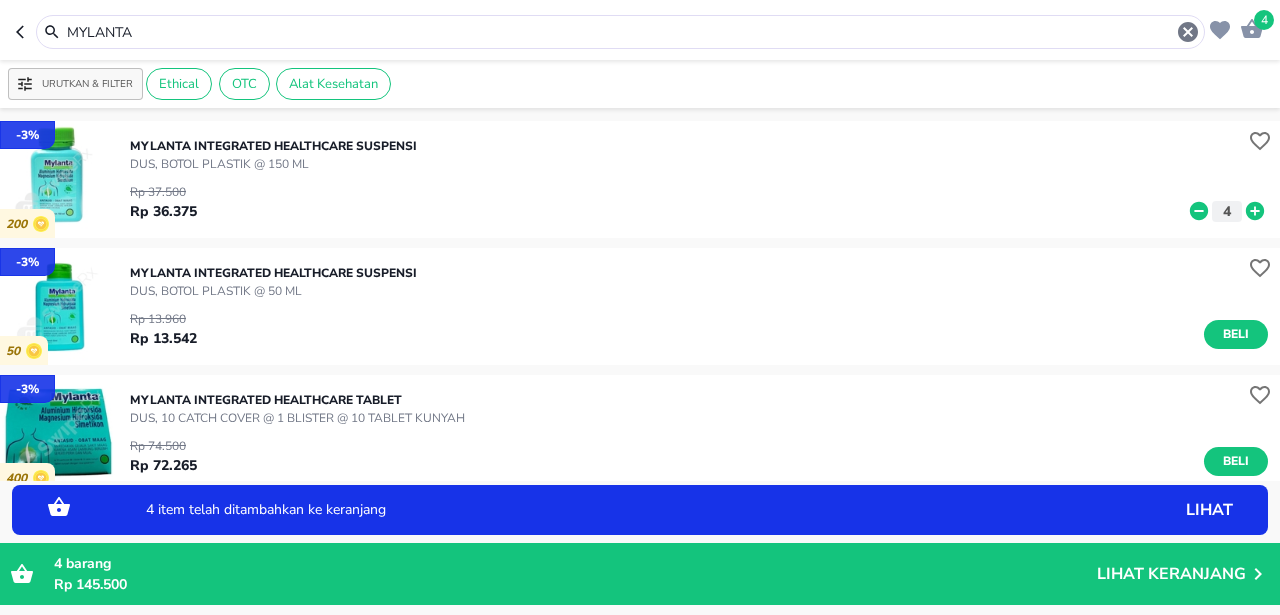 click 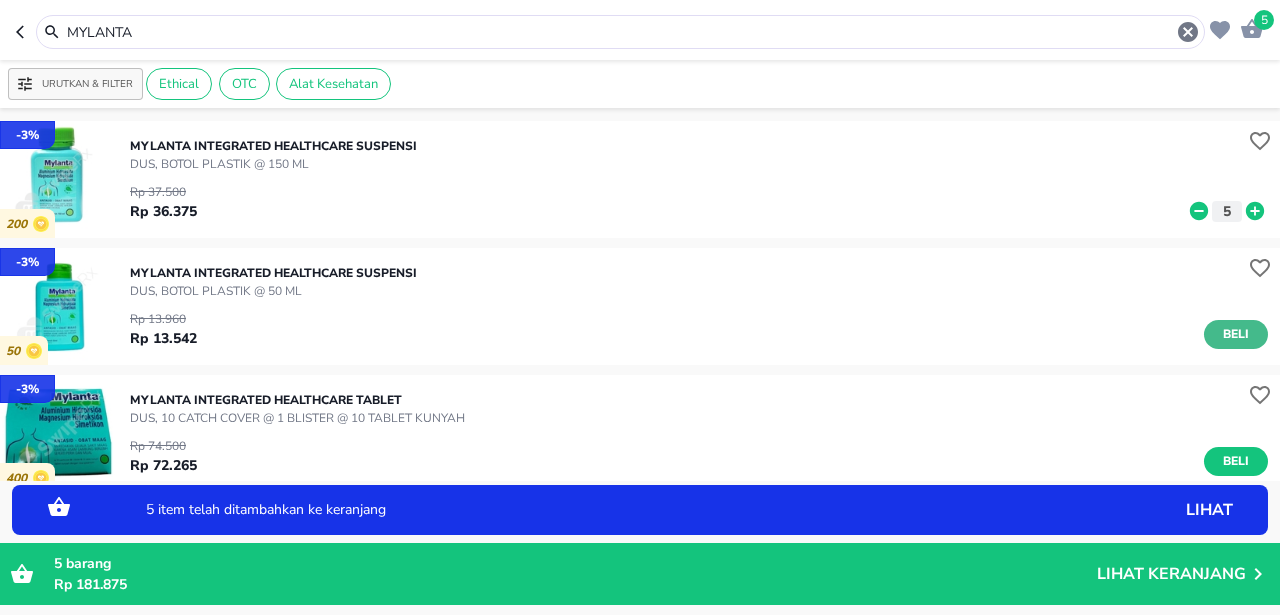 click on "Beli" at bounding box center (1236, 334) 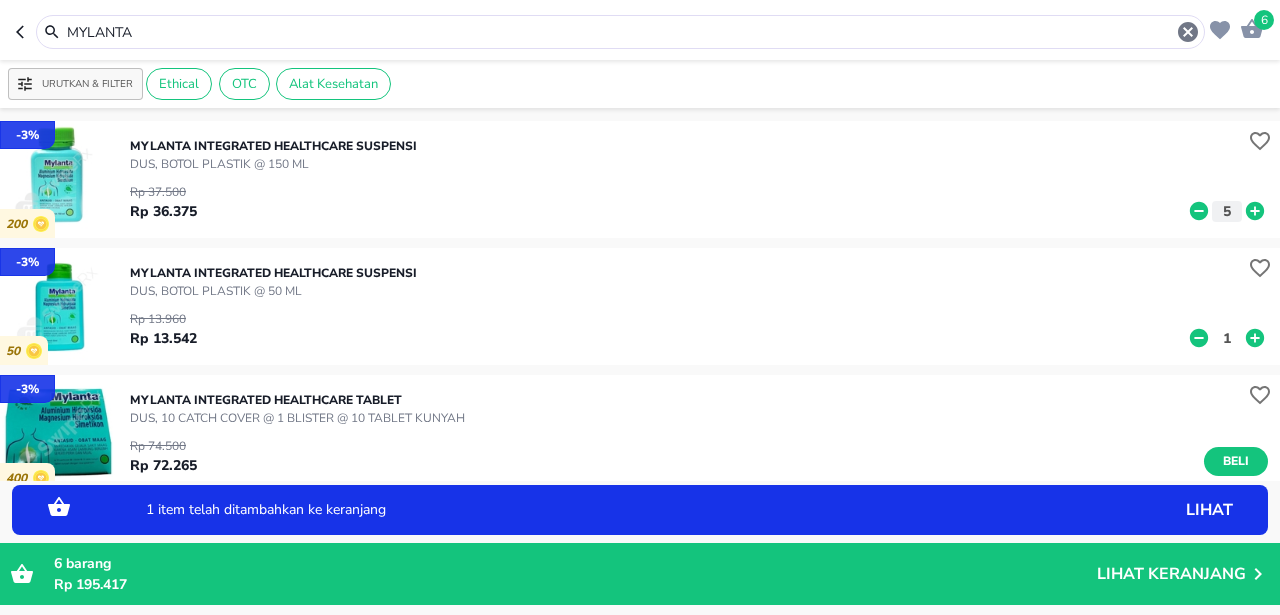 click on "1" at bounding box center [1227, 338] 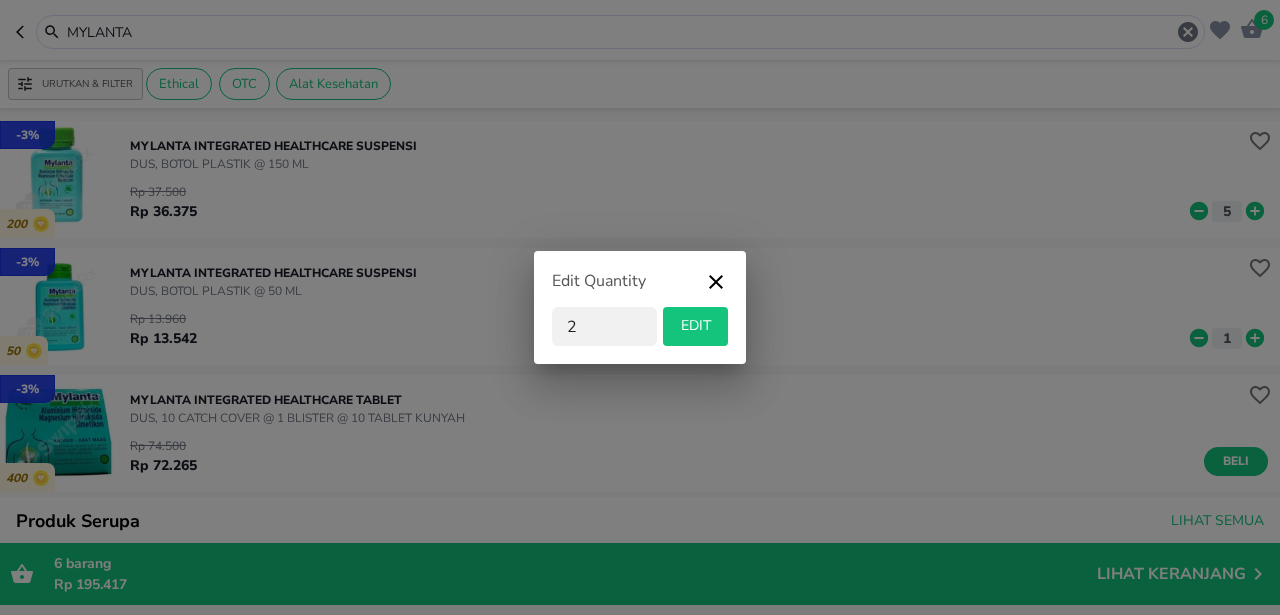 type on "24" 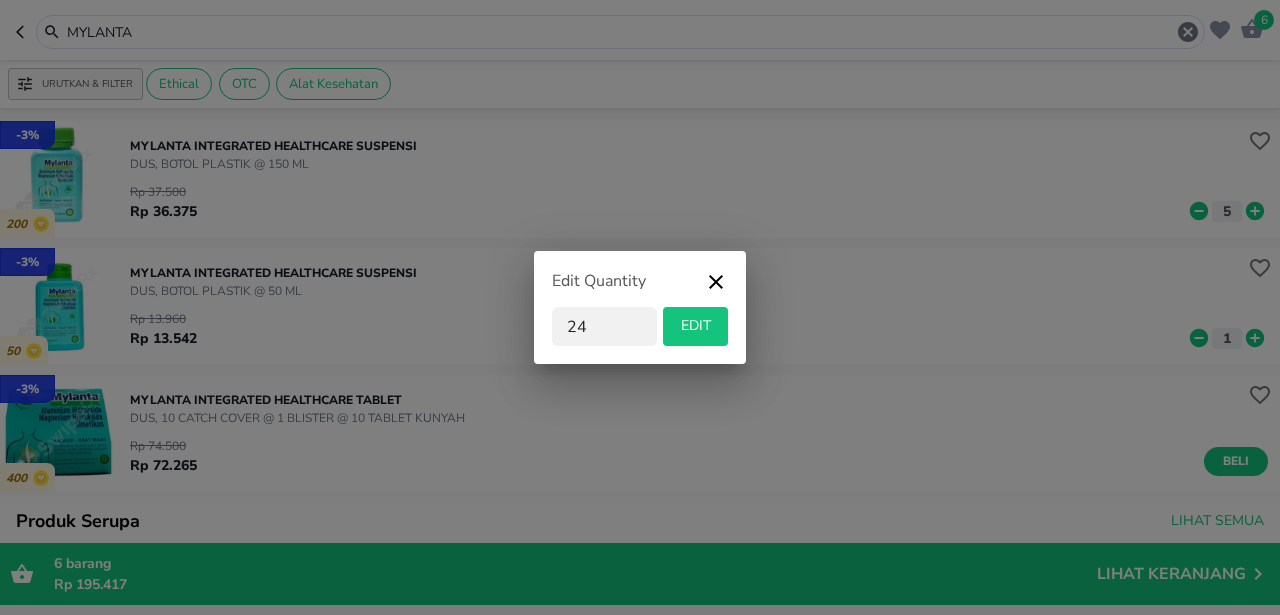click on "EDIT" at bounding box center (695, 326) 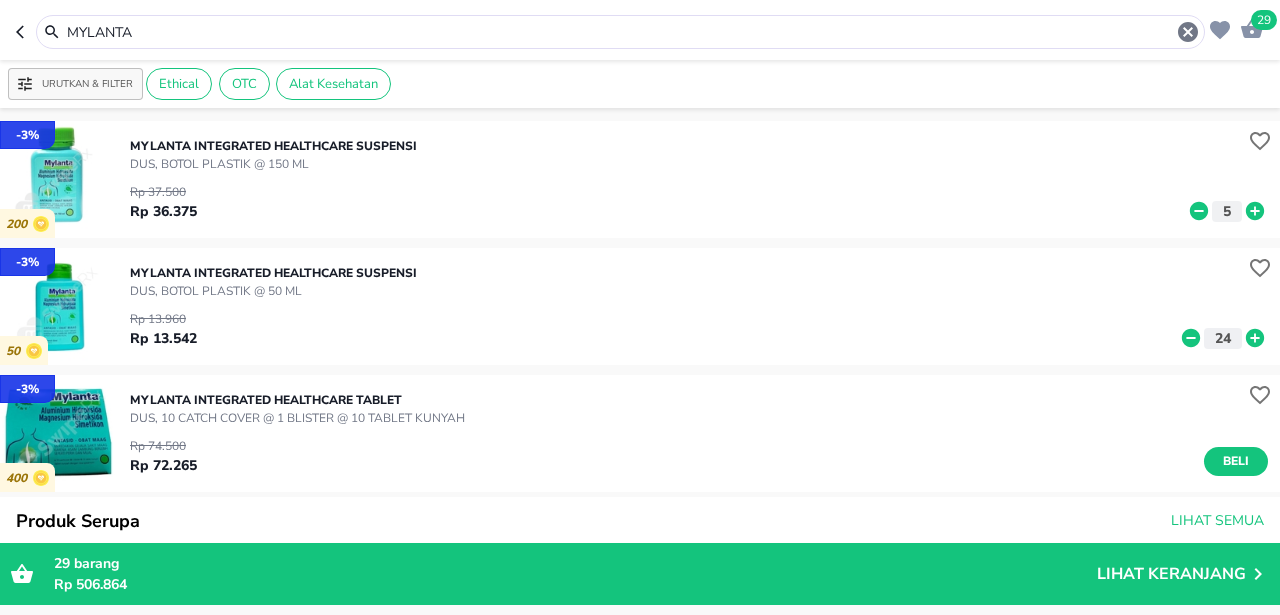 click on "MYLANTA" at bounding box center [620, 32] 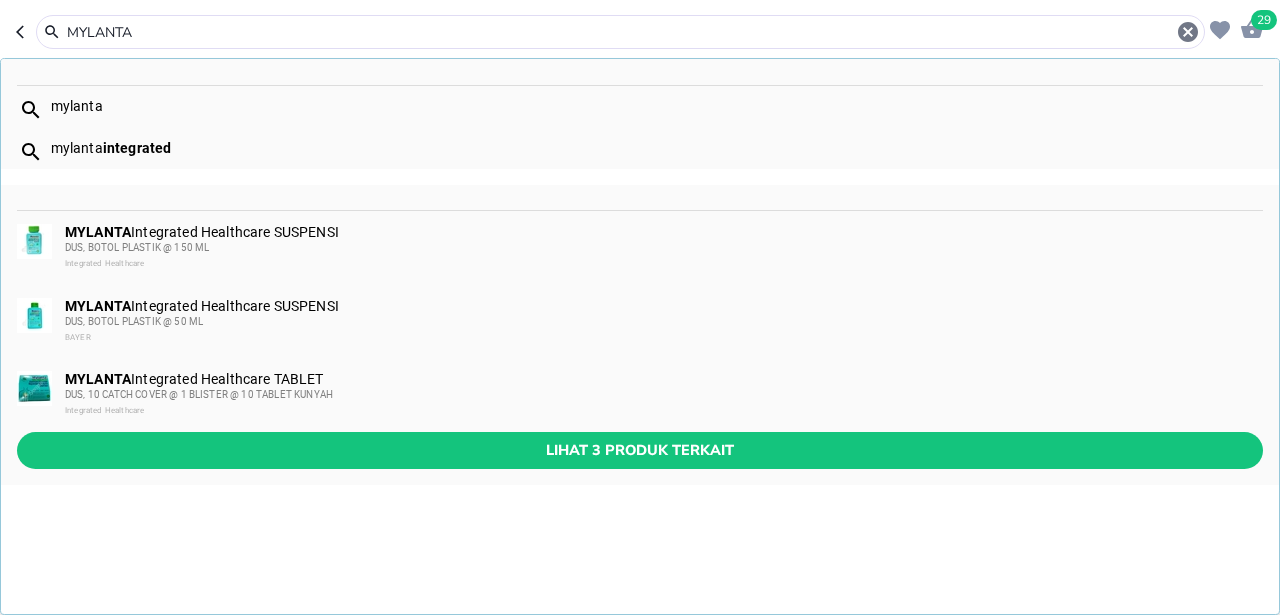 paste on "PHARMATON" 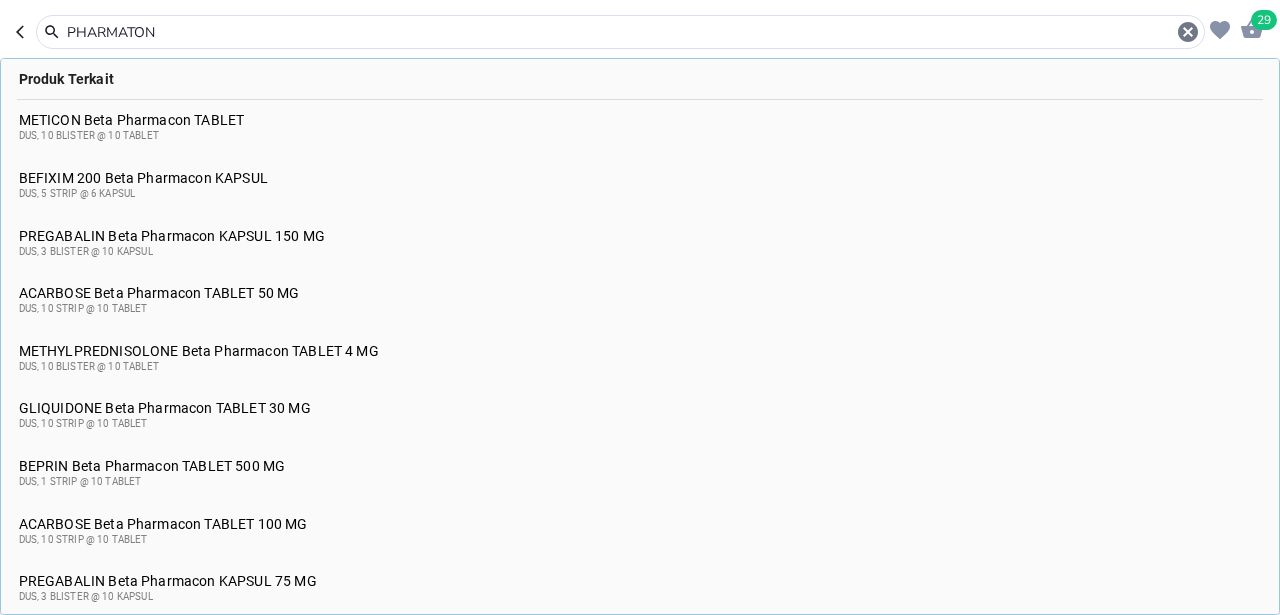 click on "PHARMATON" at bounding box center (620, 32) 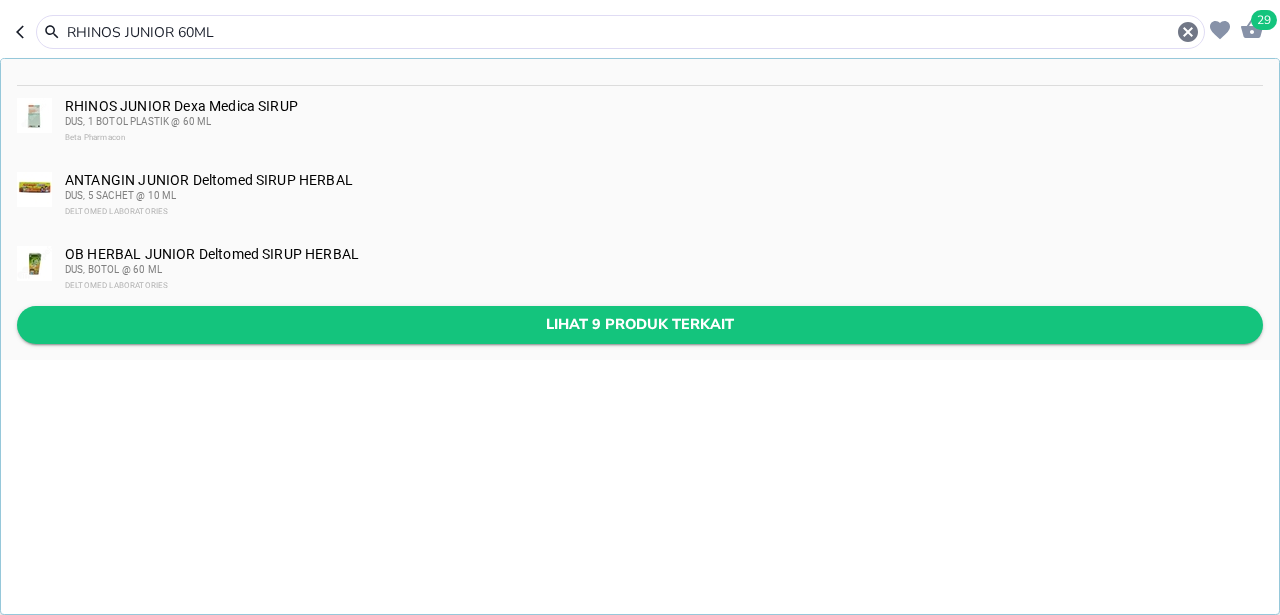 click on "Lihat 9 produk terkait" at bounding box center [640, 324] 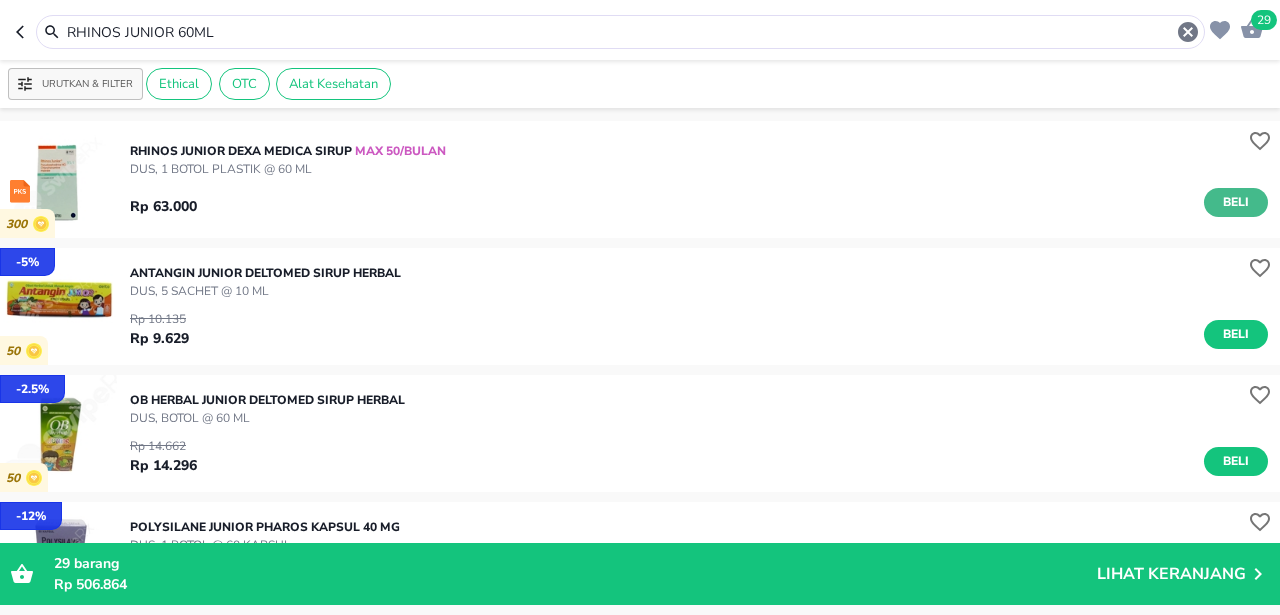 click on "Beli" at bounding box center [1236, 202] 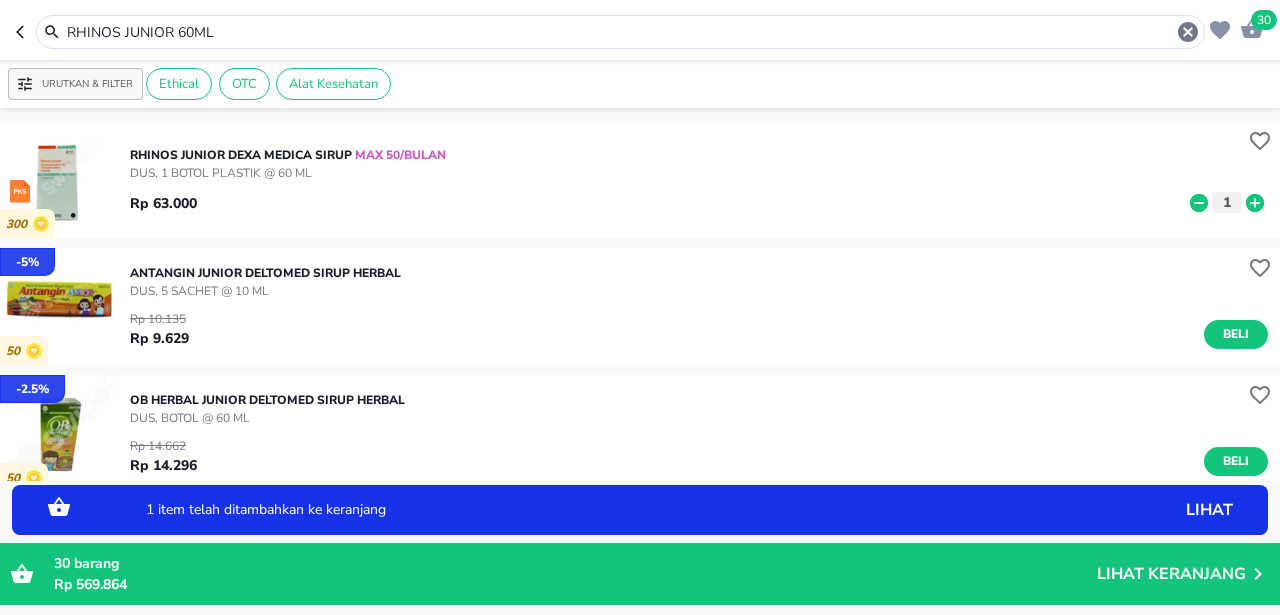 click 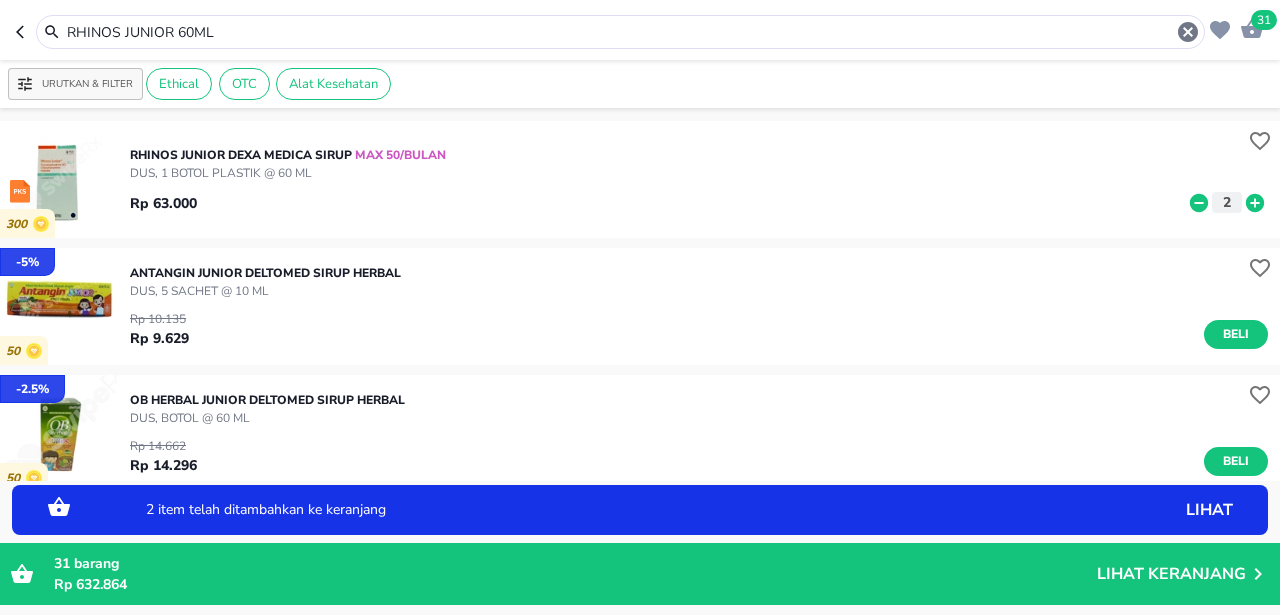 click 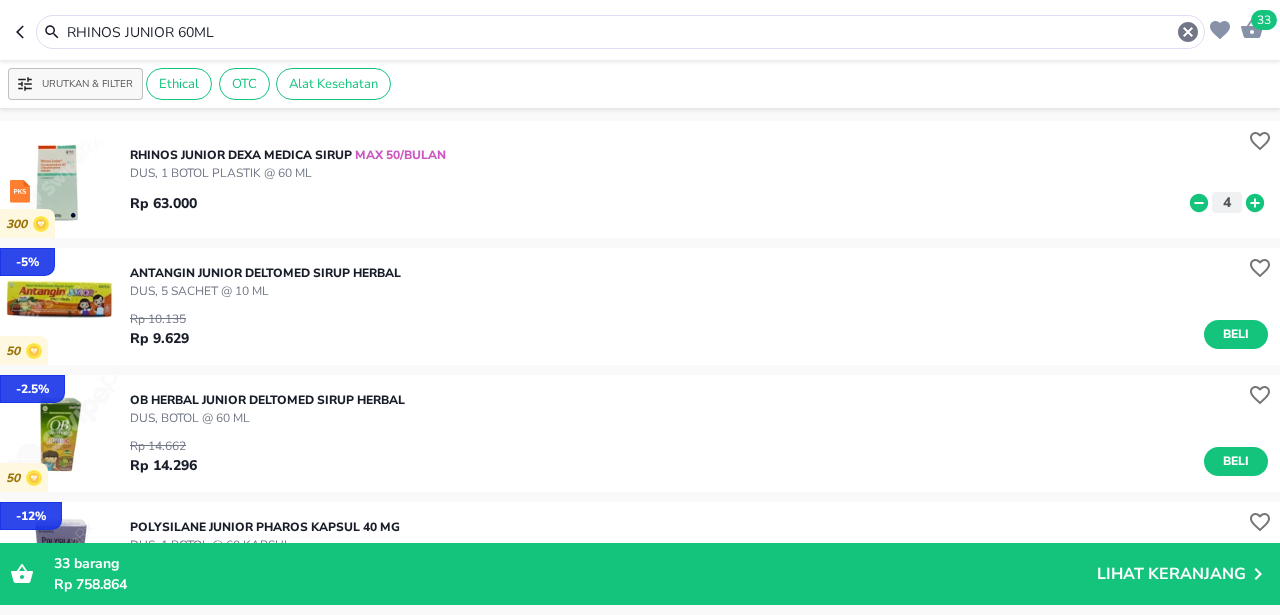 click on "RHINOS JUNIOR 60ML" at bounding box center [620, 32] 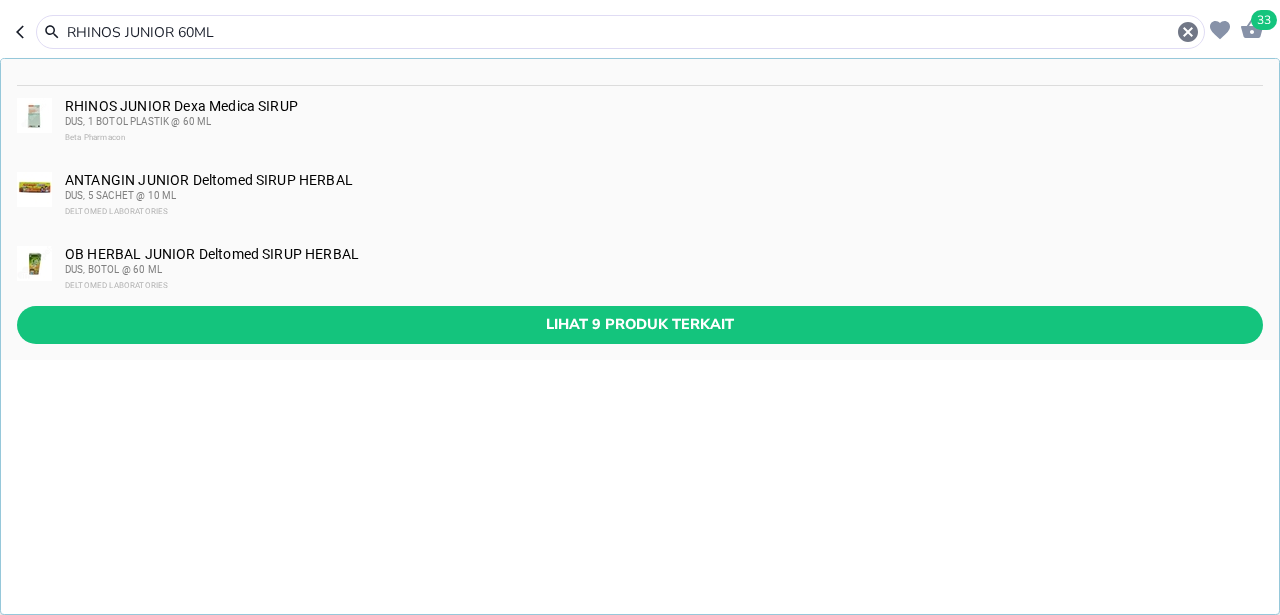 click on "RHINOS JUNIOR 60ML" at bounding box center [620, 32] 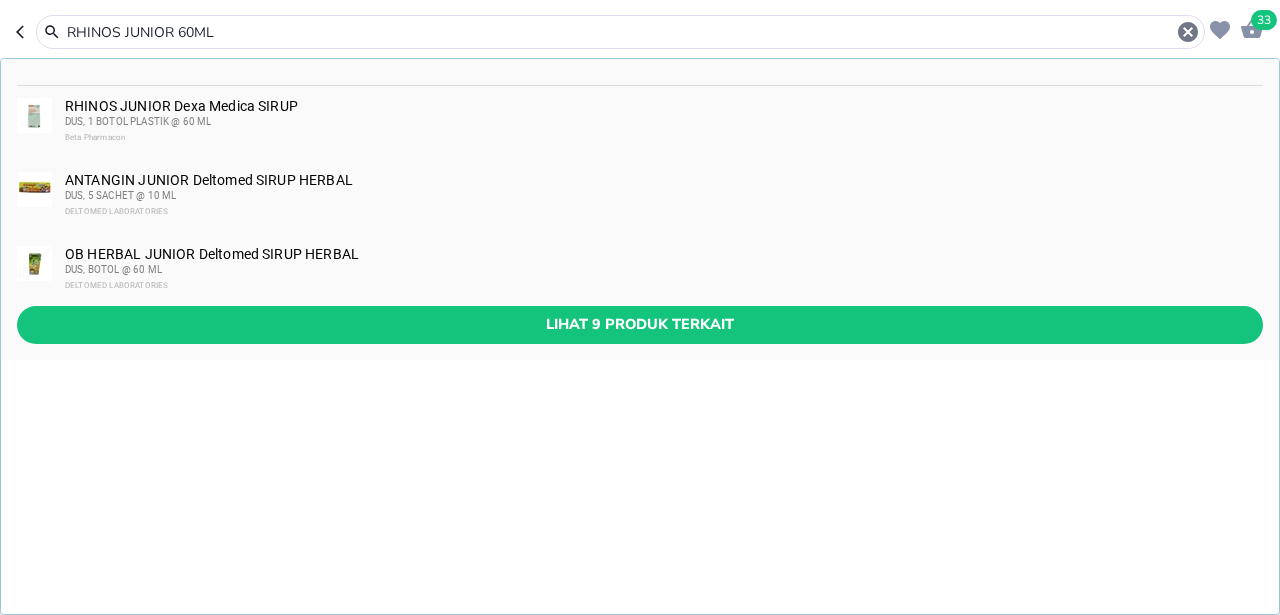click on "RHINOS JUNIOR 60ML" at bounding box center (620, 32) 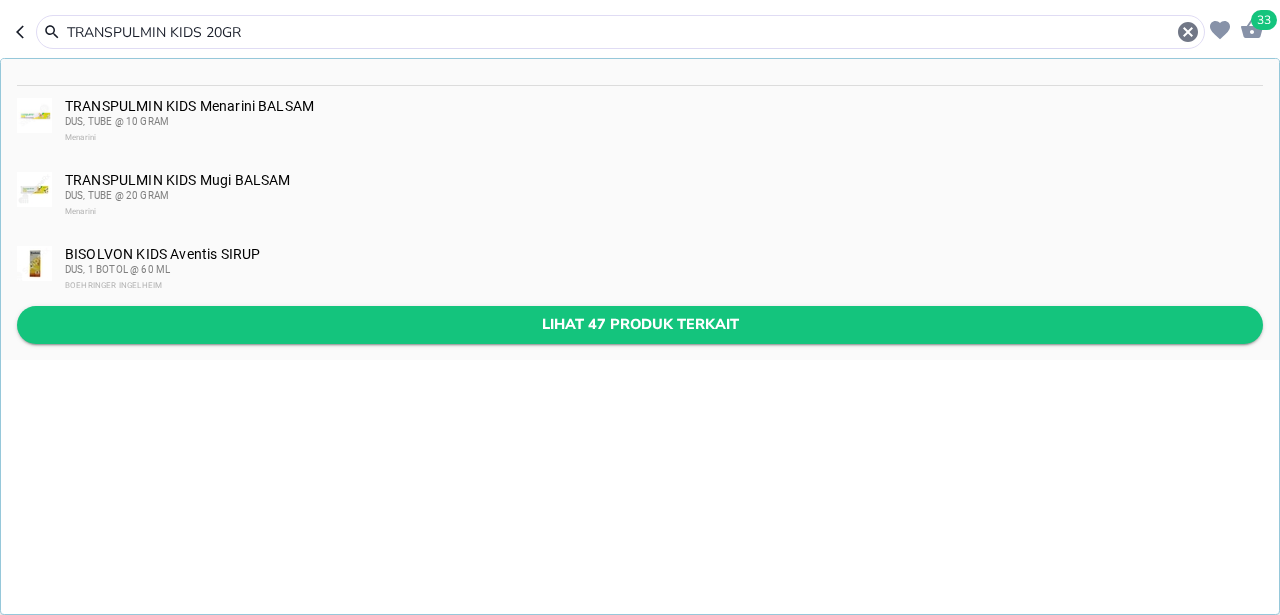 click on "Lihat 47 produk terkait" at bounding box center (640, 324) 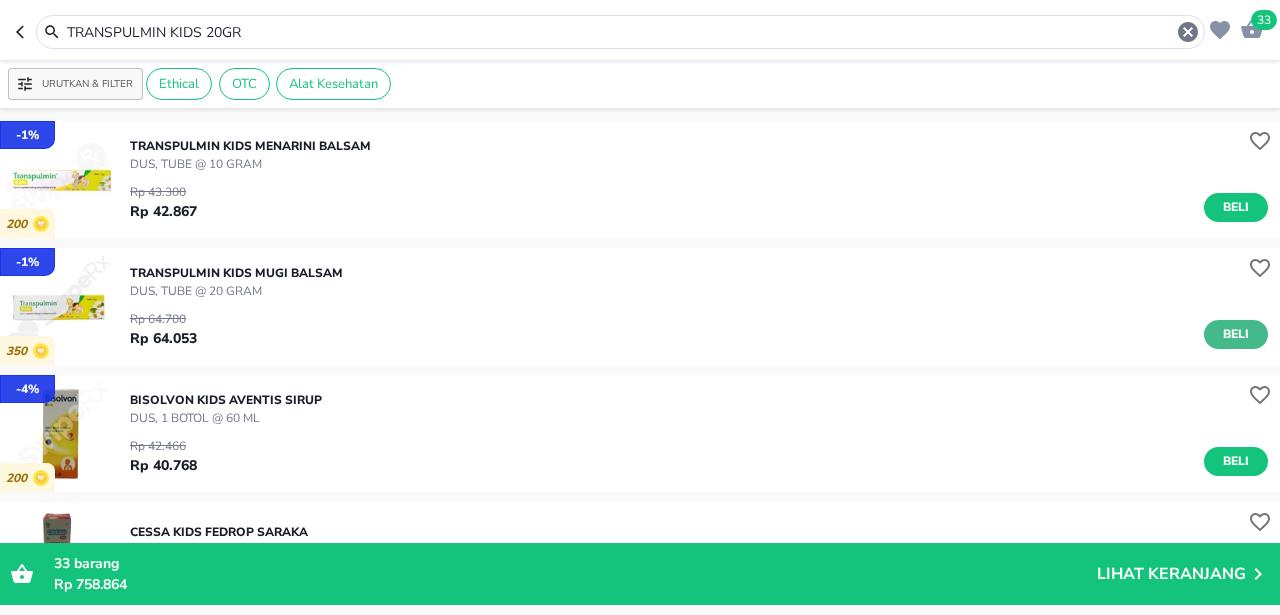 click on "Beli" at bounding box center [1236, 334] 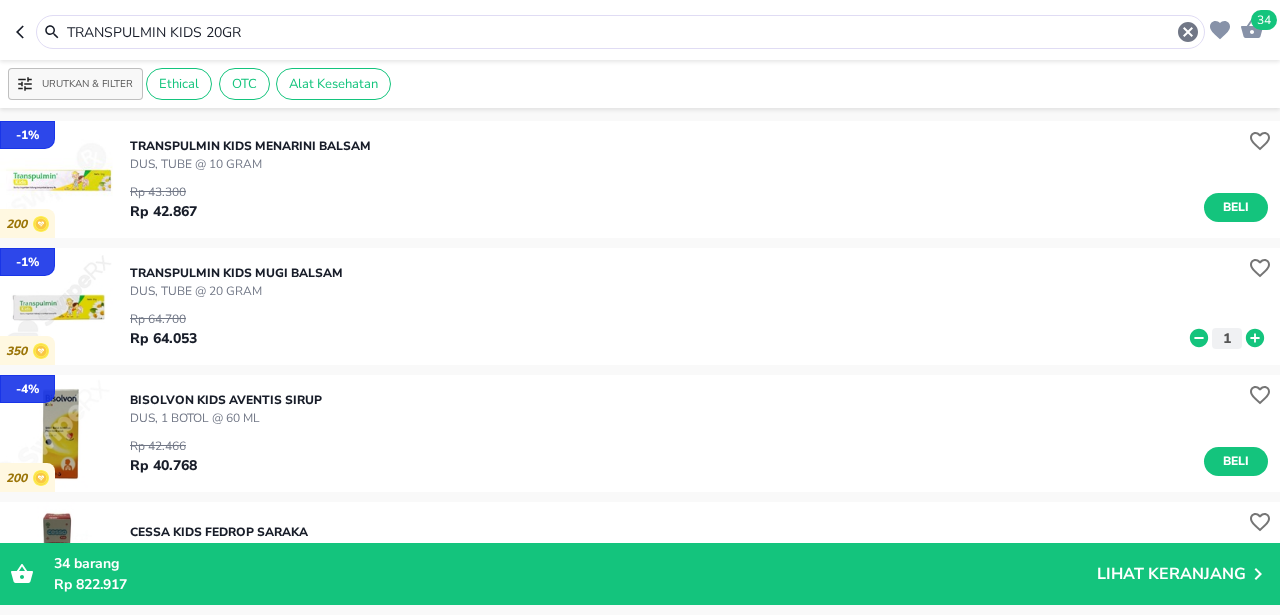 click on "TRANSPULMIN KIDS 20GR" at bounding box center [620, 32] 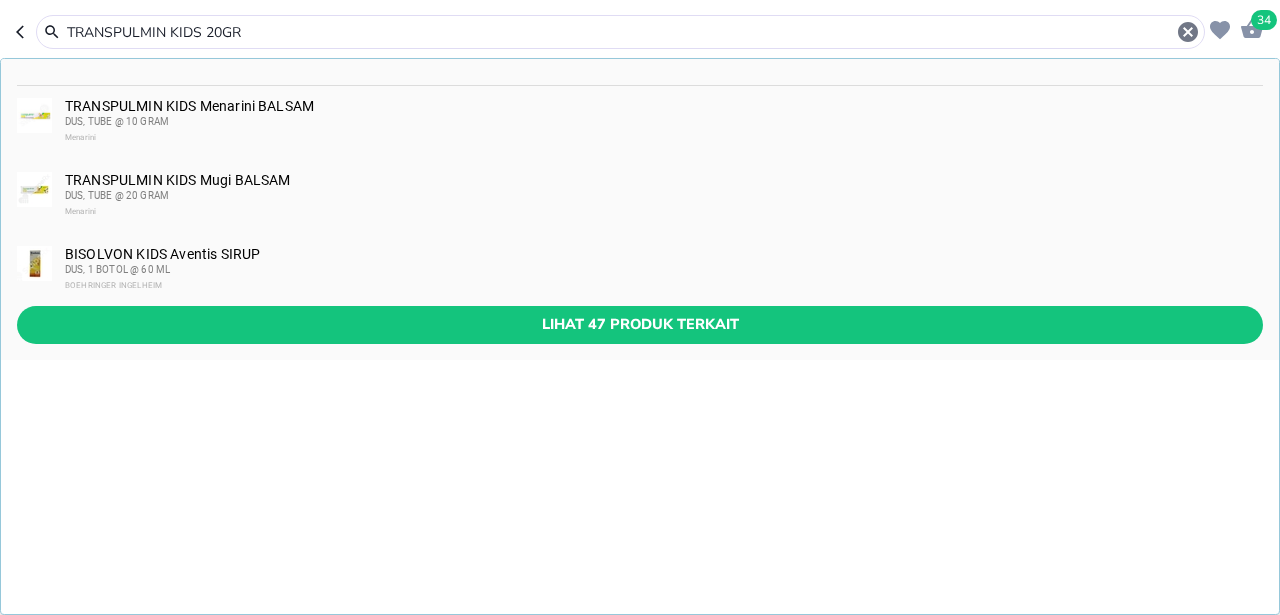 click on "TRANSPULMIN KIDS 20GR" at bounding box center (620, 32) 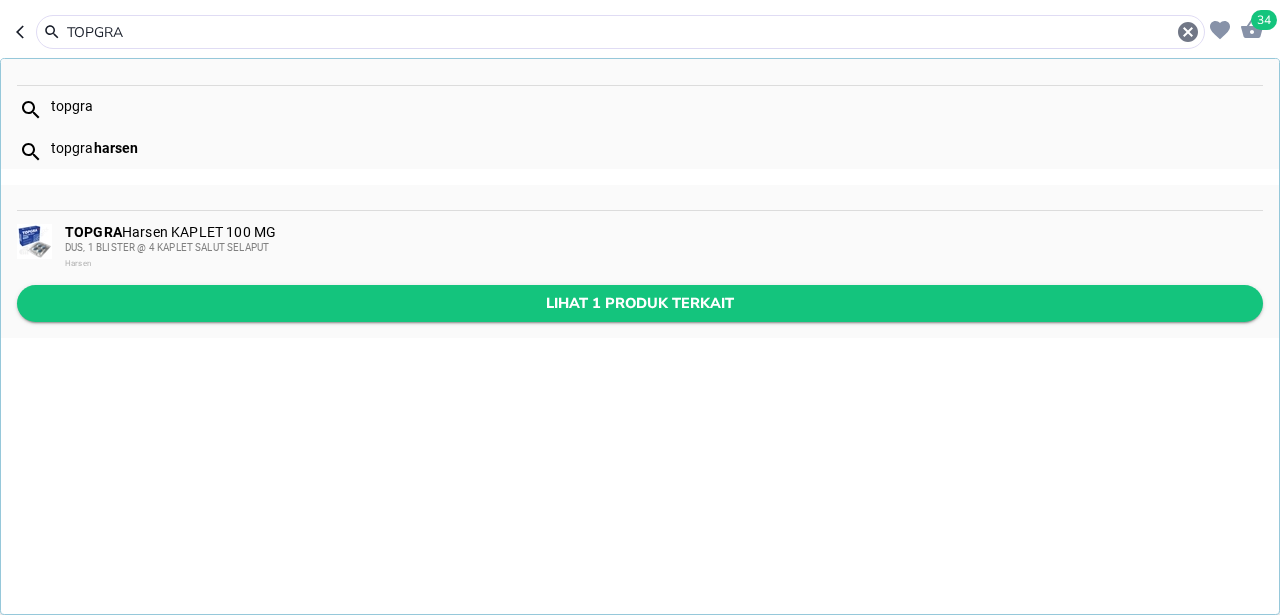 click on "Lihat 1 produk terkait" at bounding box center [640, 303] 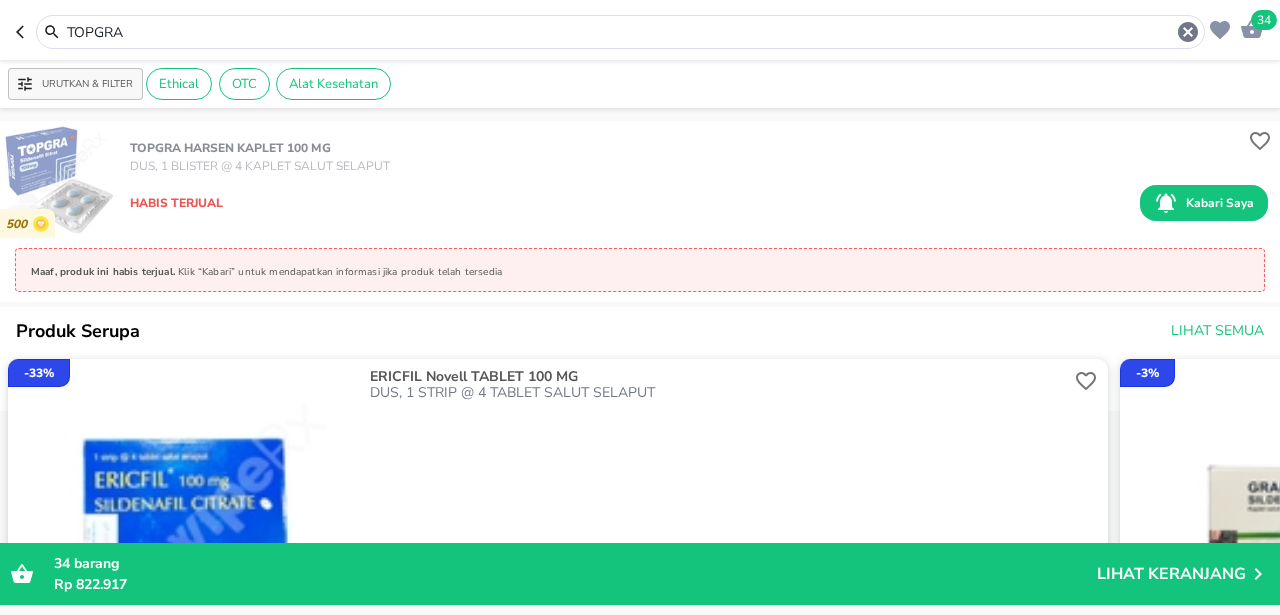 click on "TOPGRA" at bounding box center [620, 32] 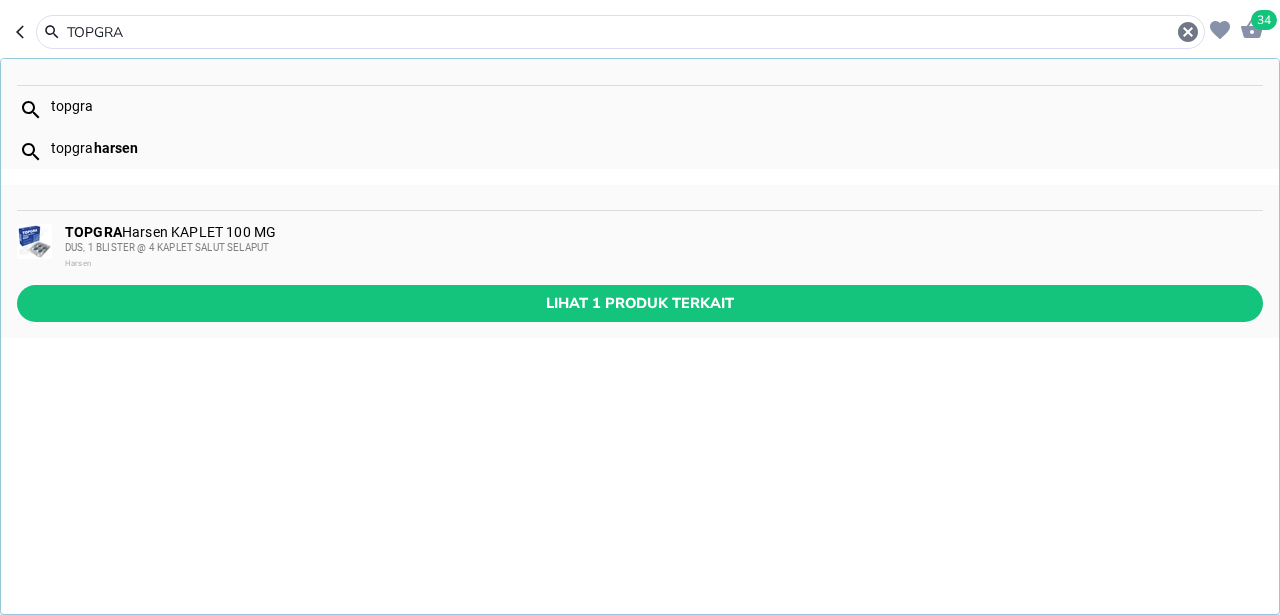 paste on "NIKUM" 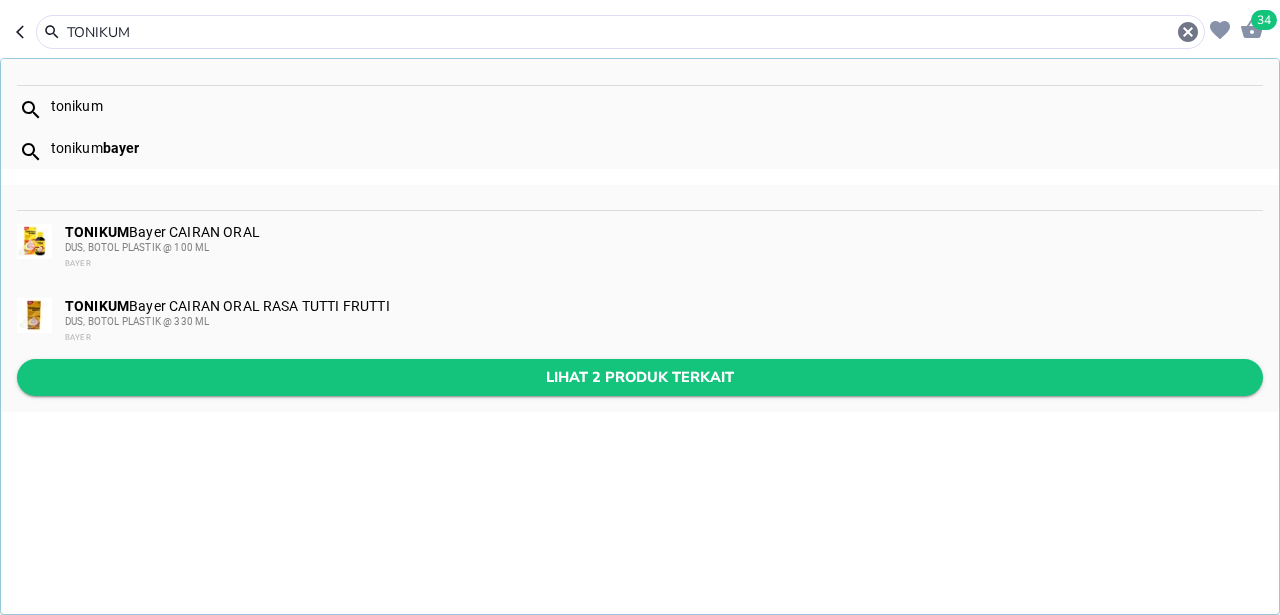 click on "Lihat 2 produk terkait" at bounding box center [640, 377] 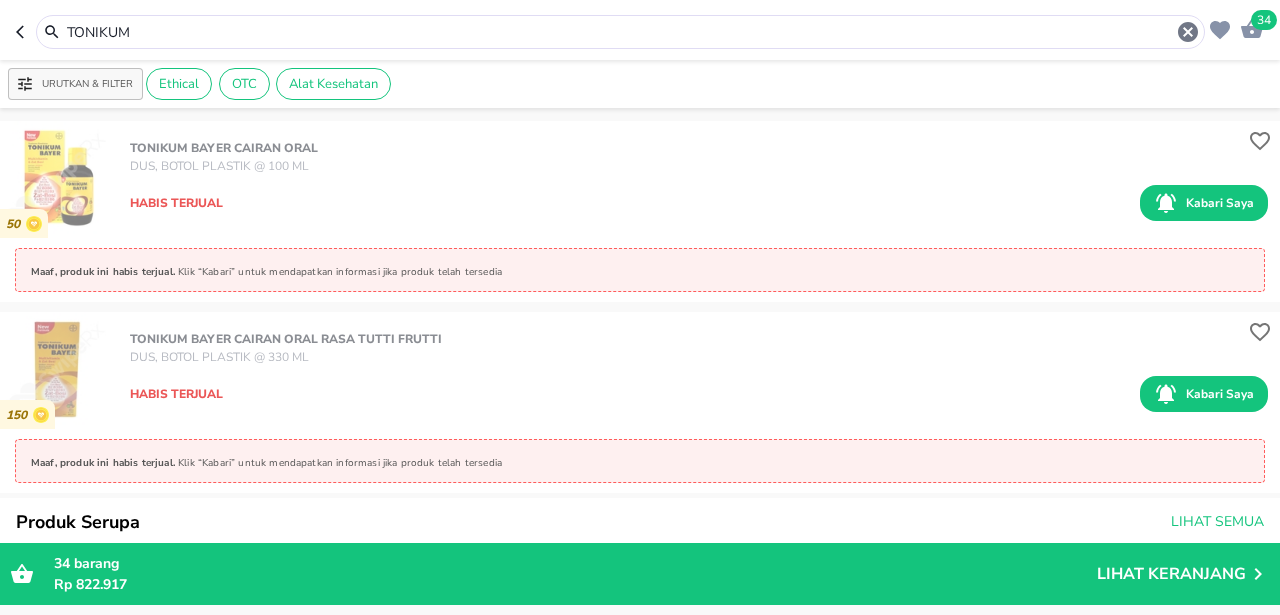 click on "TONIKUM" at bounding box center (620, 32) 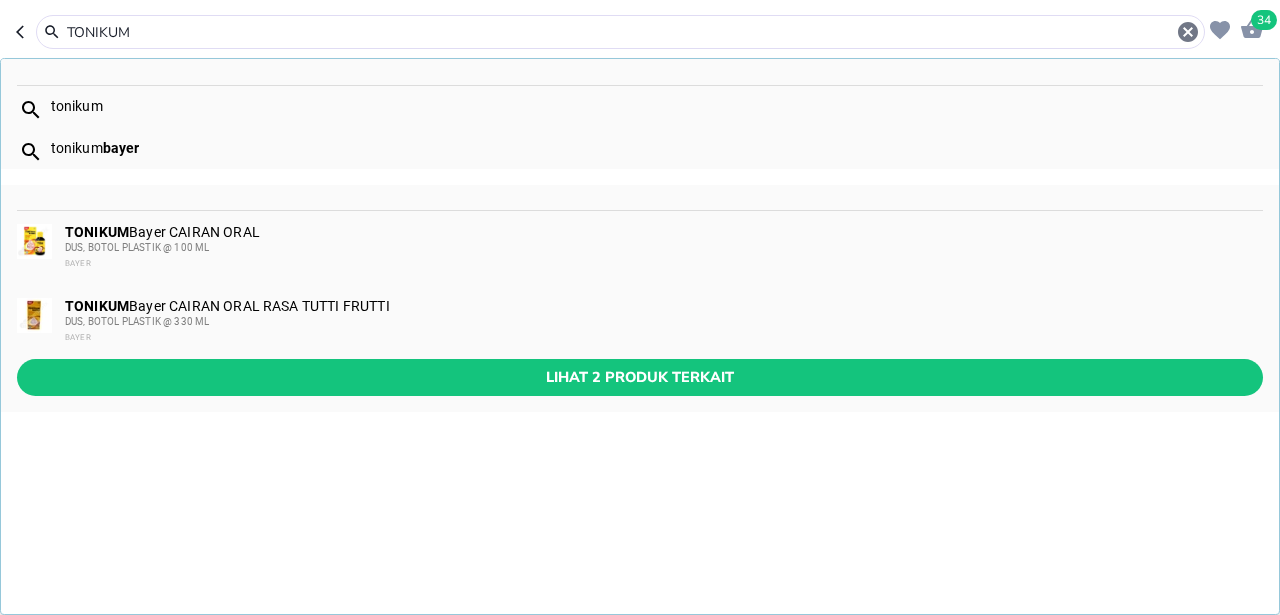 paste on "EMPRA SYRUP 30ML" 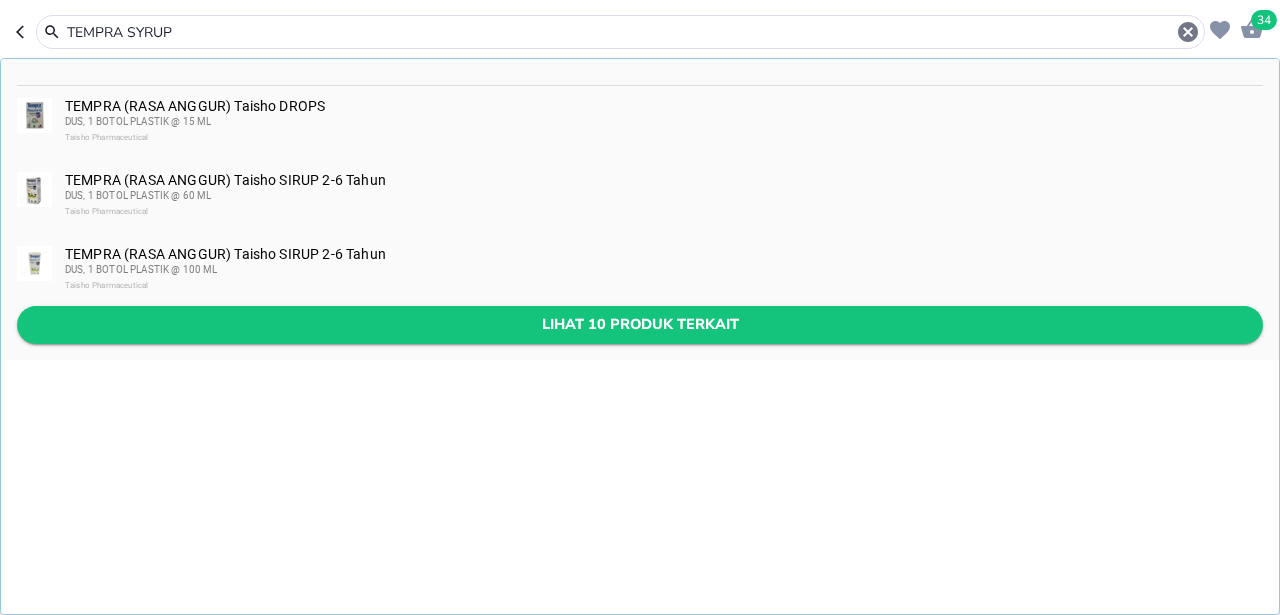 type on "TEMPRA SYRUP" 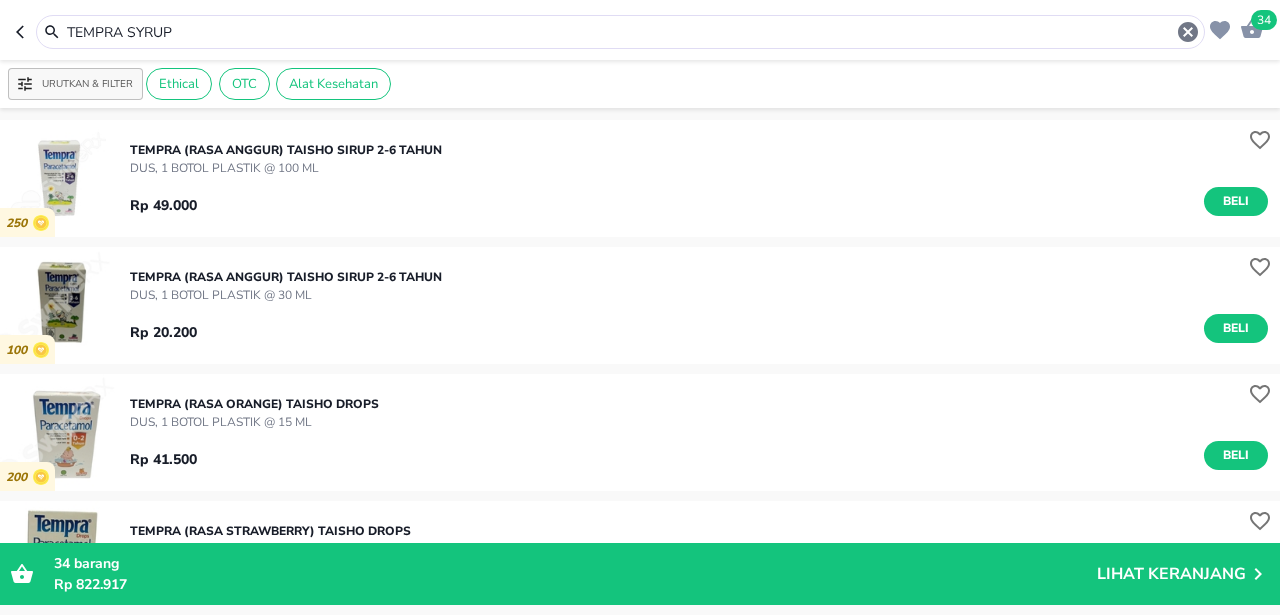 scroll, scrollTop: 256, scrollLeft: 0, axis: vertical 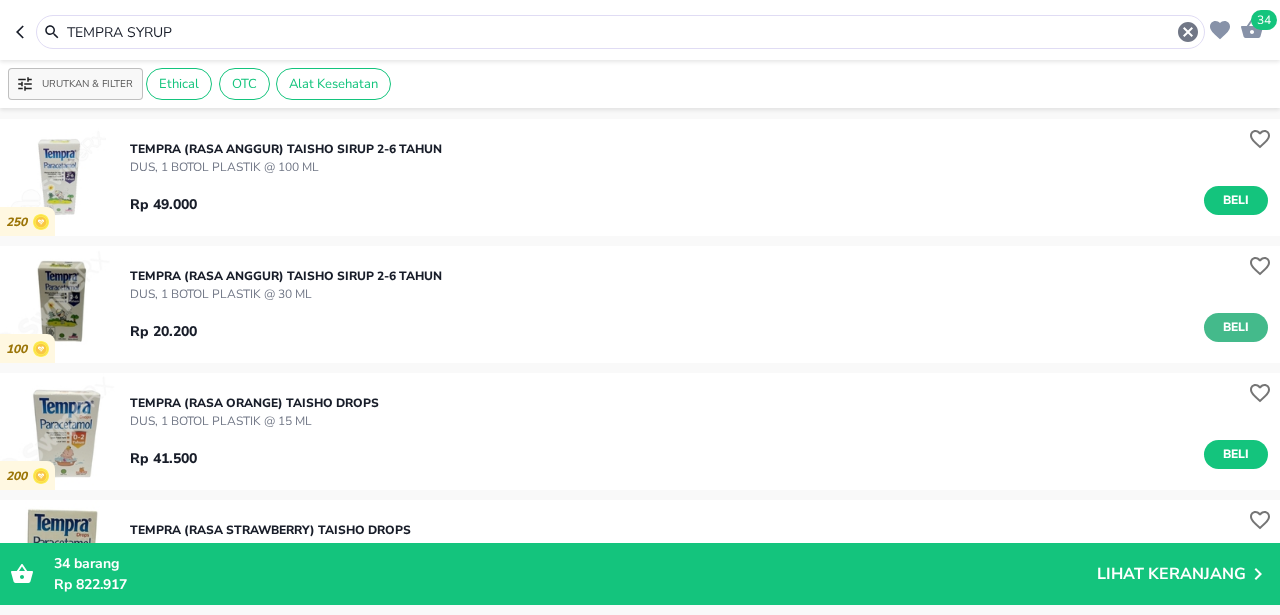 click on "Beli" at bounding box center (1236, 327) 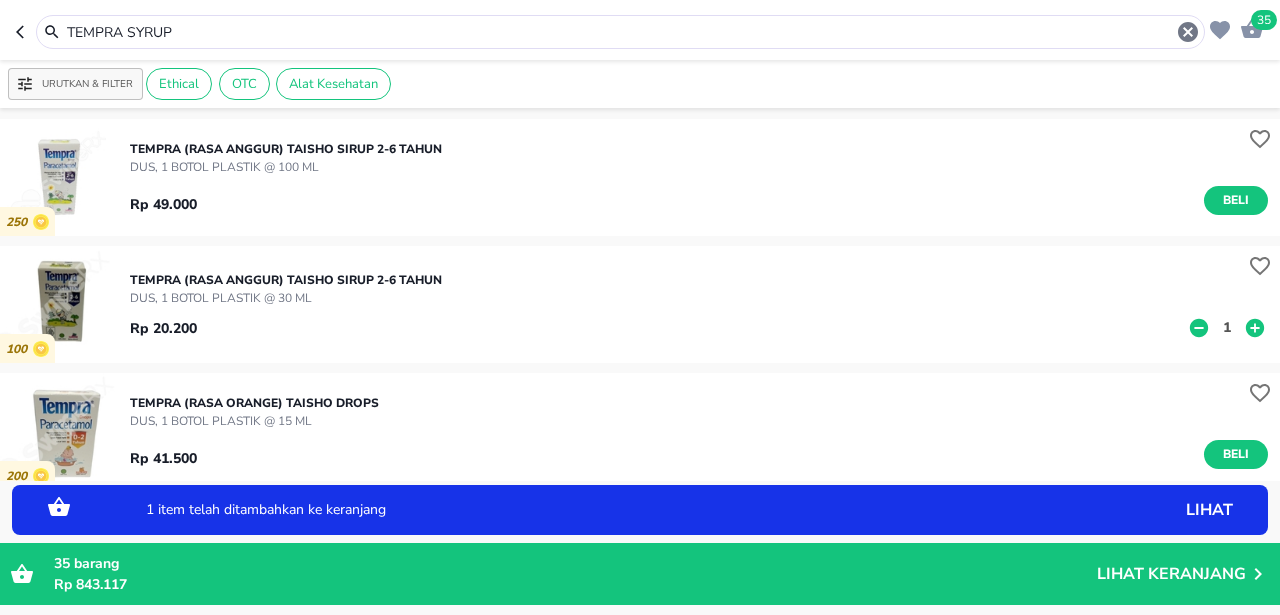 click on "1" at bounding box center [1227, 327] 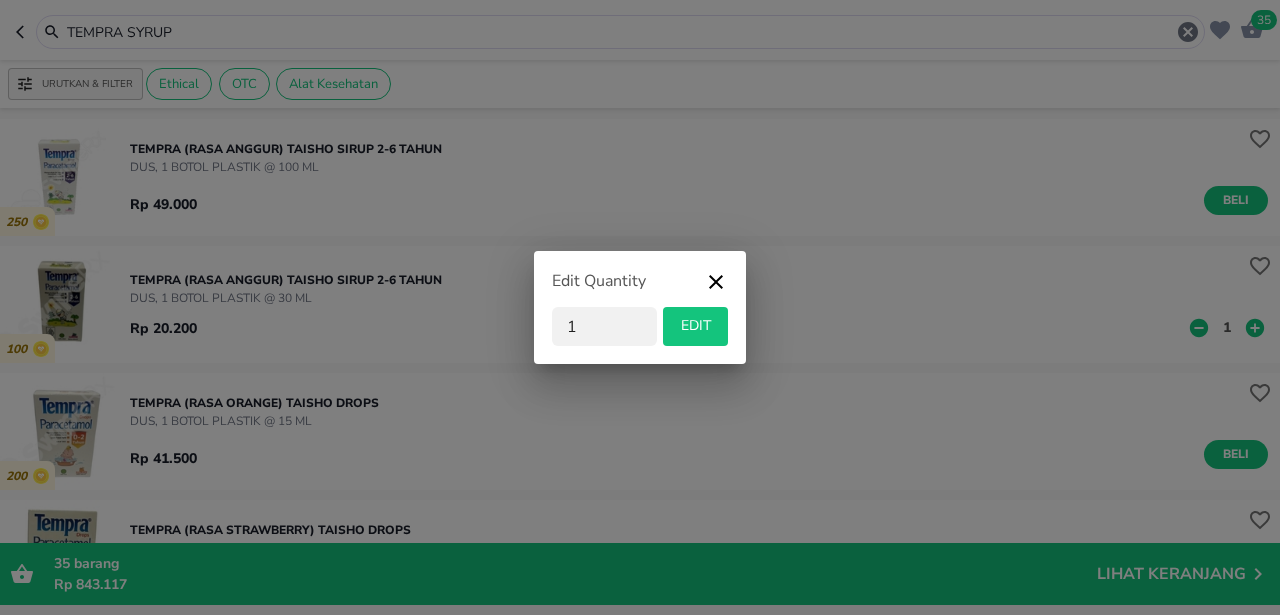 type on "12" 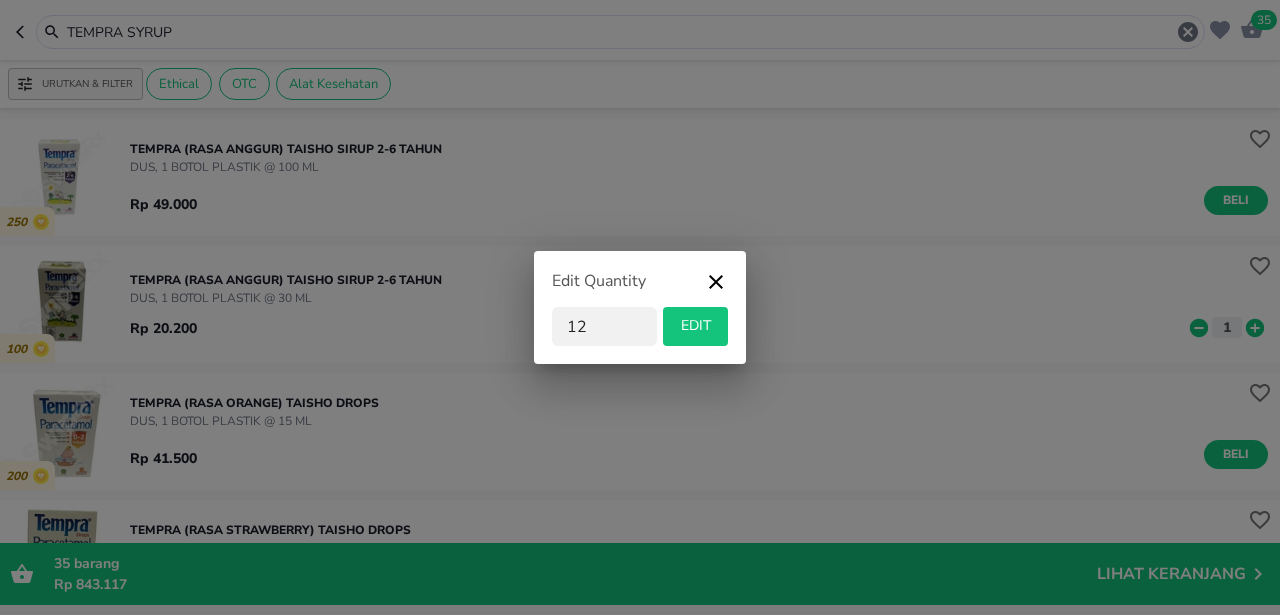 click on "EDIT" at bounding box center (695, 326) 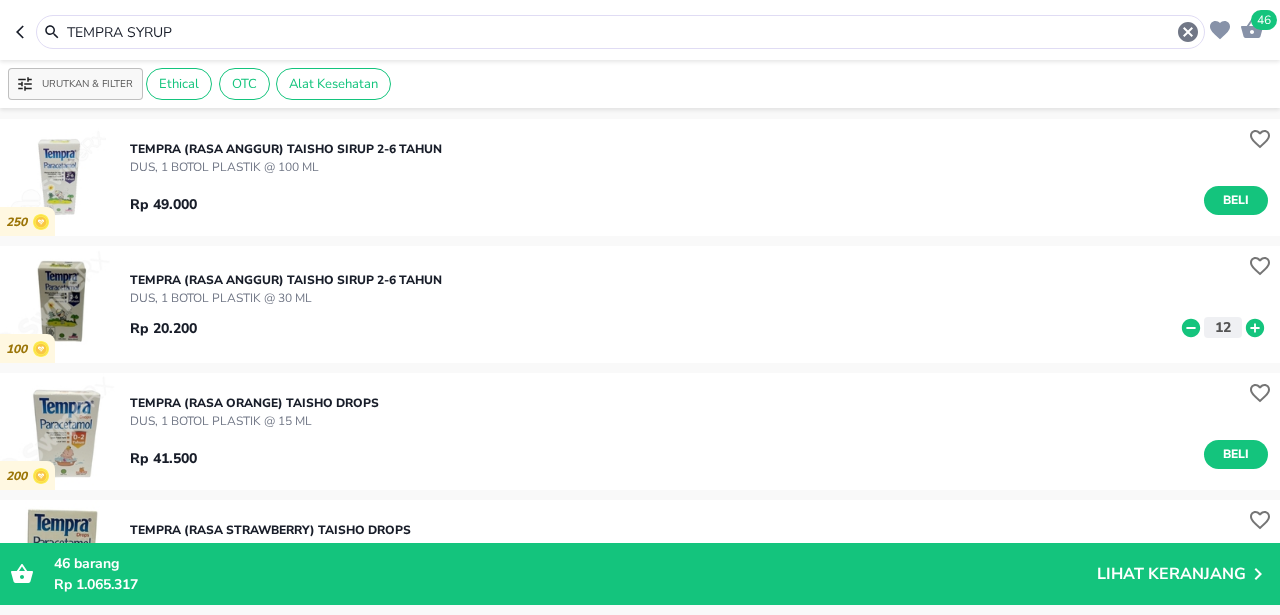 click on "TEMPRA SYRUP" at bounding box center [620, 32] 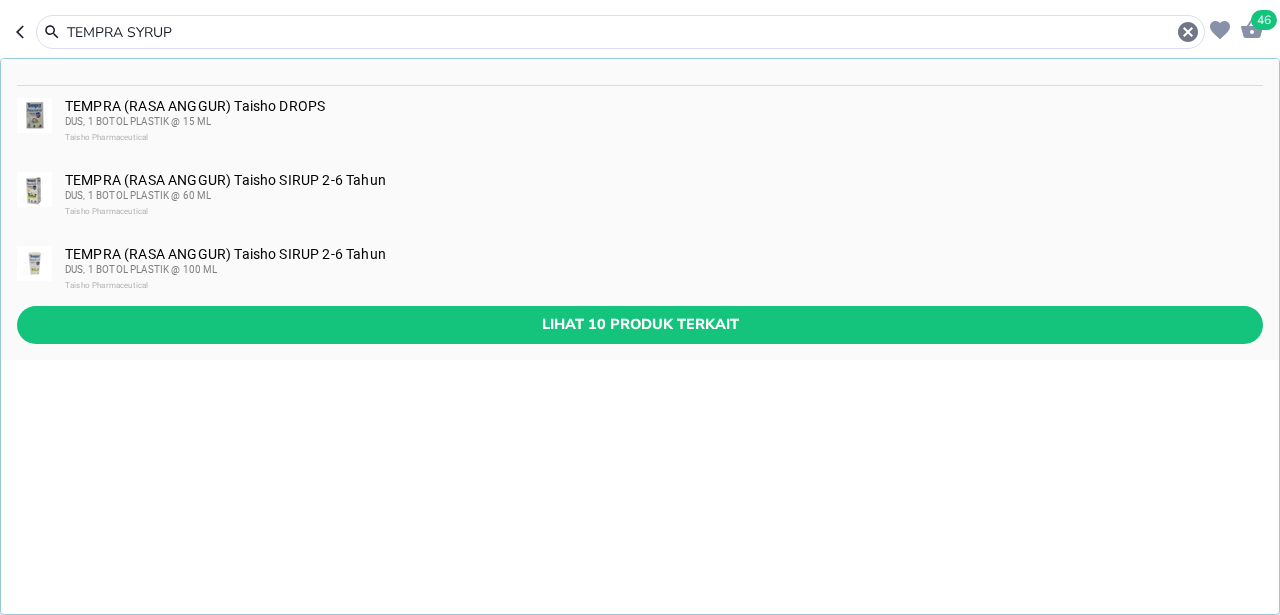click on "TEMPRA SYRUP" at bounding box center (620, 32) 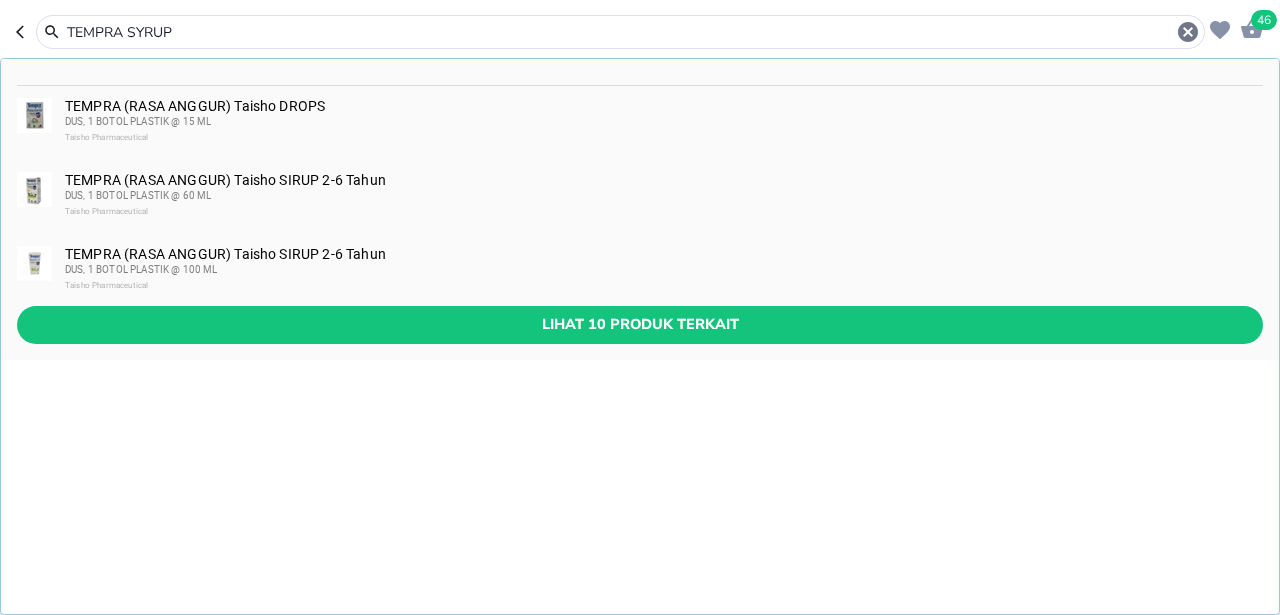 paste on "SELSUN BLUE SHAMPO" 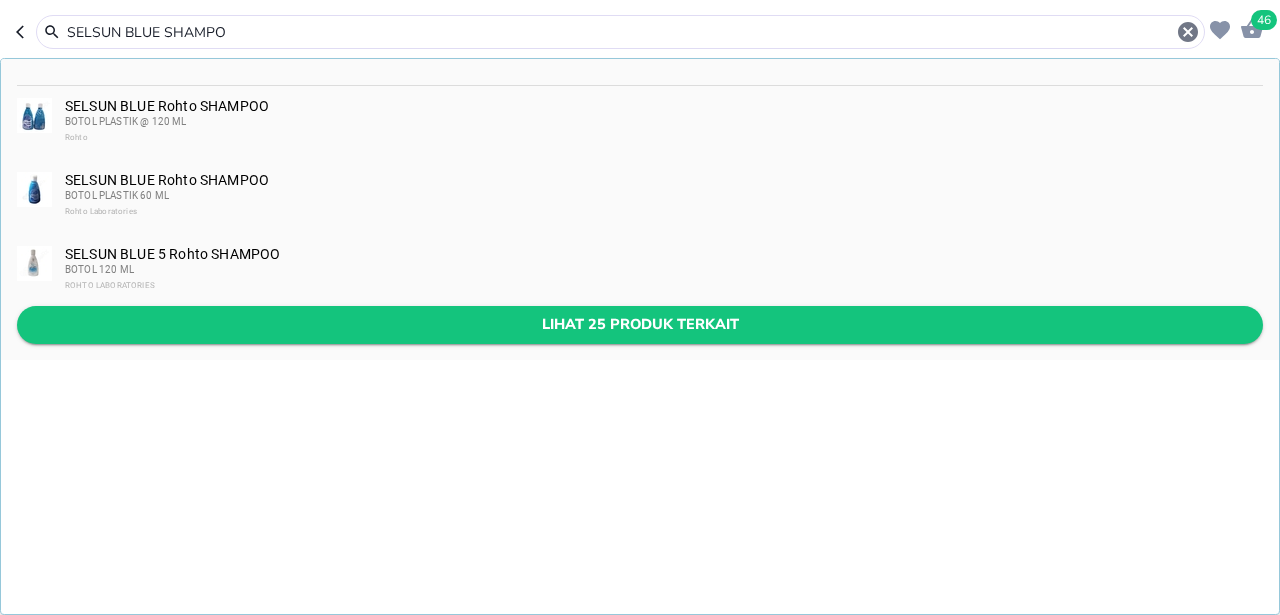 type on "SELSUN BLUE SHAMPO" 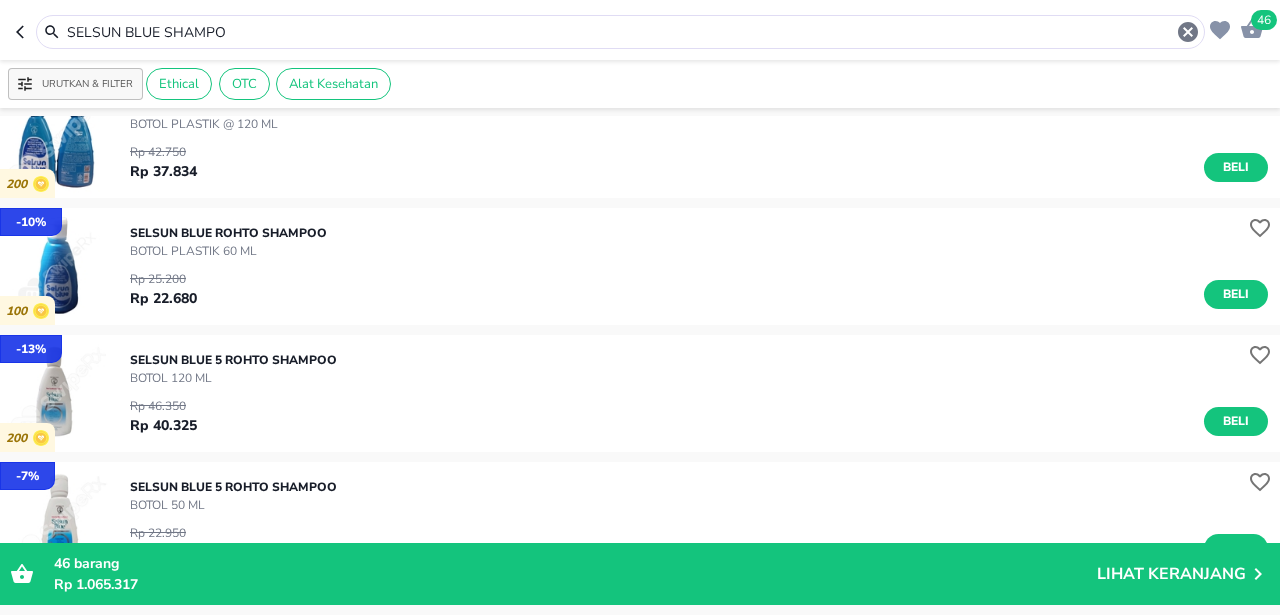 scroll, scrollTop: 0, scrollLeft: 0, axis: both 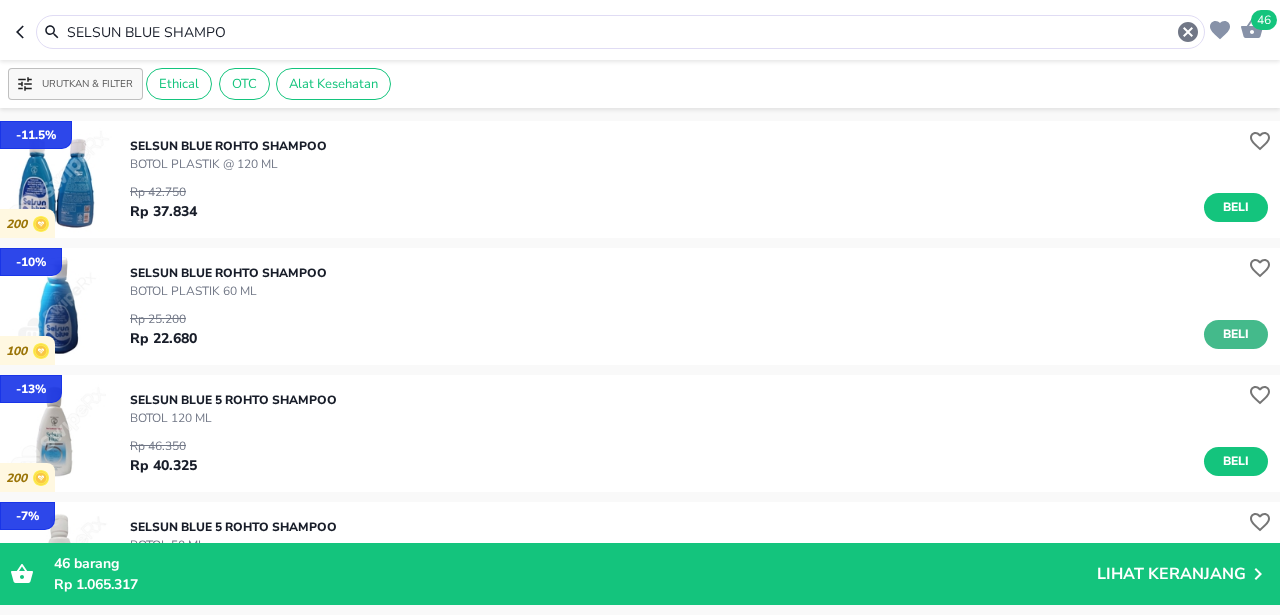 click on "Beli" at bounding box center [1236, 334] 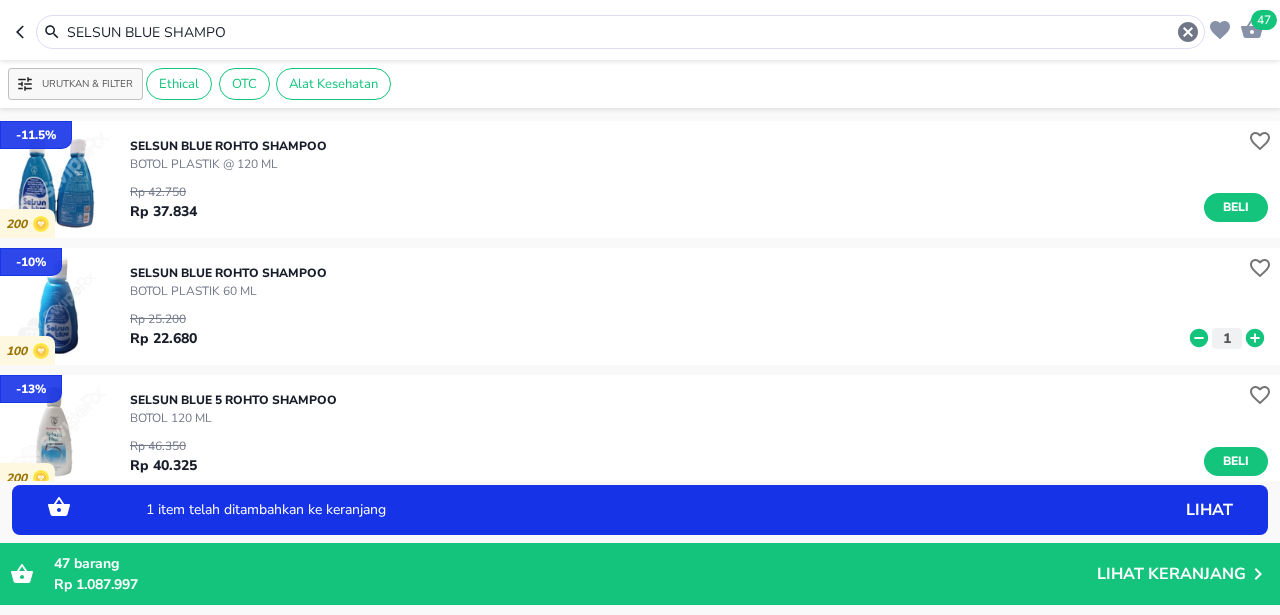 click 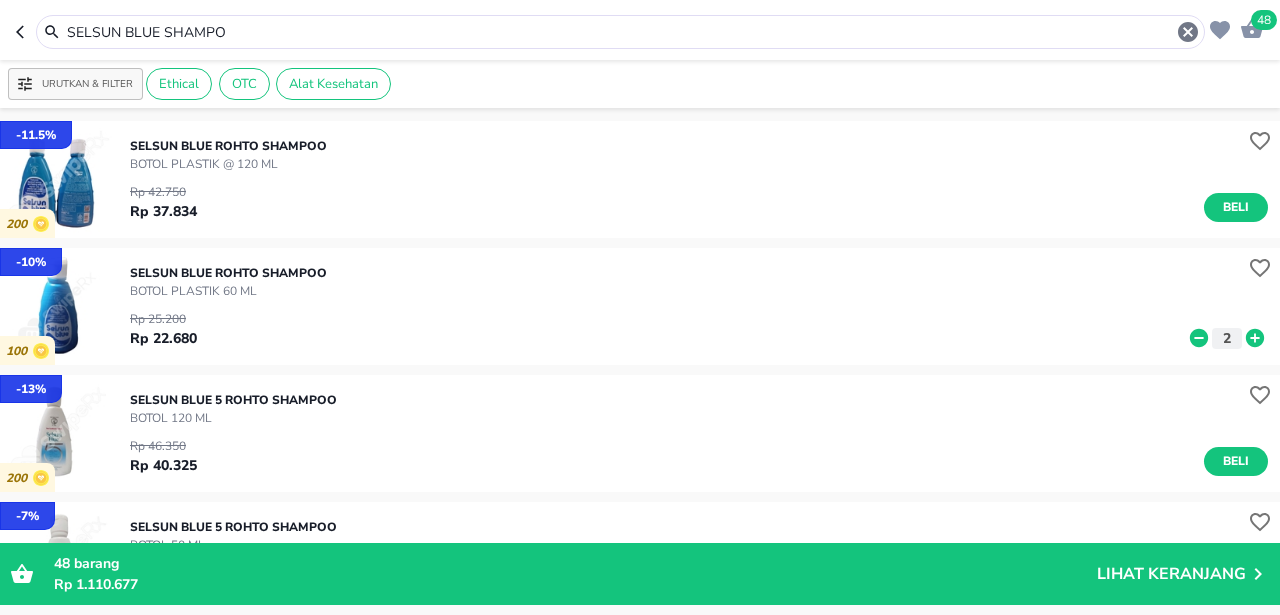 click 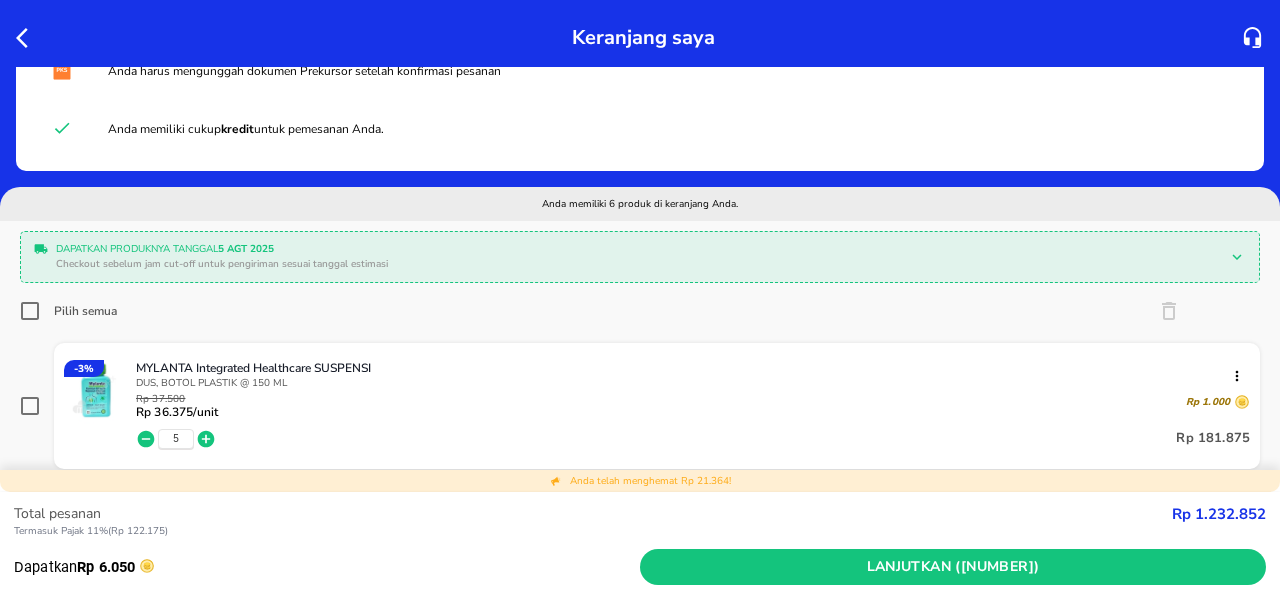 scroll, scrollTop: 88, scrollLeft: 0, axis: vertical 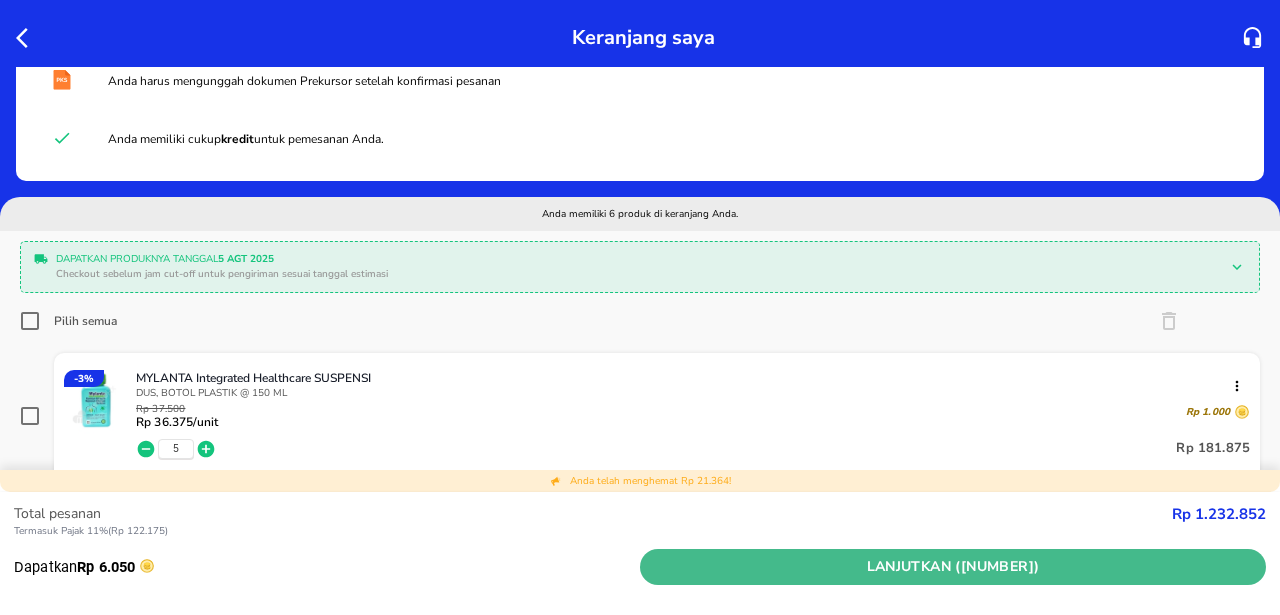 click on "Lanjutkan ([NUMBER])" at bounding box center [953, 567] 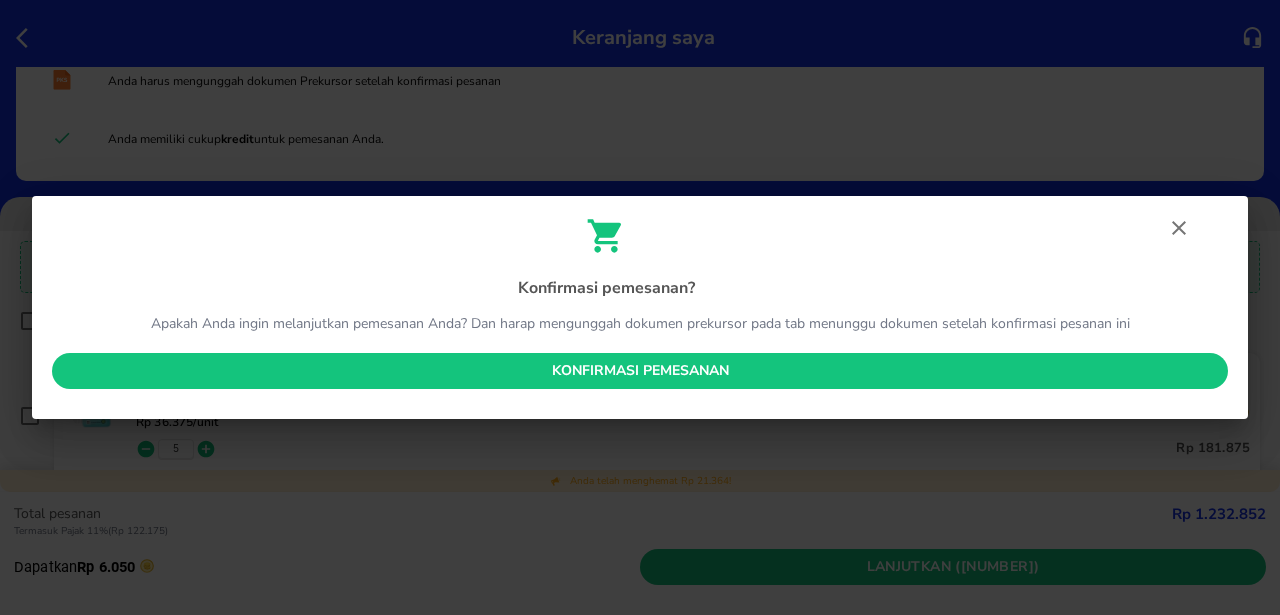 click on "Konfirmasi pemesanan" at bounding box center [640, 371] 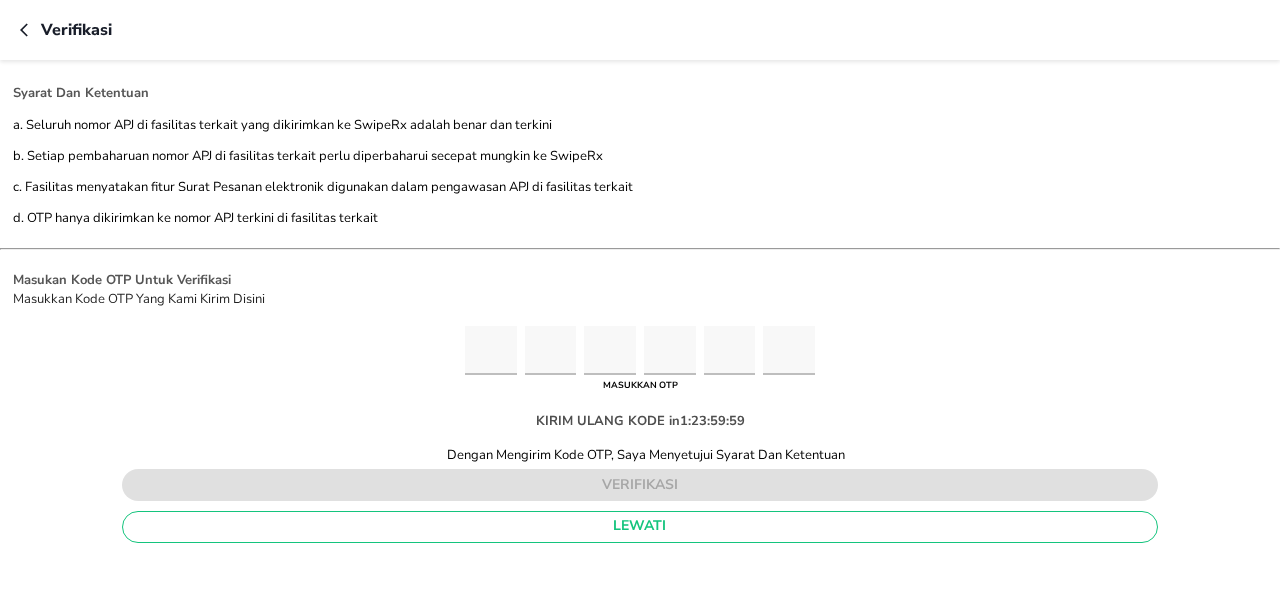 click at bounding box center (491, 350) 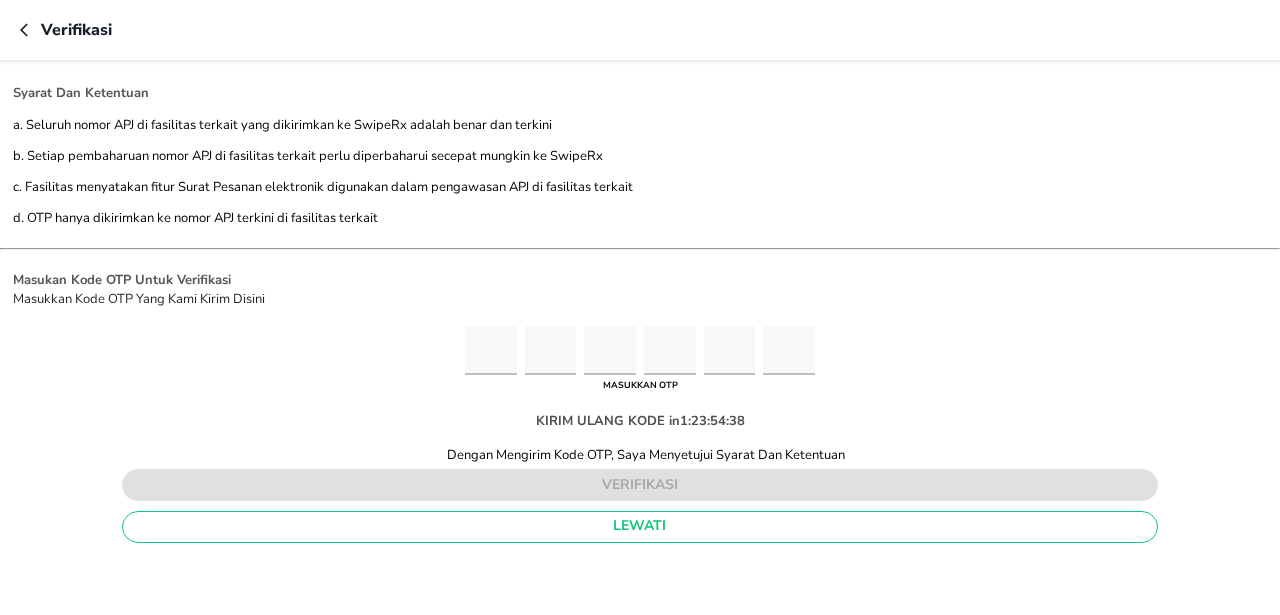 type on "7" 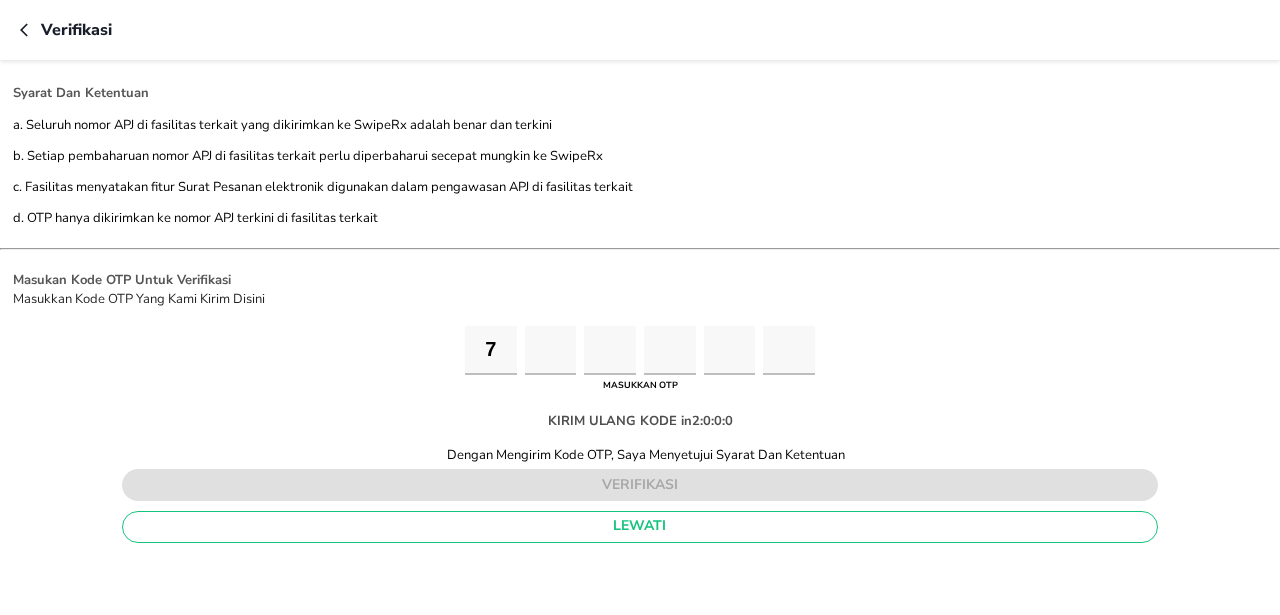 type on "5" 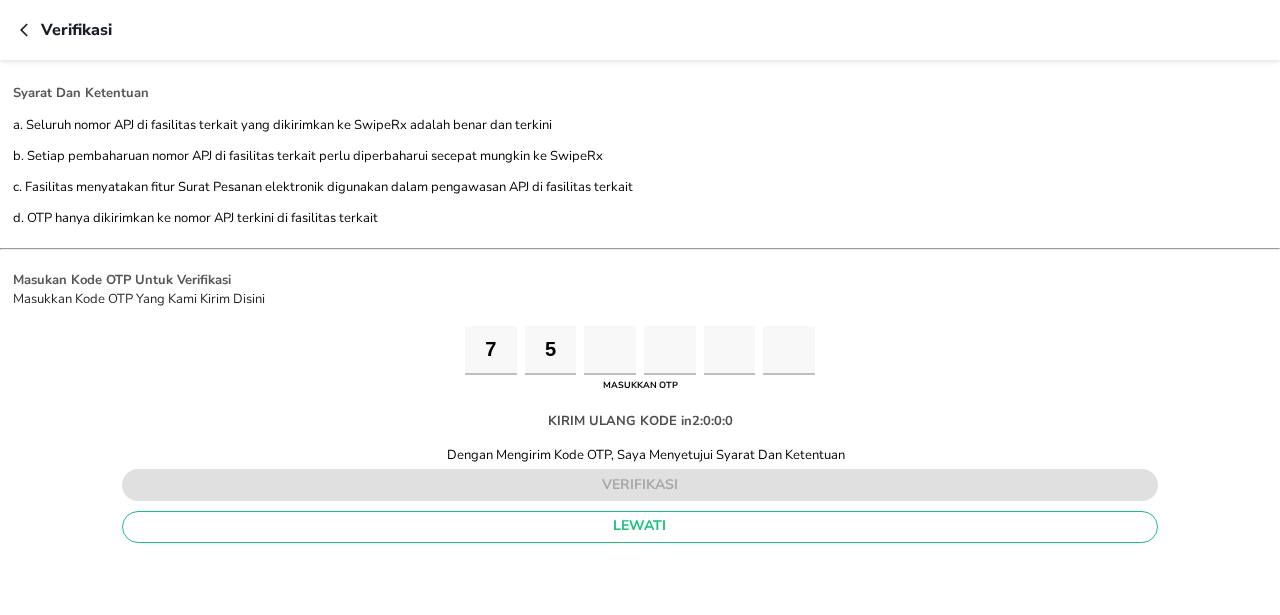type on "9" 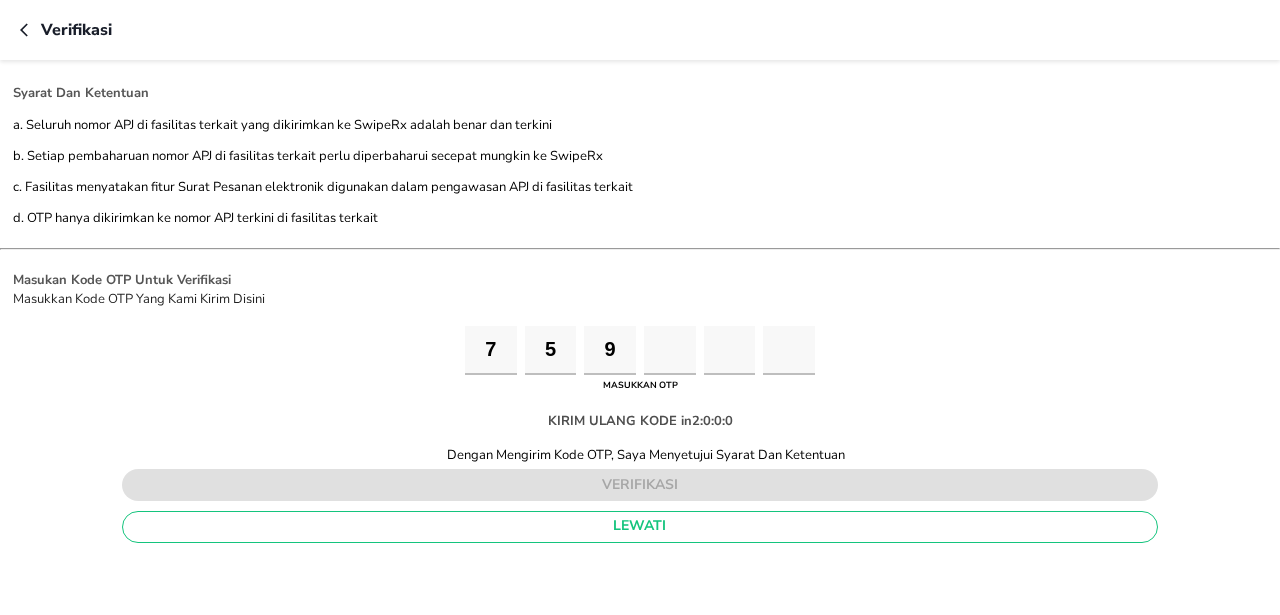 type on "8" 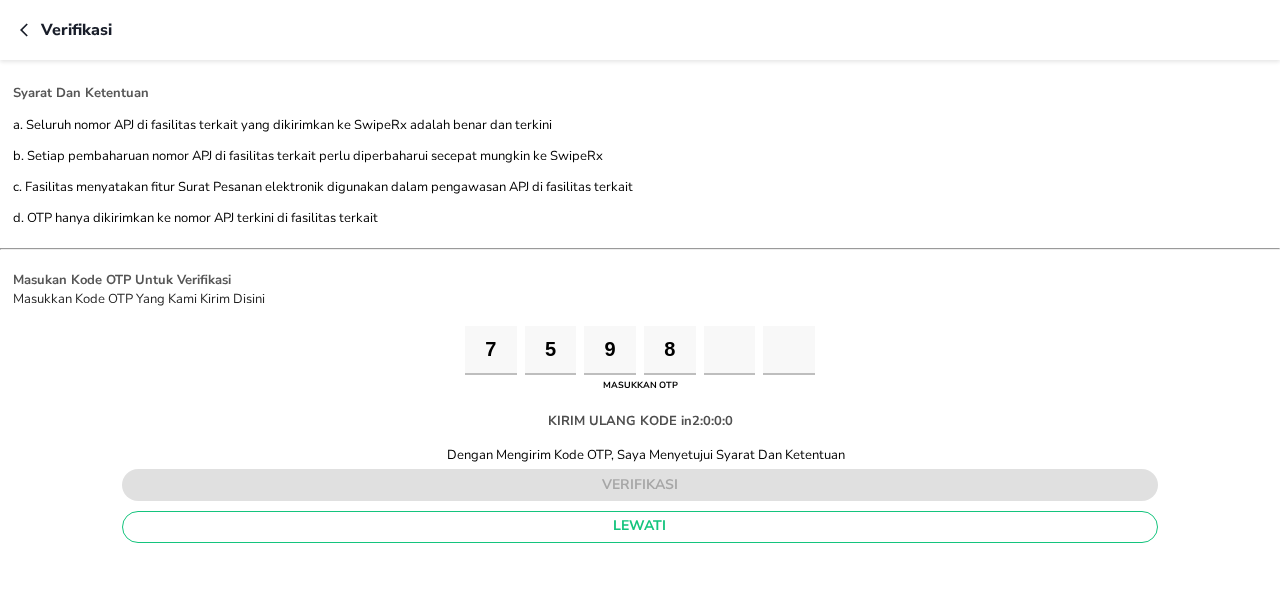 type on "0" 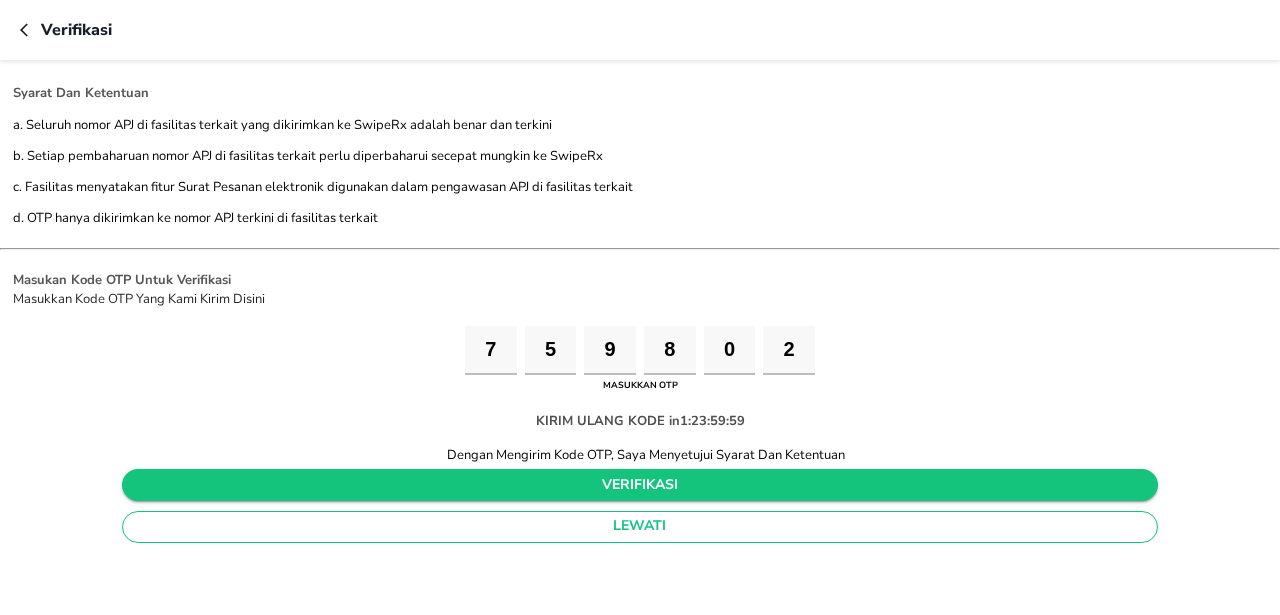type on "2" 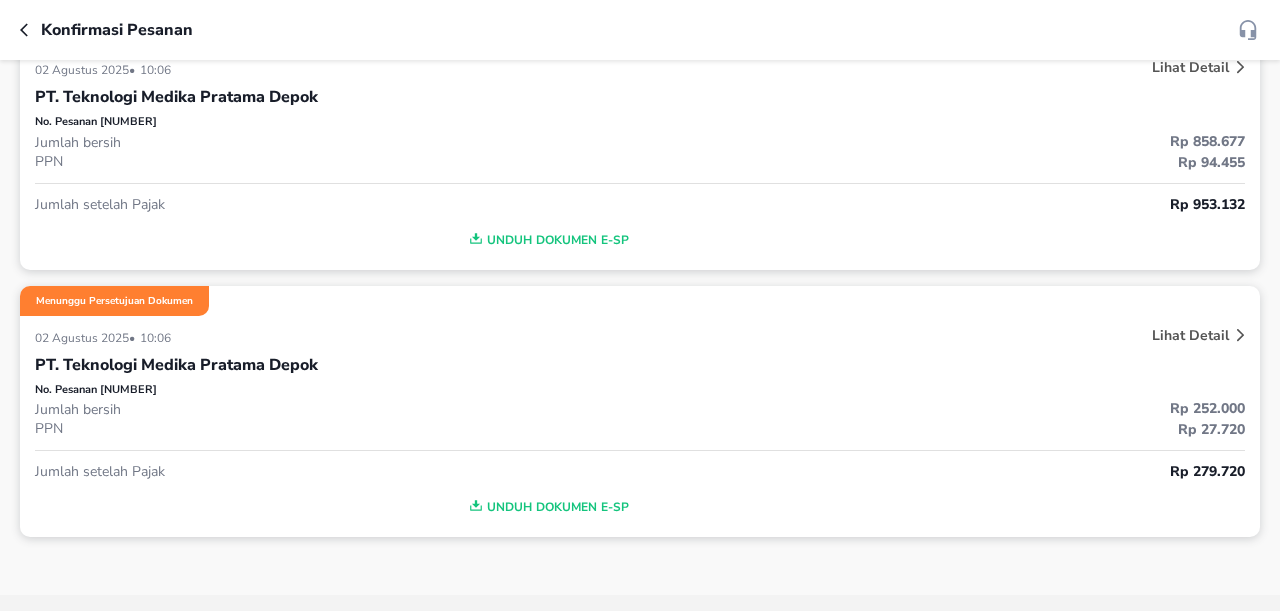 scroll, scrollTop: 235, scrollLeft: 0, axis: vertical 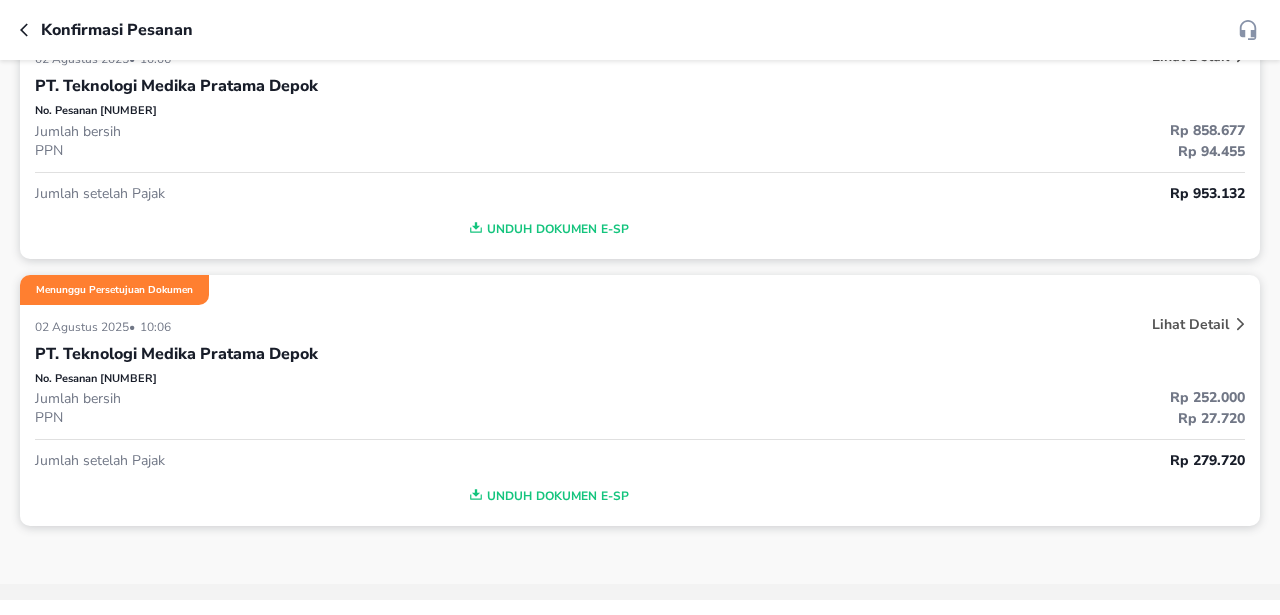 click on "Unduh Dokumen e-SP" at bounding box center [547, 496] 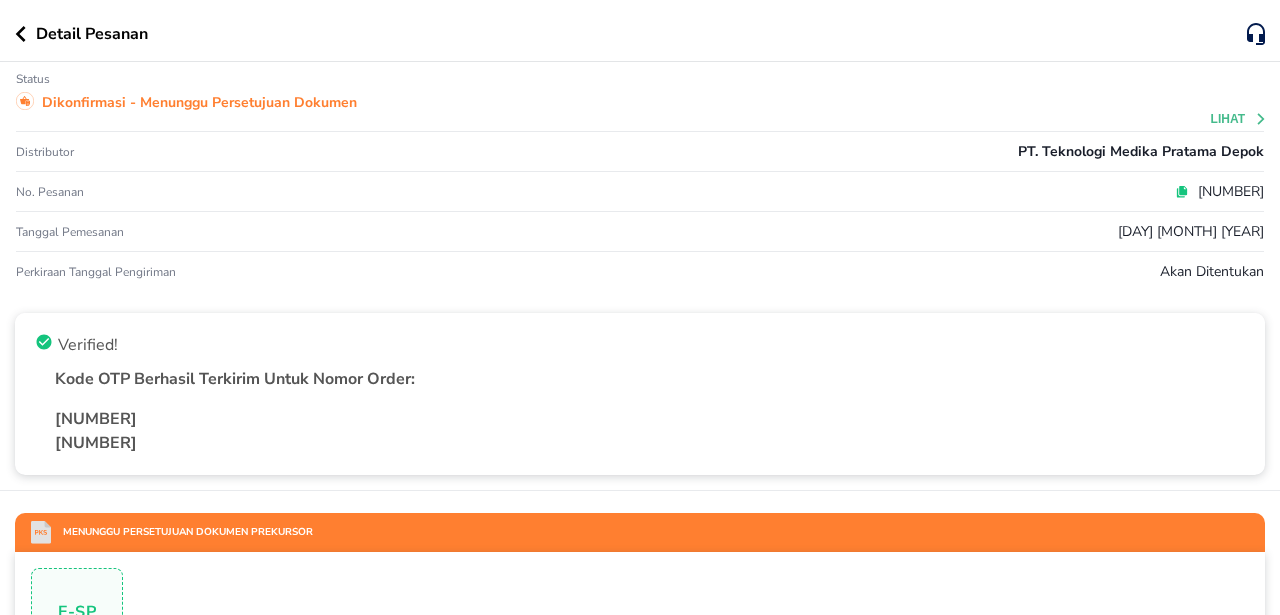 click 